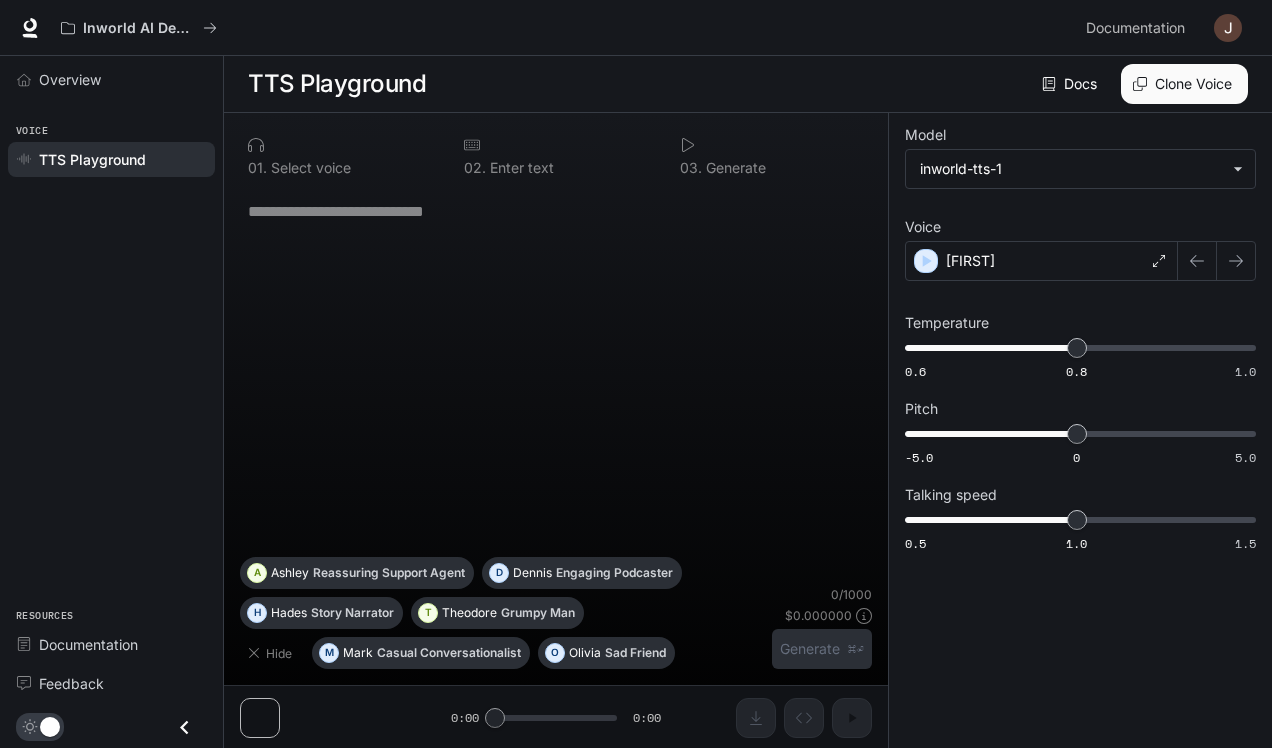 scroll, scrollTop: 0, scrollLeft: 0, axis: both 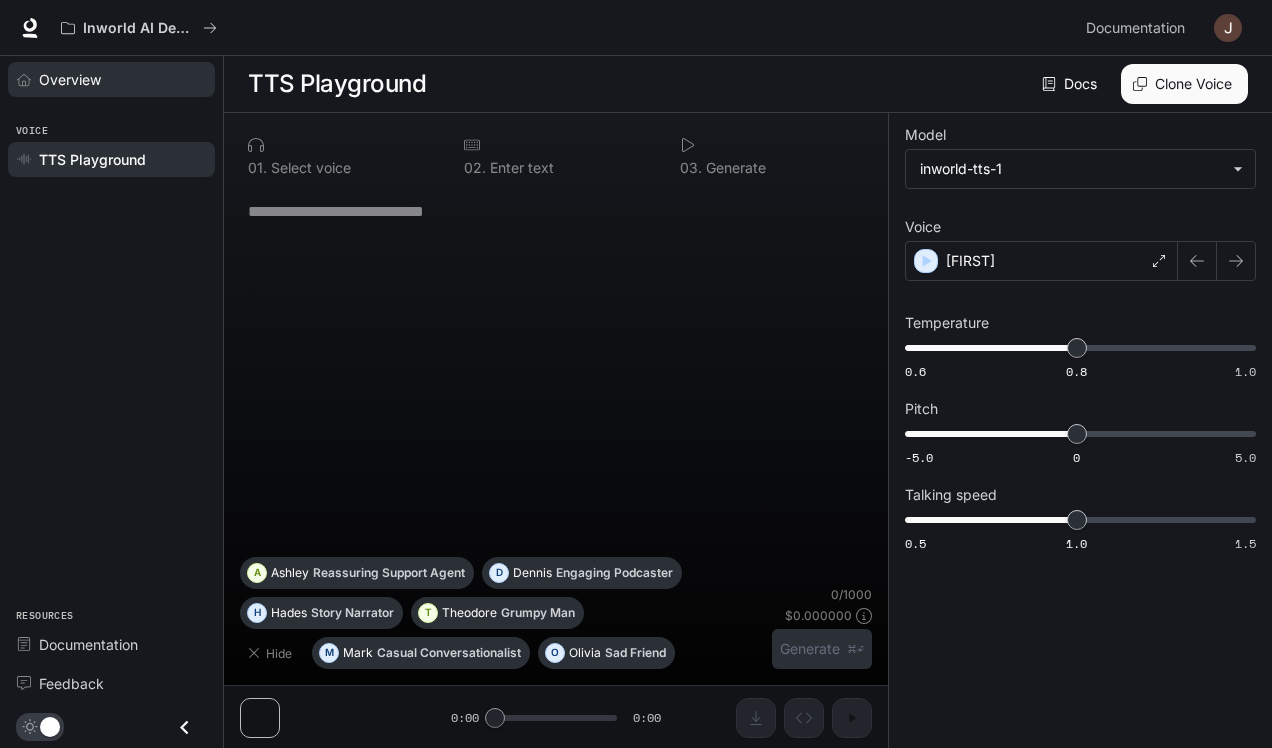 click on "Overview" at bounding box center (122, 79) 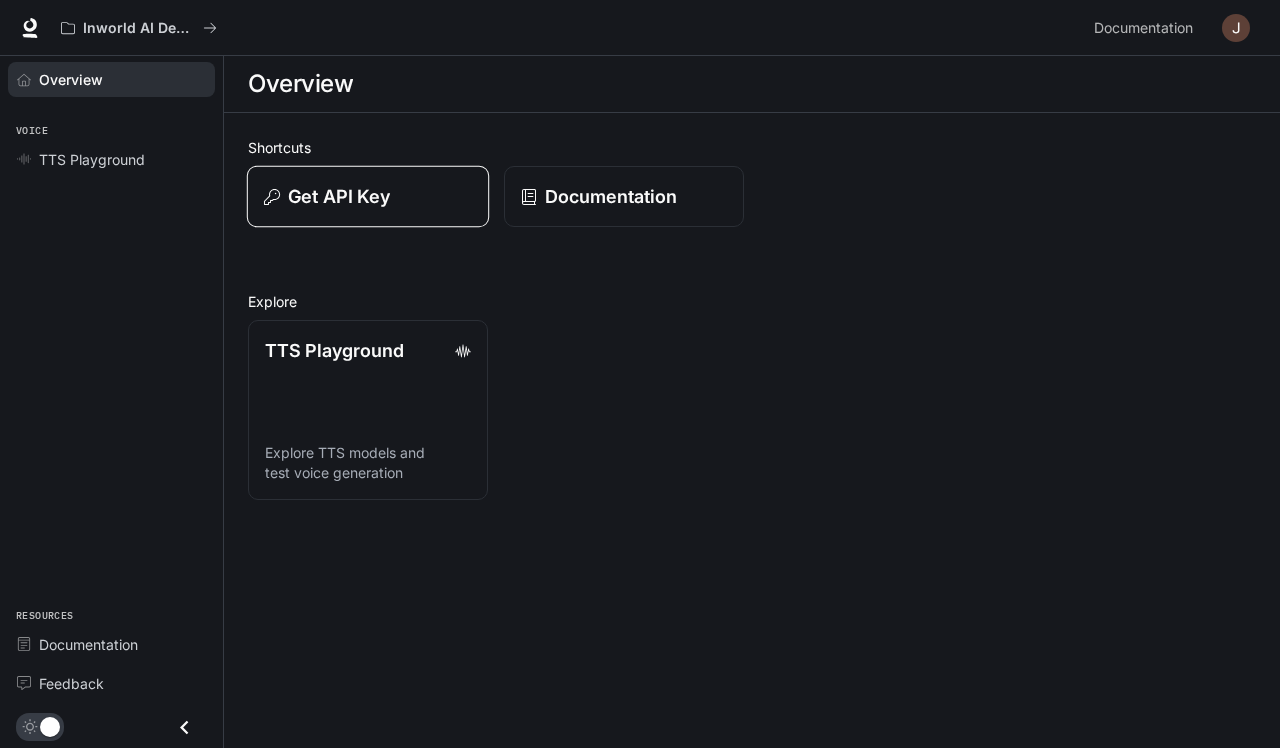 click on "Get API Key" at bounding box center [368, 196] 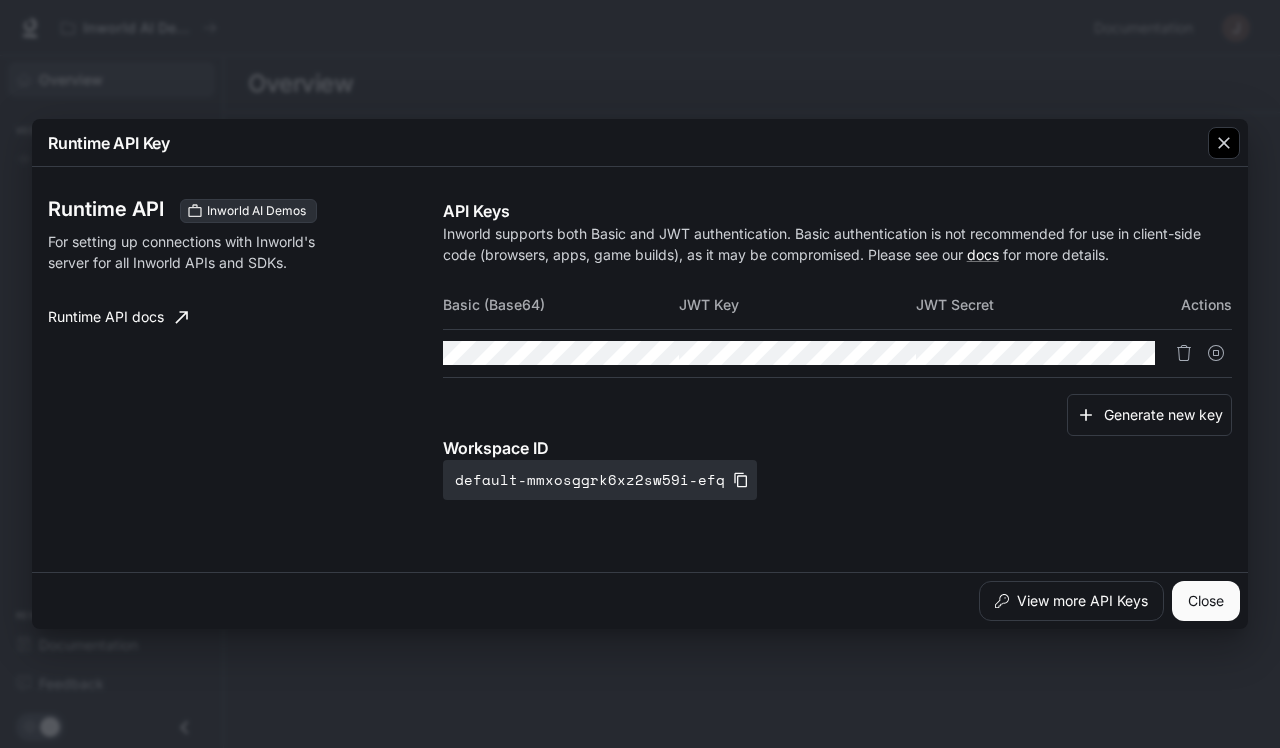 click at bounding box center (1224, 143) 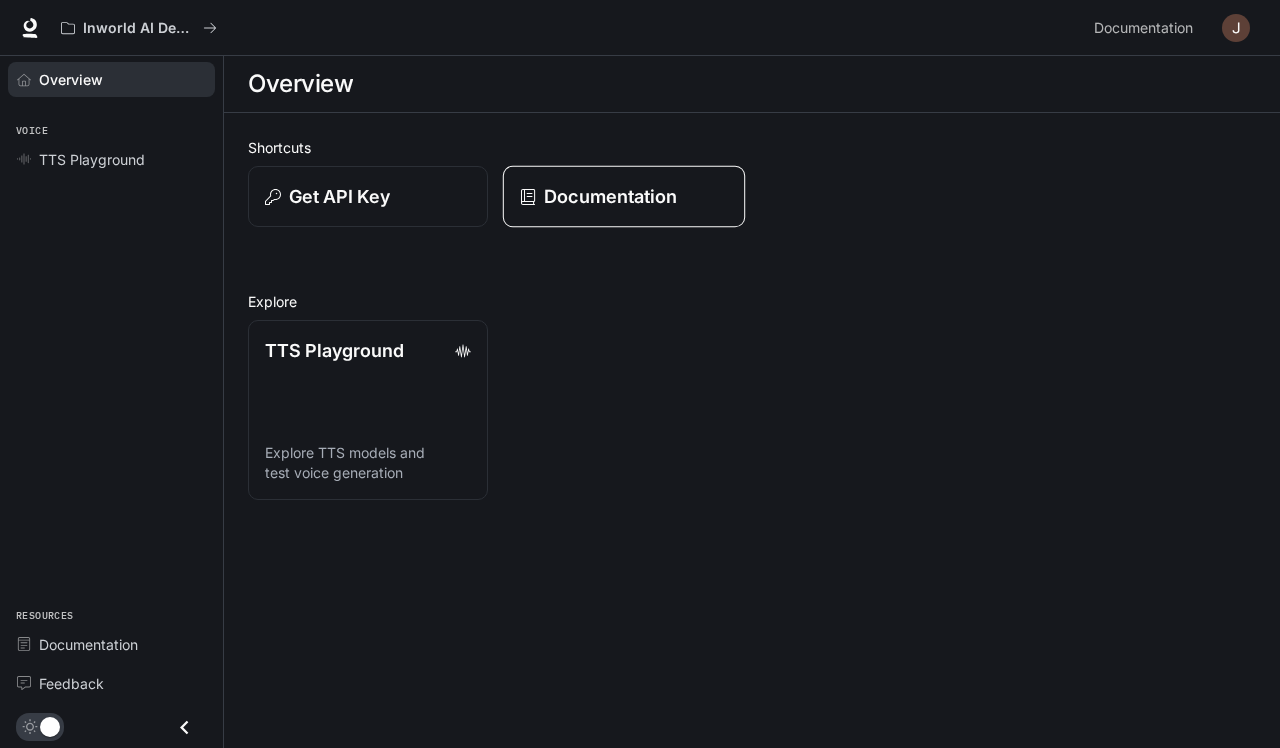 click on "Documentation" at bounding box center (624, 197) 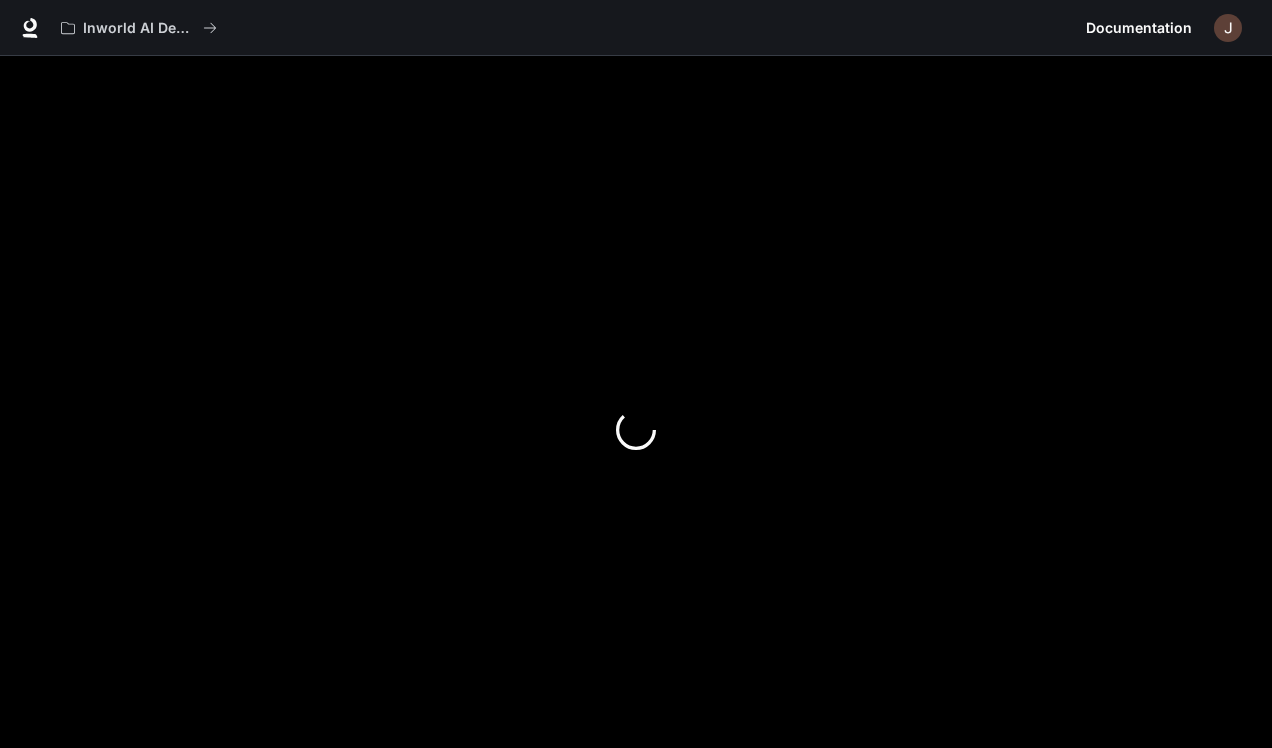 click at bounding box center [636, 430] 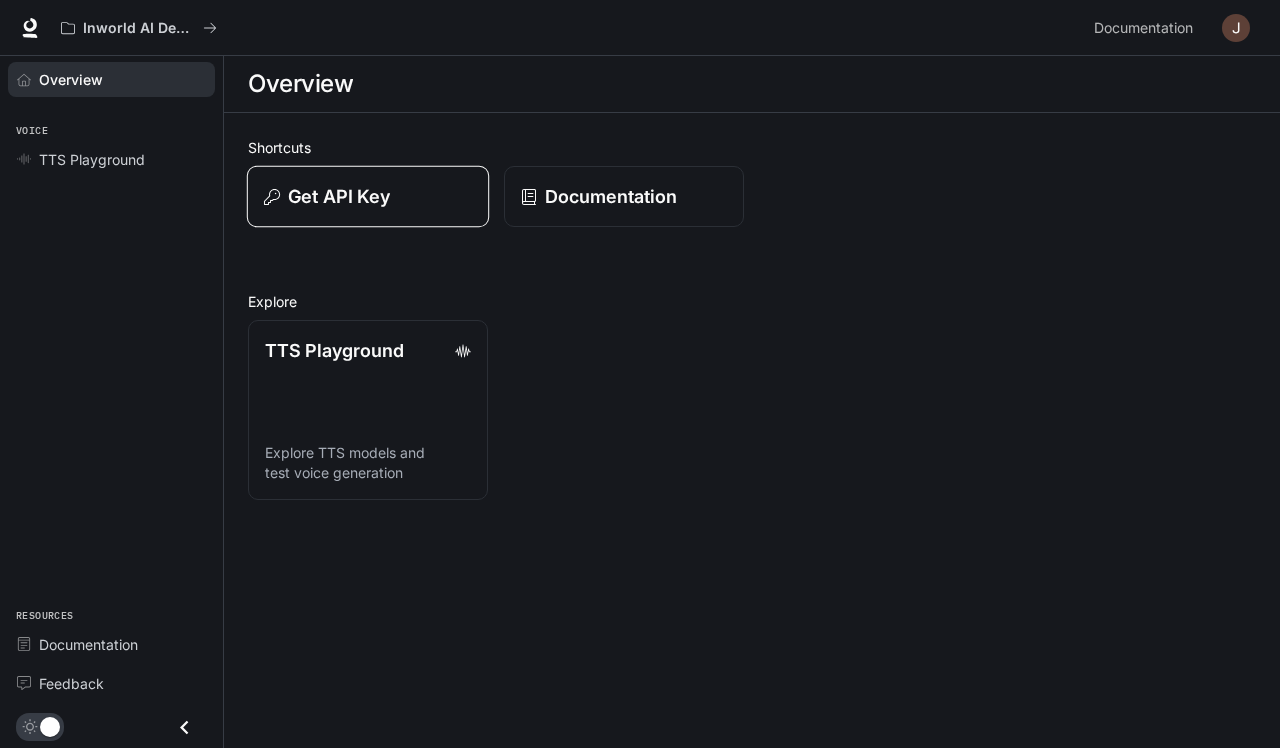 click on "Get API Key" at bounding box center [339, 196] 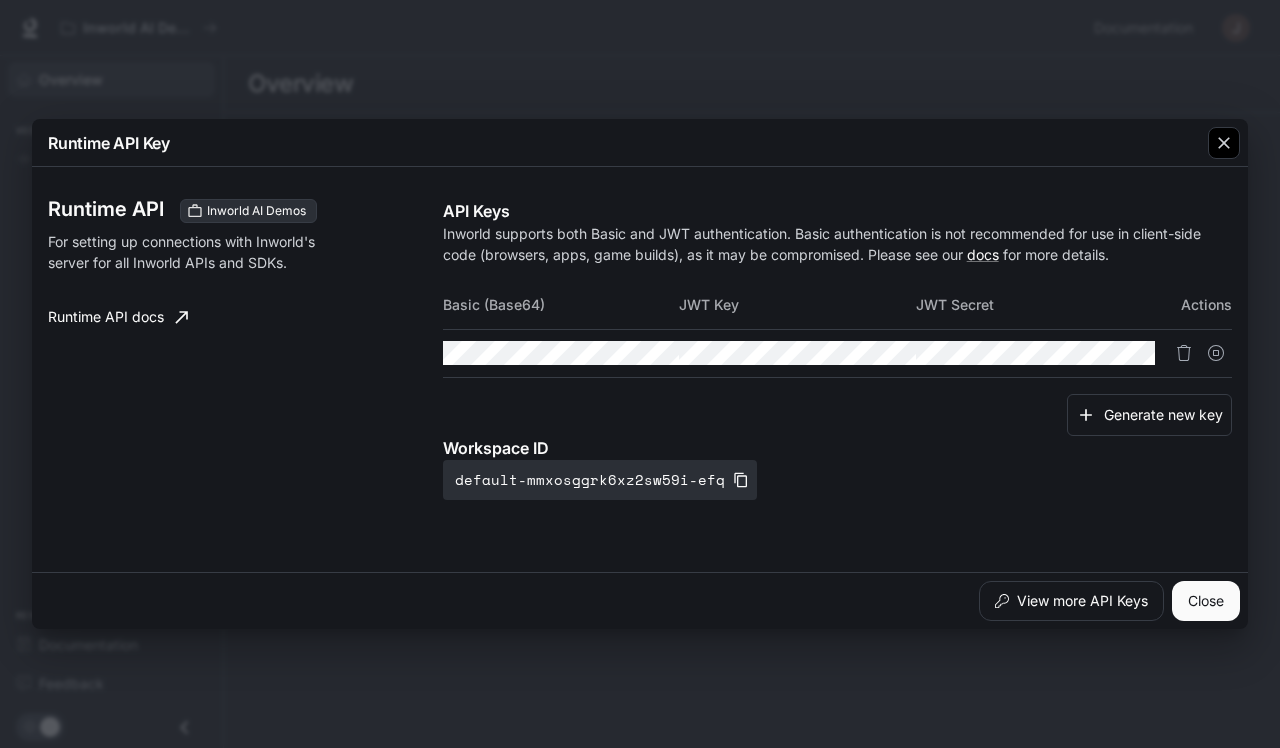 click at bounding box center (1224, 143) 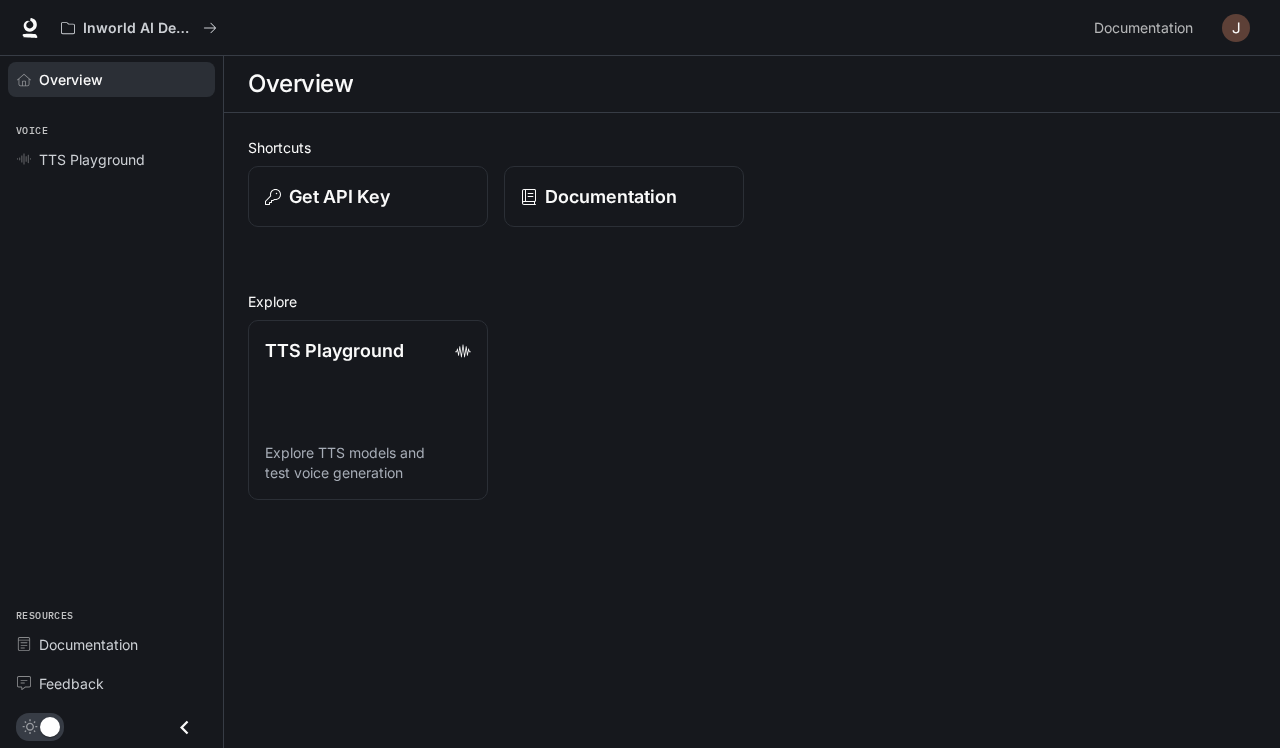 click at bounding box center (1236, 28) 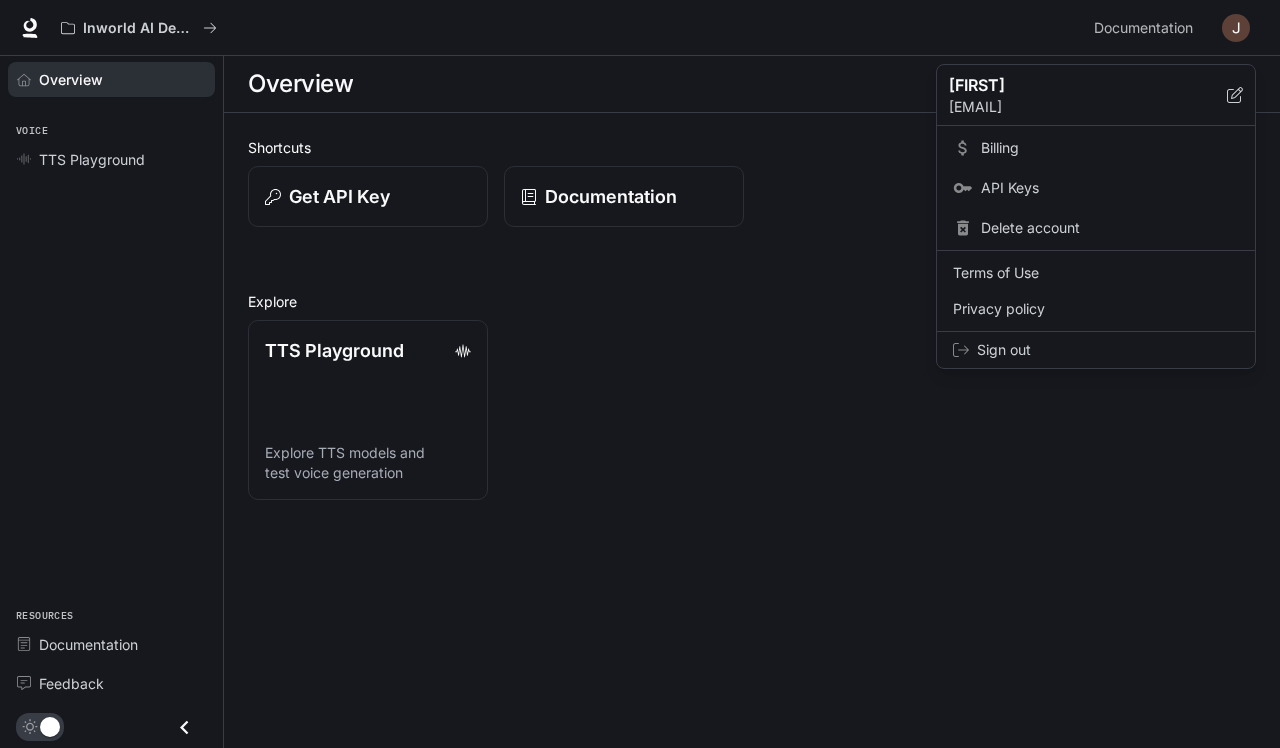 click on "Billing" at bounding box center [1110, 148] 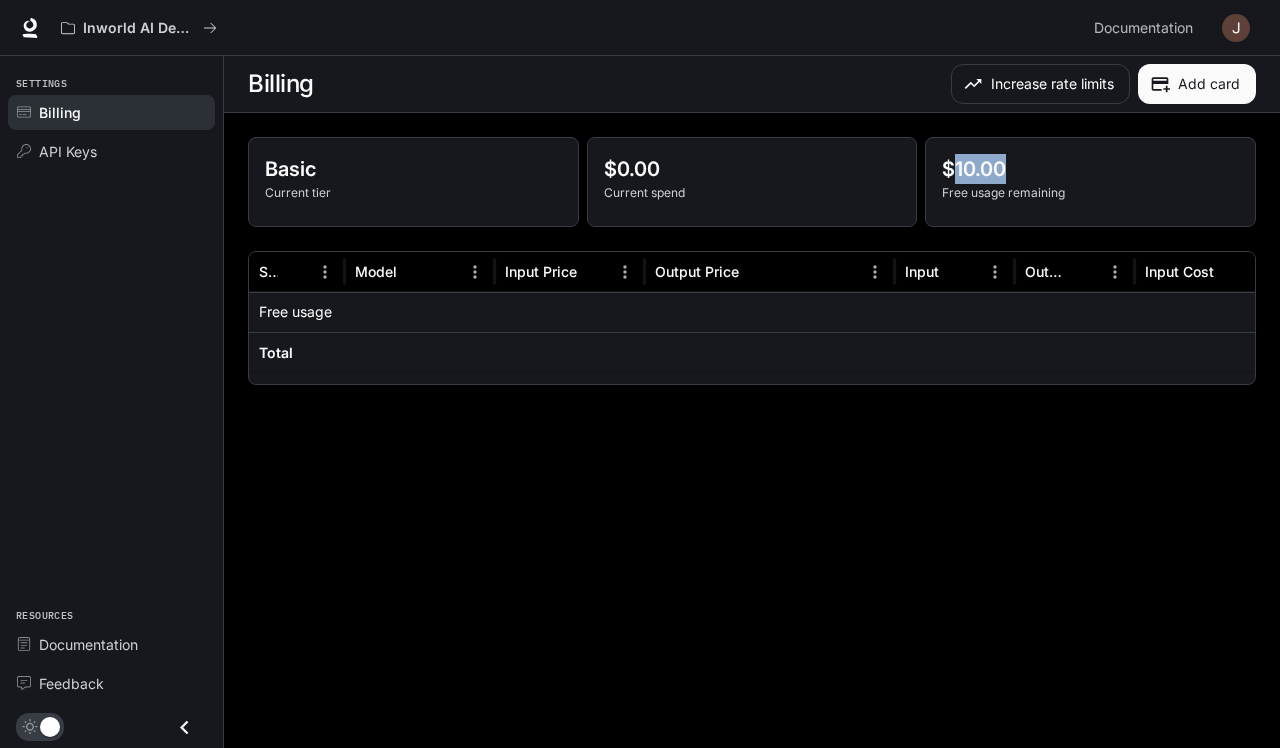 drag, startPoint x: 961, startPoint y: 166, endPoint x: 941, endPoint y: 166, distance: 20 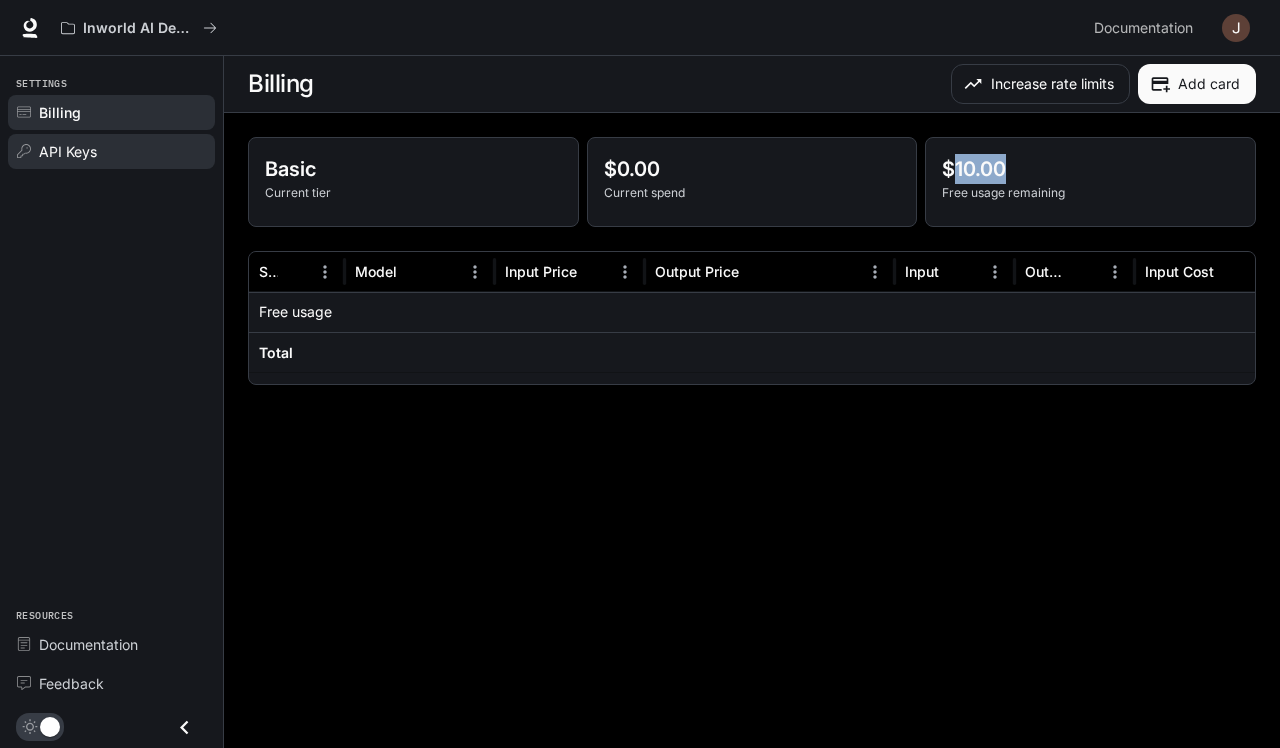 click on "API Keys" at bounding box center [122, 151] 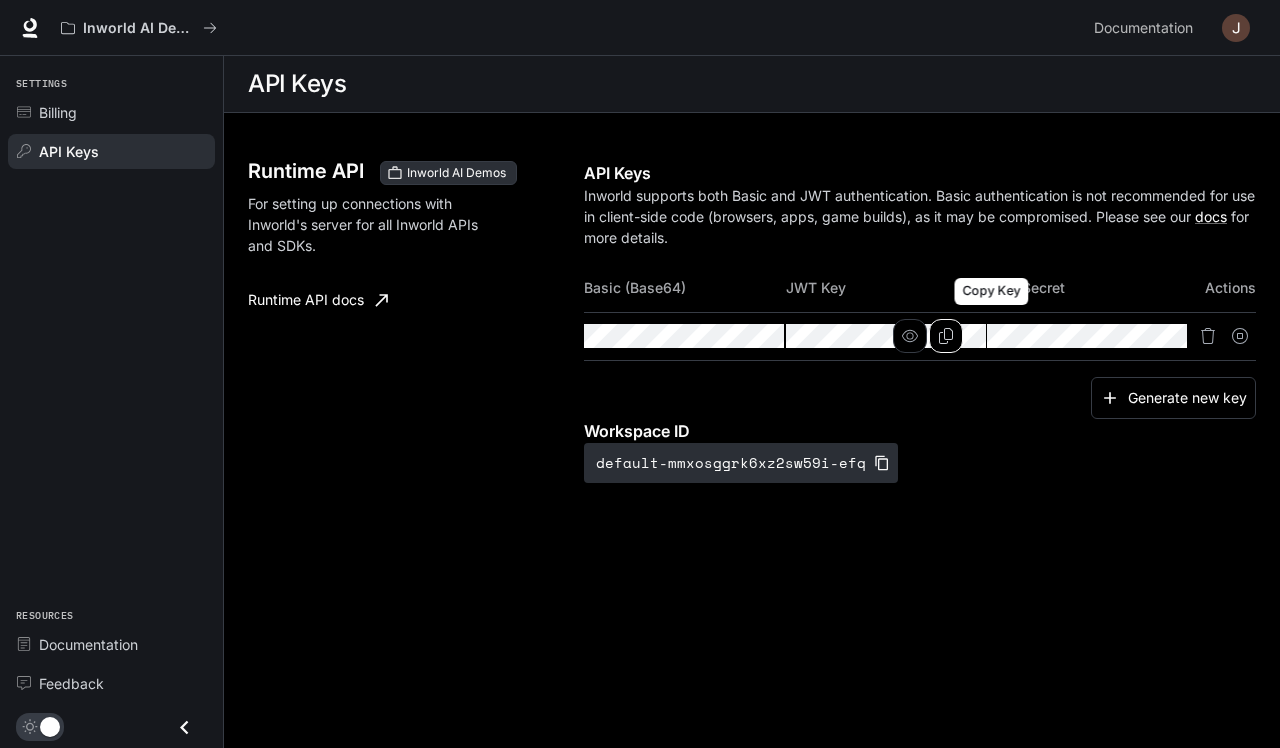 click at bounding box center [946, 336] 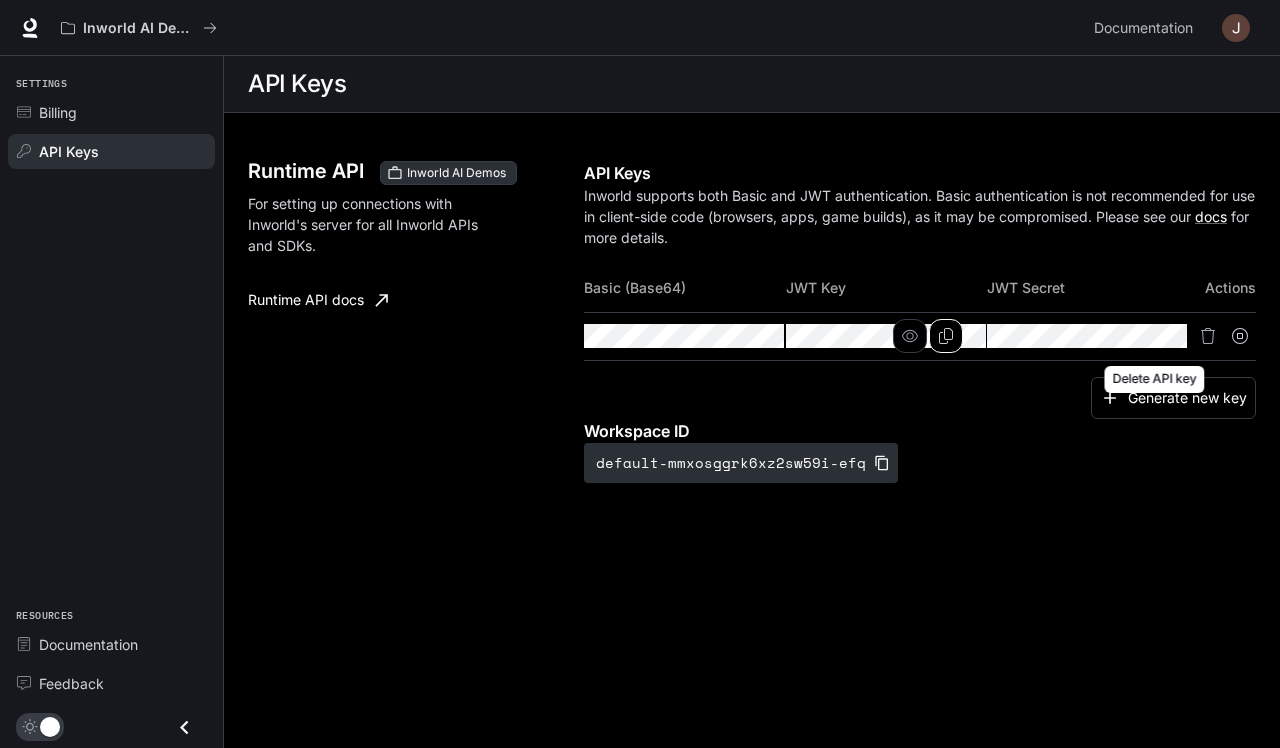 scroll, scrollTop: 0, scrollLeft: 51, axis: horizontal 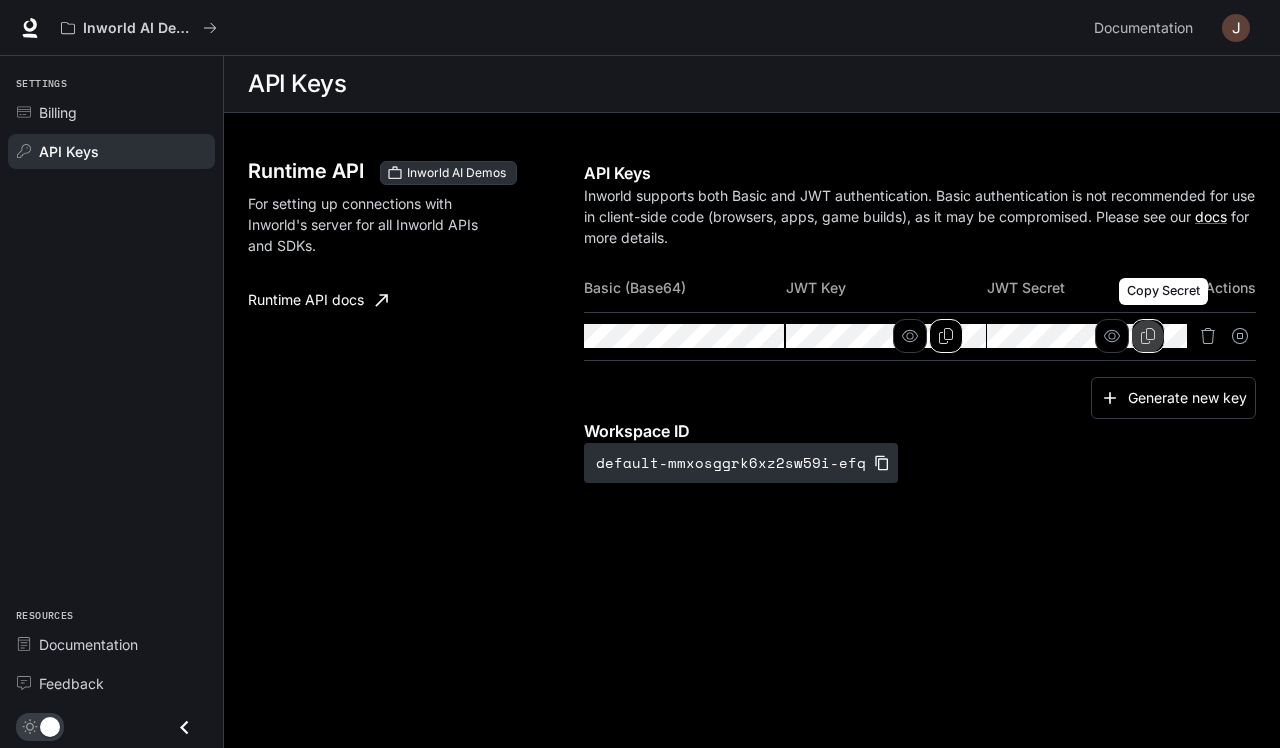 click at bounding box center (1148, 336) 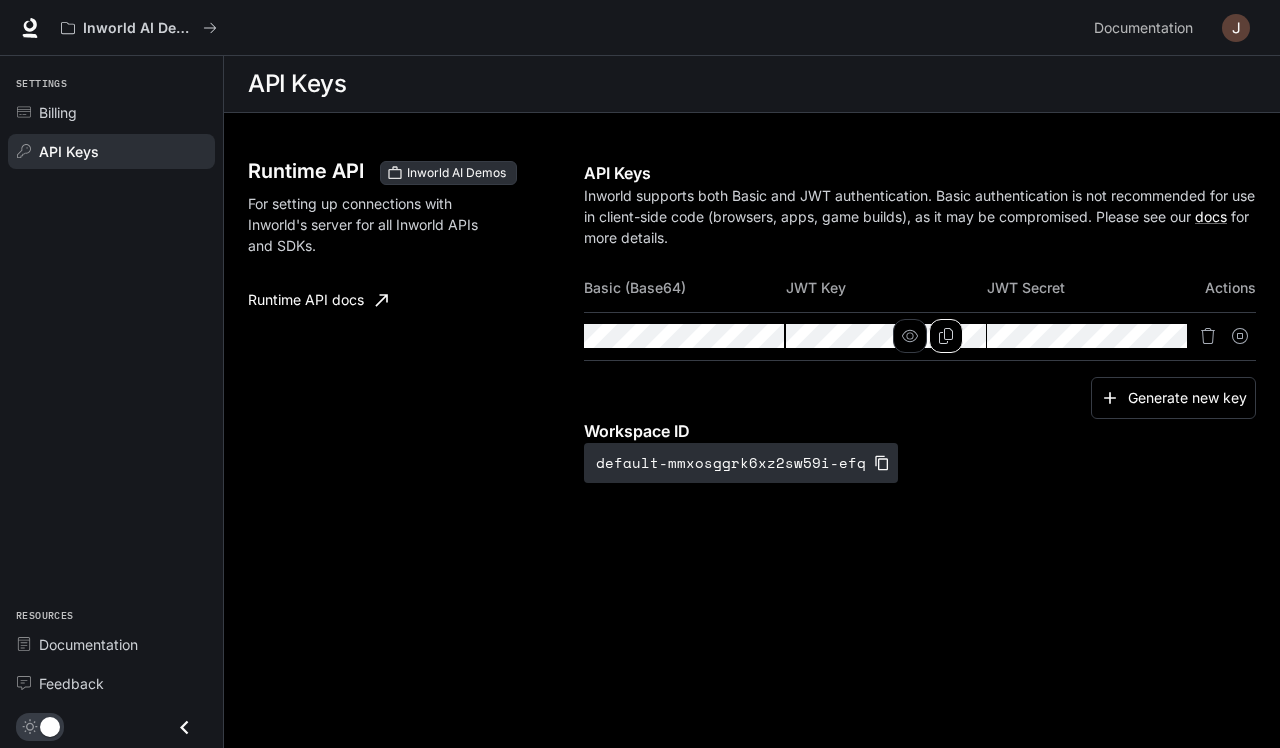 drag, startPoint x: 33, startPoint y: 43, endPoint x: 31, endPoint y: 24, distance: 19.104973 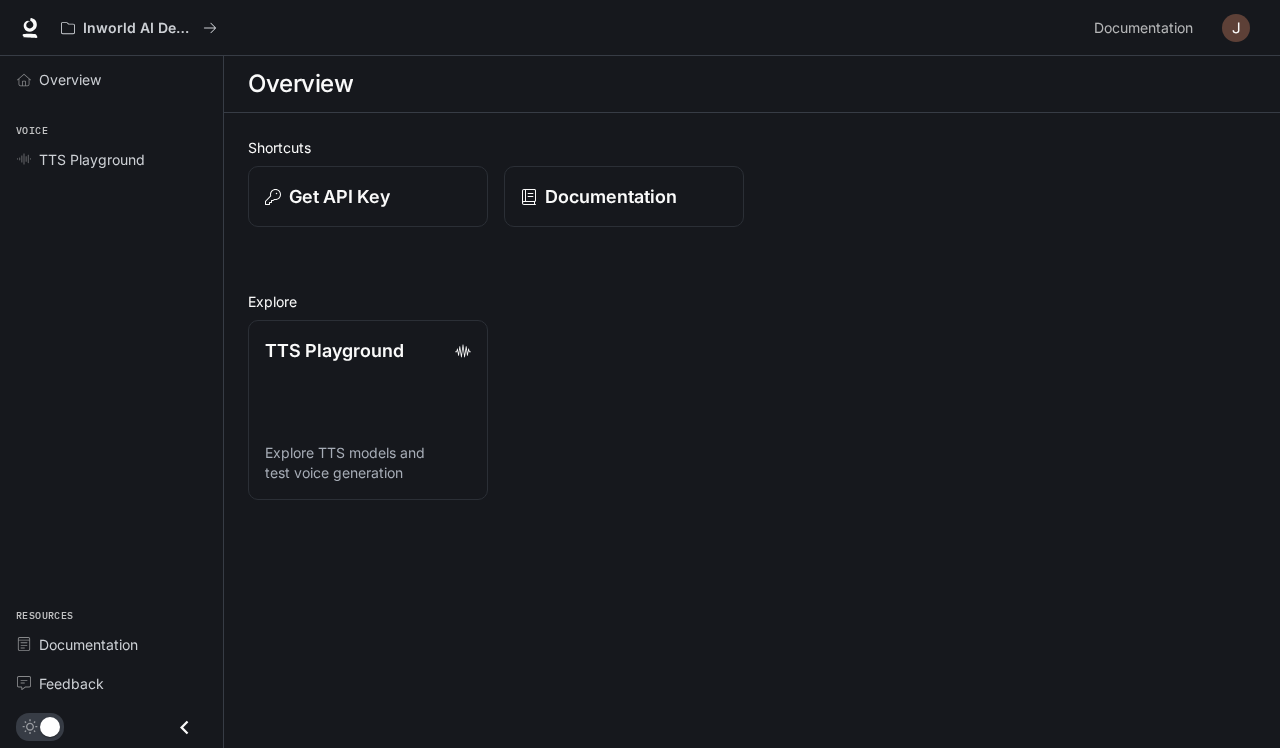 scroll, scrollTop: 0, scrollLeft: 0, axis: both 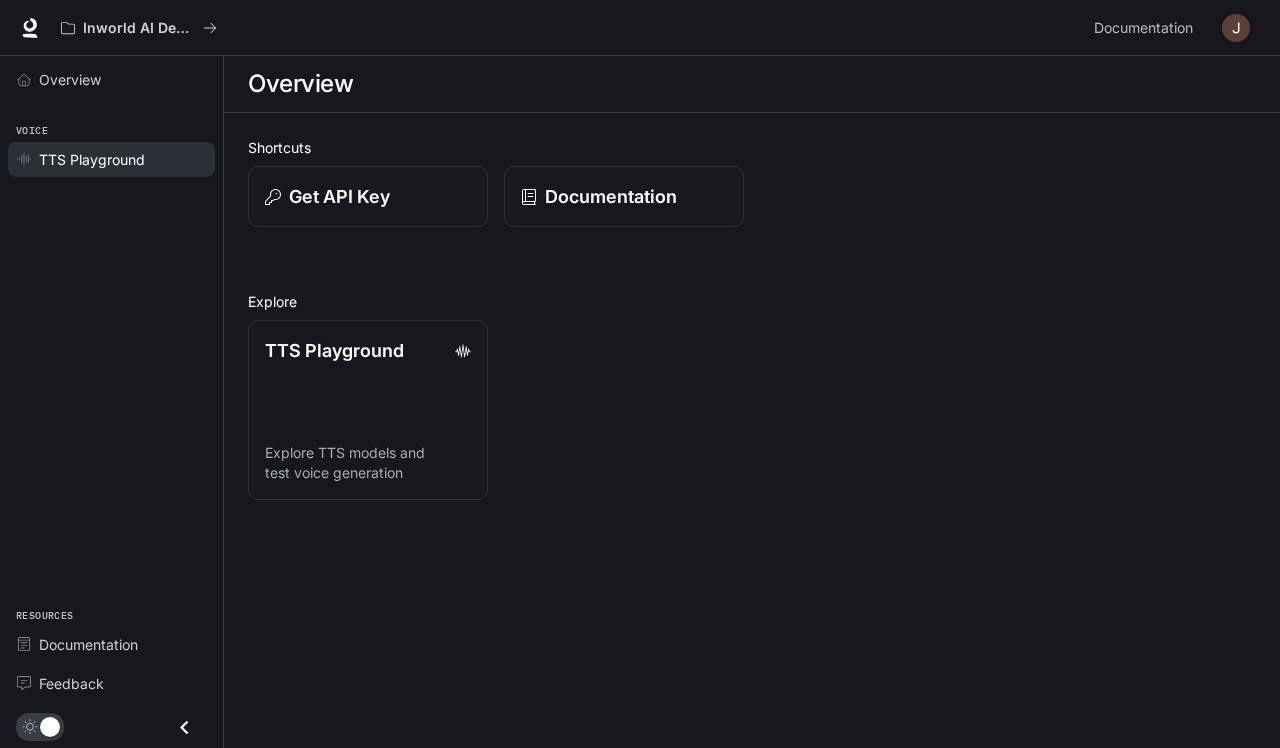 click on "TTS Playground" at bounding box center [122, 159] 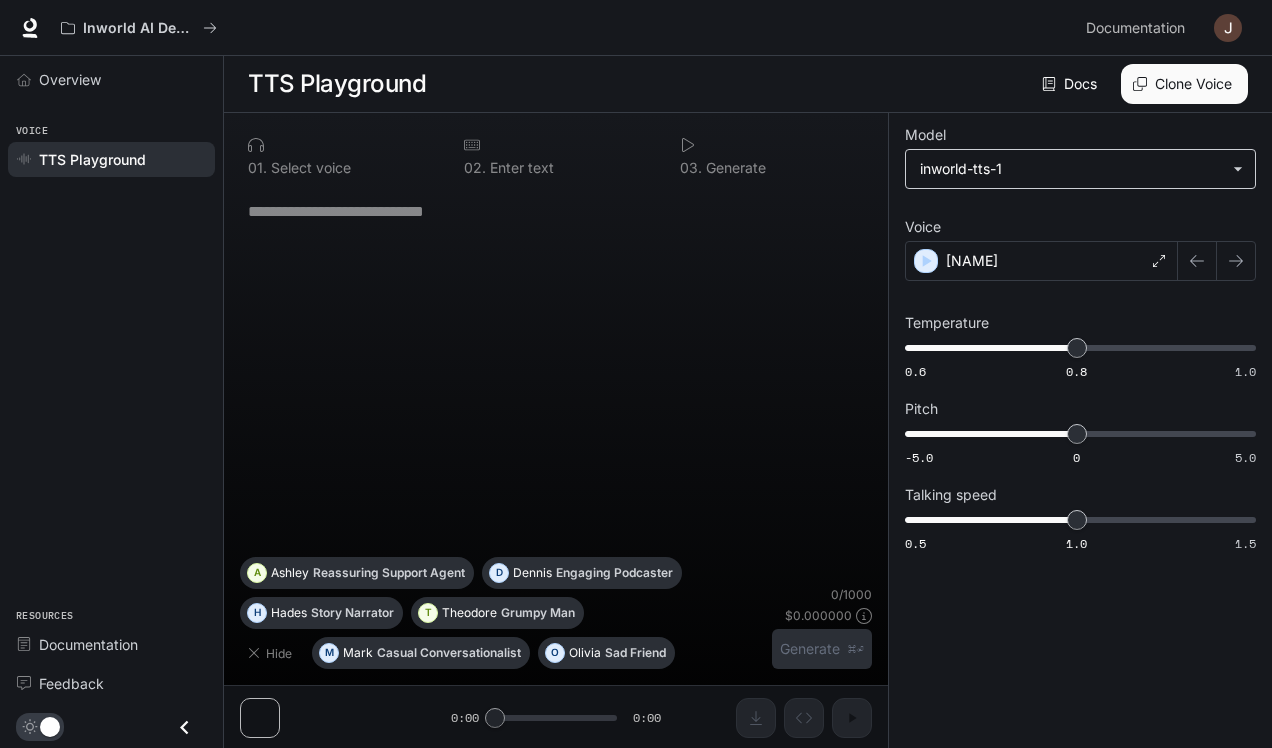 click on "**********" at bounding box center (636, 374) 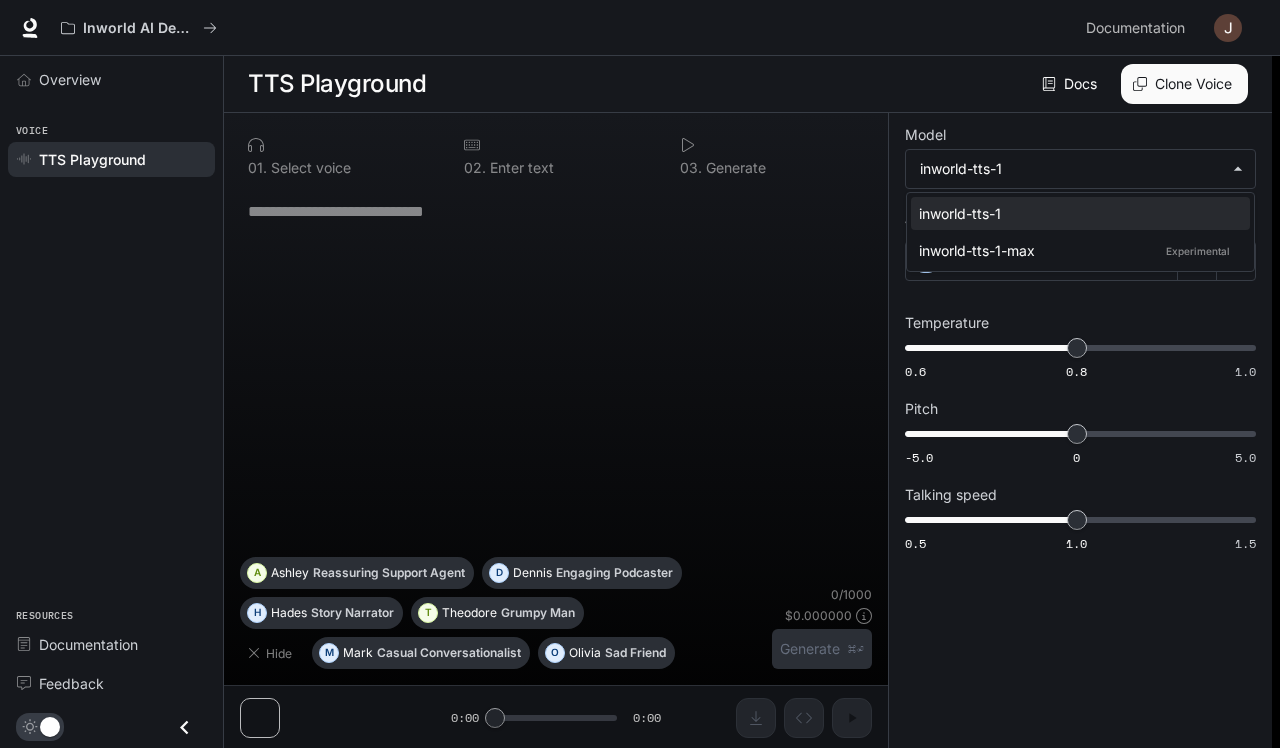 click at bounding box center (640, 374) 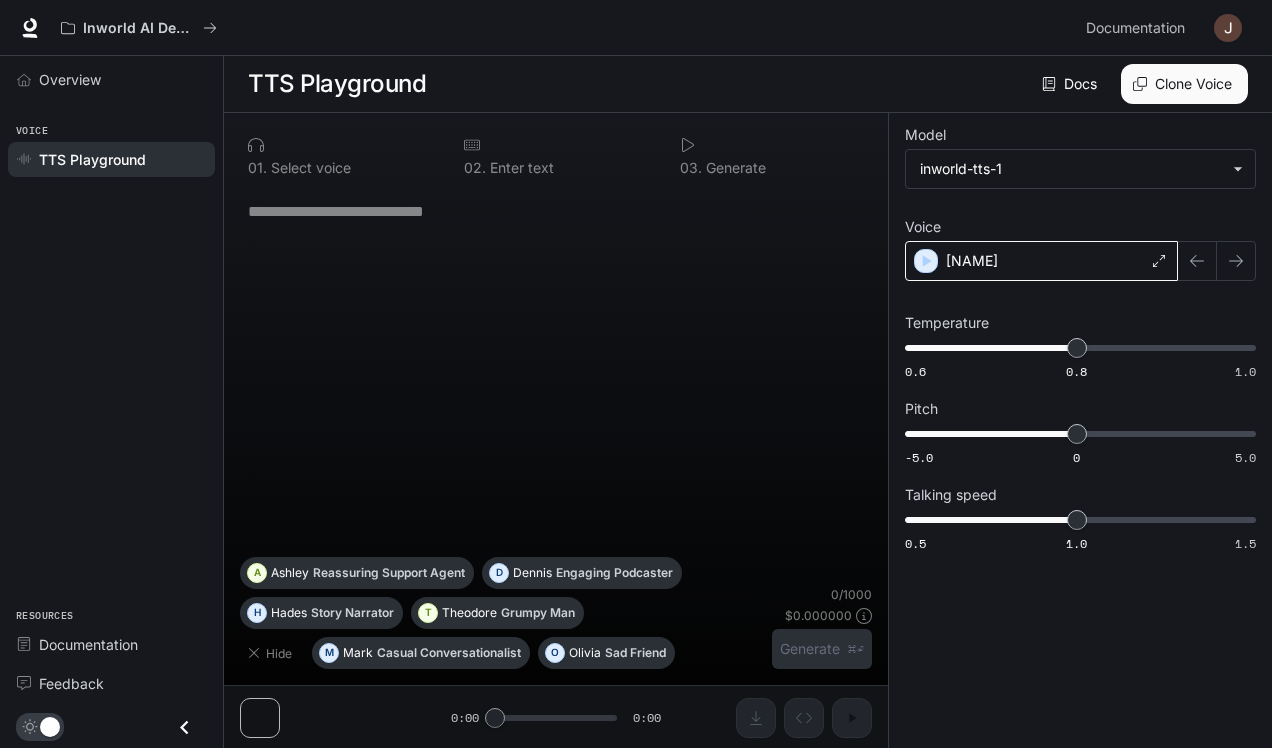 click on "[NAME]" at bounding box center (1041, 261) 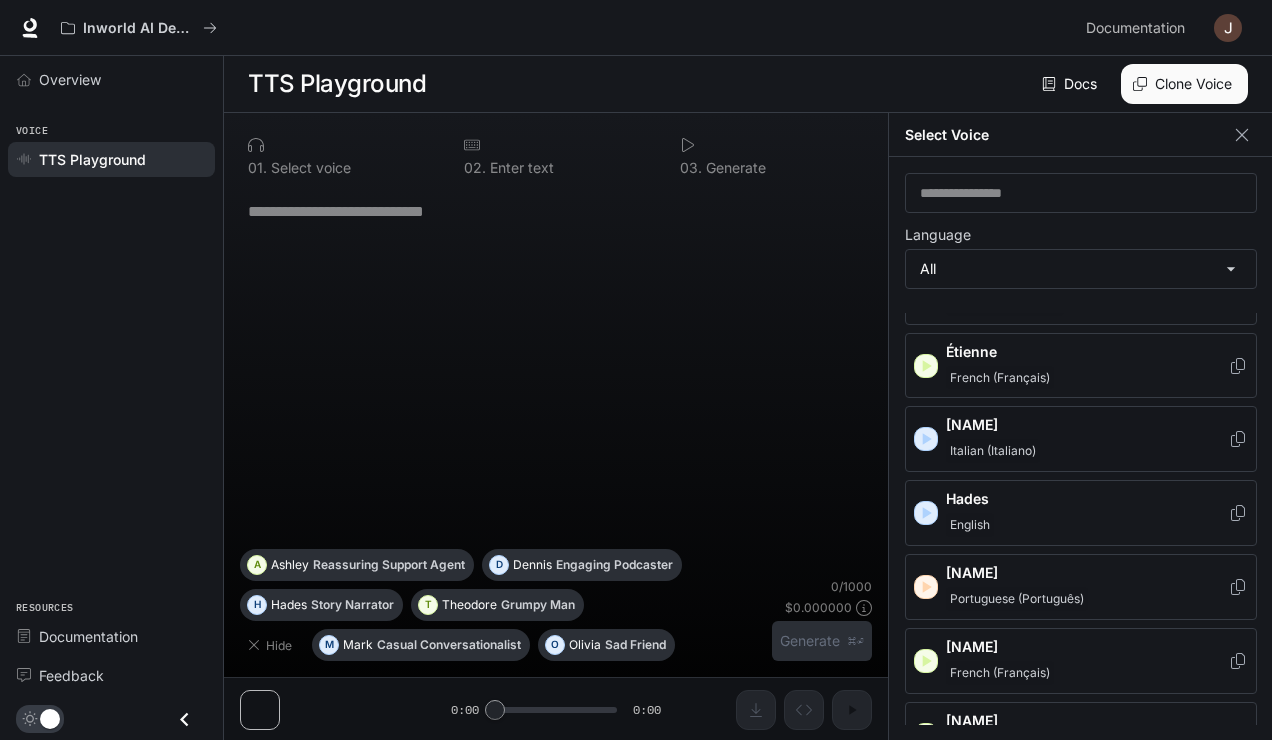 scroll, scrollTop: 1189, scrollLeft: 0, axis: vertical 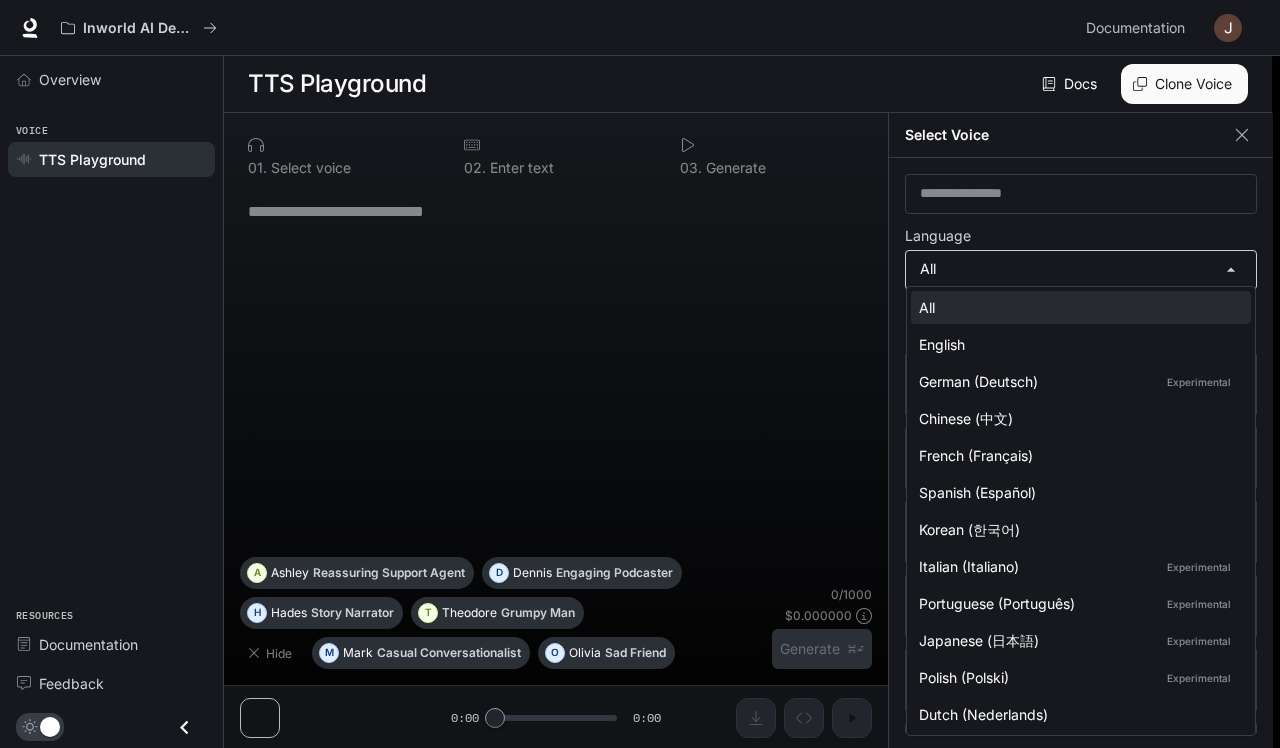 click on "**********" at bounding box center [640, 374] 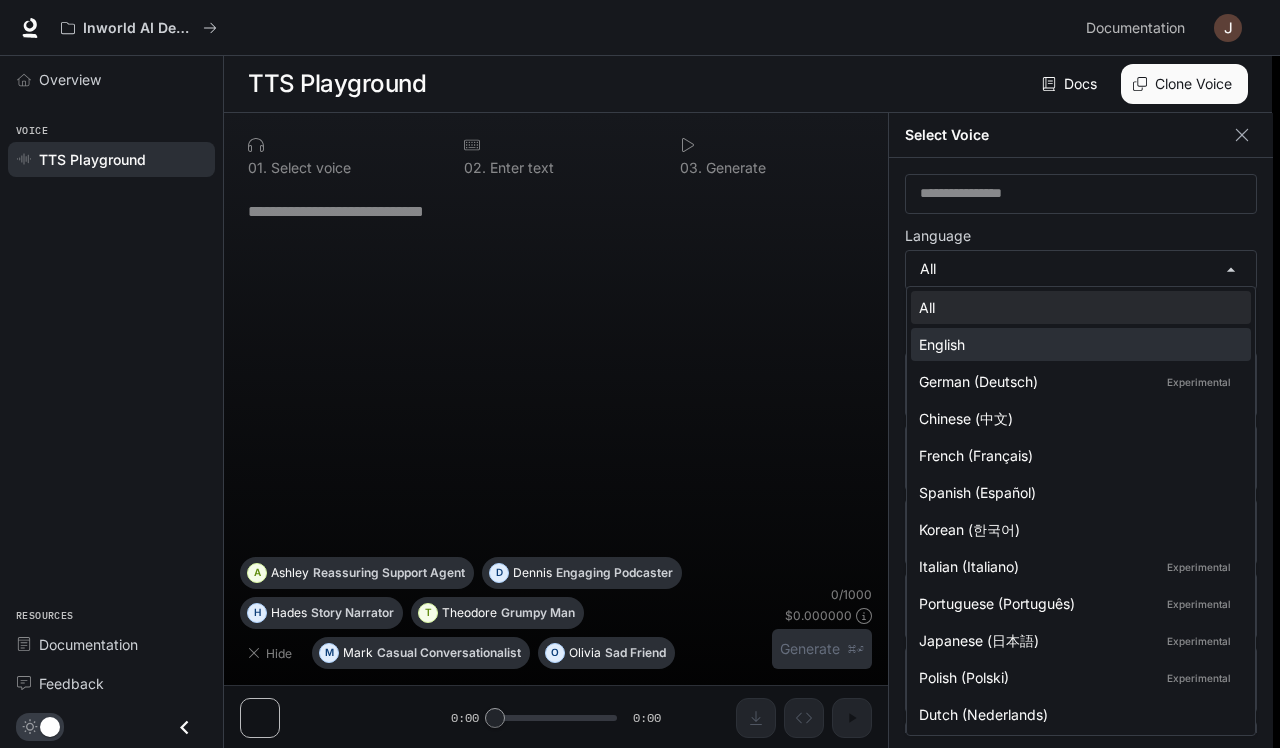 click on "English" at bounding box center (1077, 307) 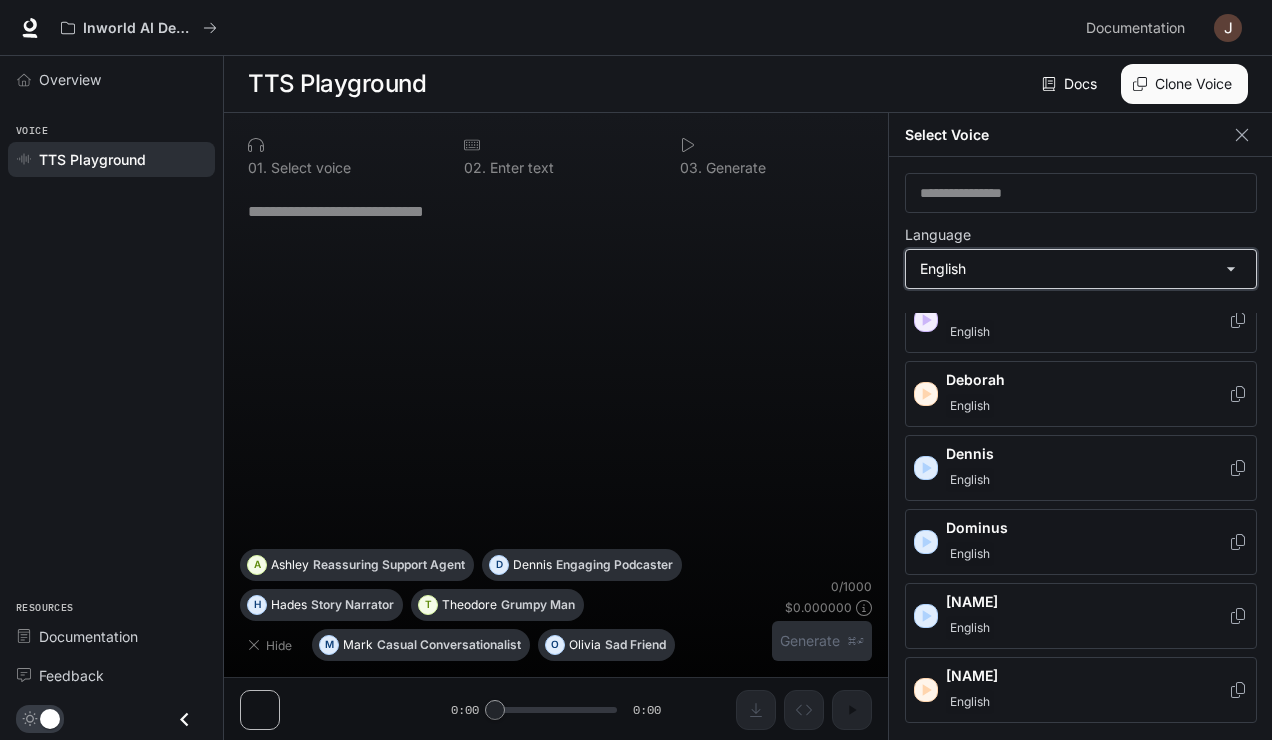 scroll, scrollTop: 361, scrollLeft: 0, axis: vertical 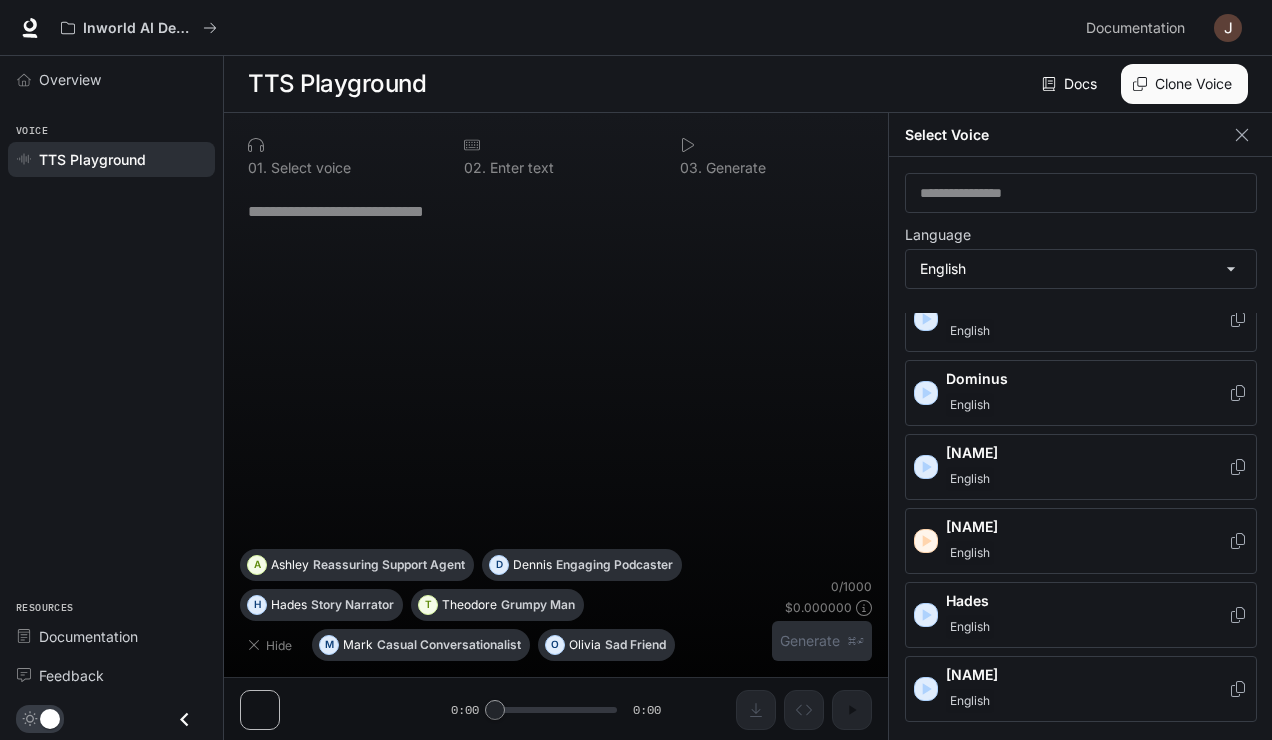 click on "Language" at bounding box center (1081, 239) 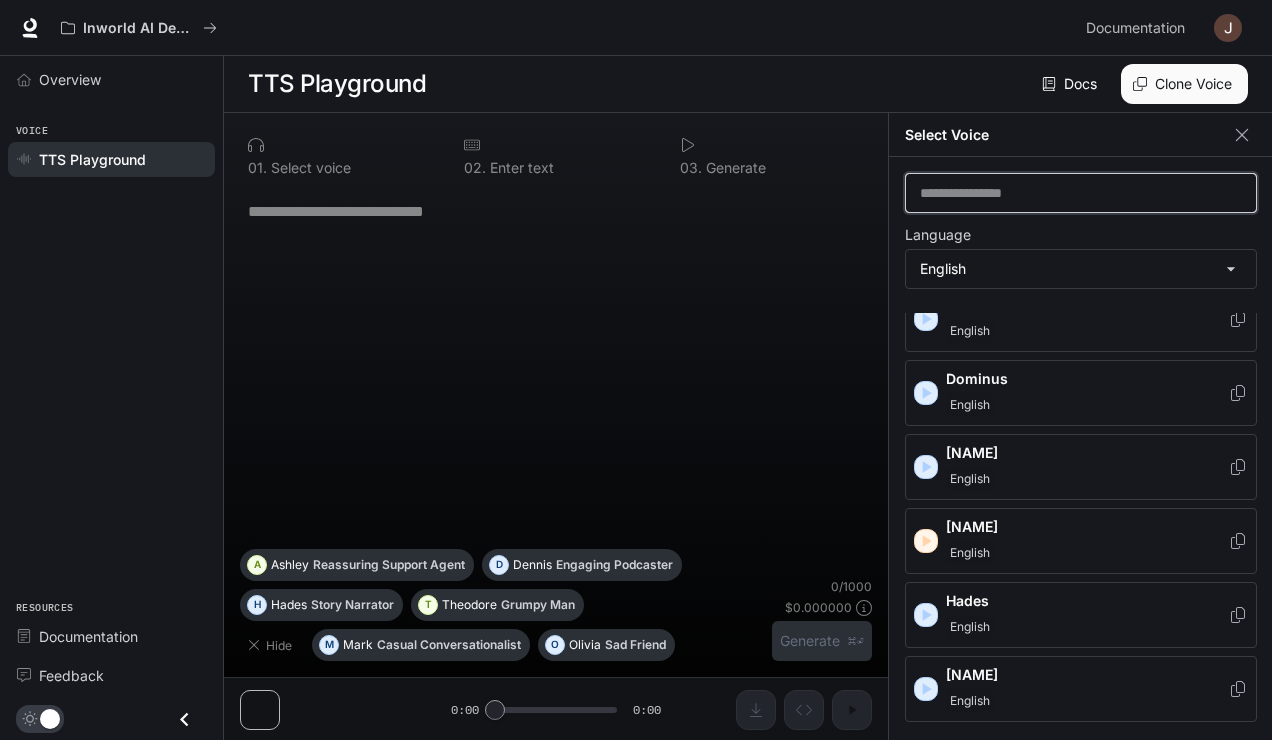 click at bounding box center (1081, 193) 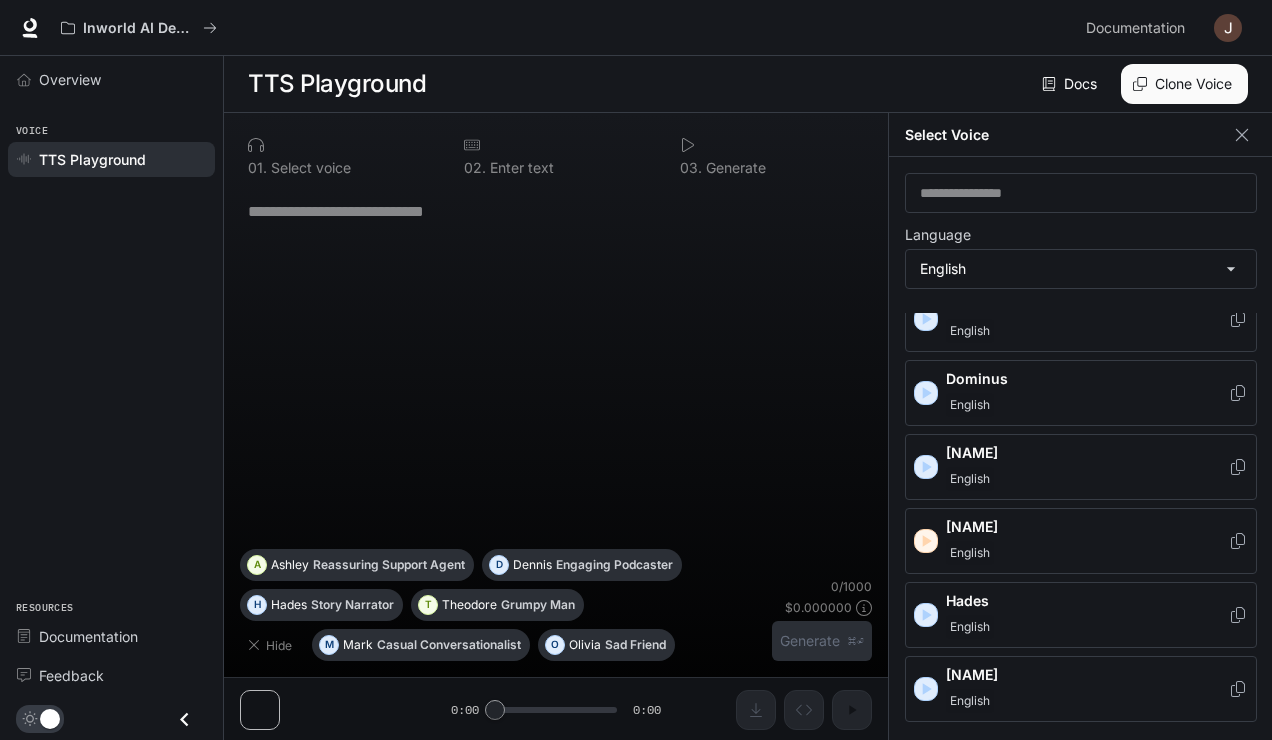 click on "Language English ***** Inworld Voices Alex English Ashley English Craig English Deborah English Dennis English Dominus English Edward English Elizabeth English Hades English Julia English Mark English Olivia English Pixie English Priya English Ronald English Sarah English Shaun English Theodore English Timothy English Wendy English All English German (Deutsch) Experimental Chinese (中文) French (Français) Spanish (Español) Korean (한국어) Italian (Italiano) Experimental Portuguese (Português) Experimental Japanese (日本語)" at bounding box center (1081, 449) 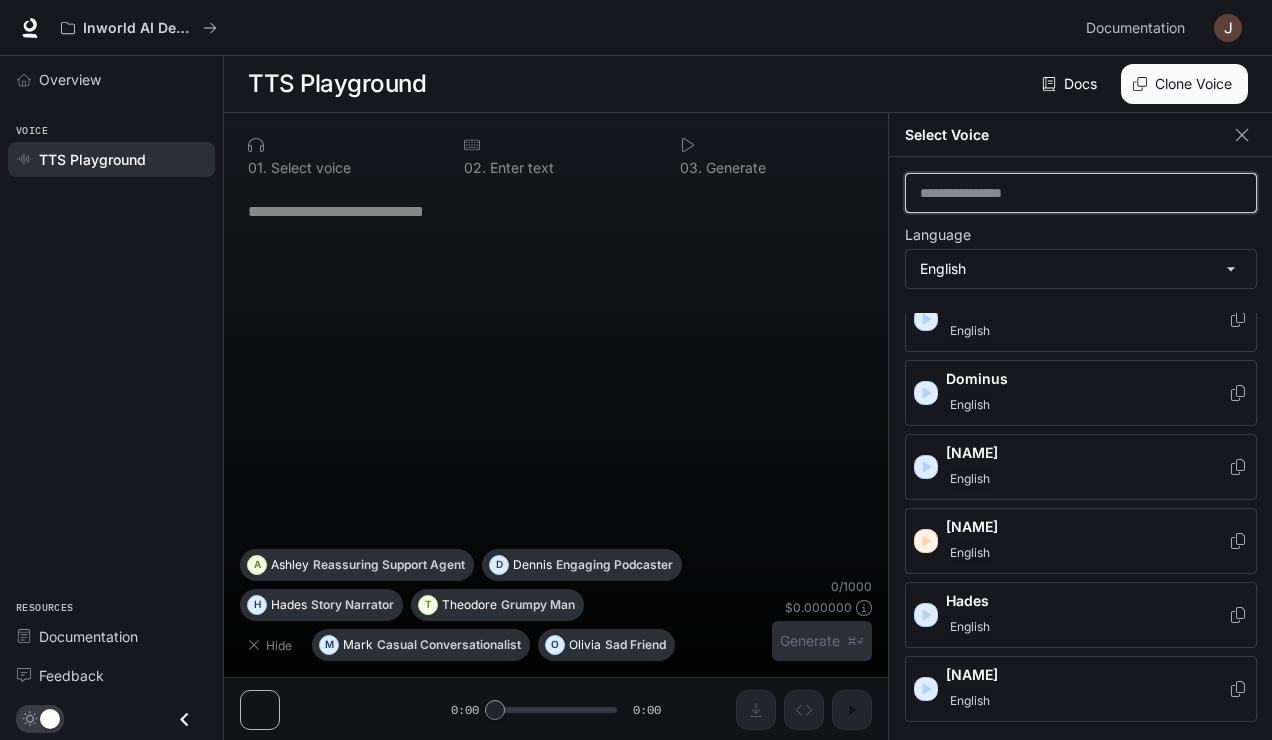 click at bounding box center [1081, 193] 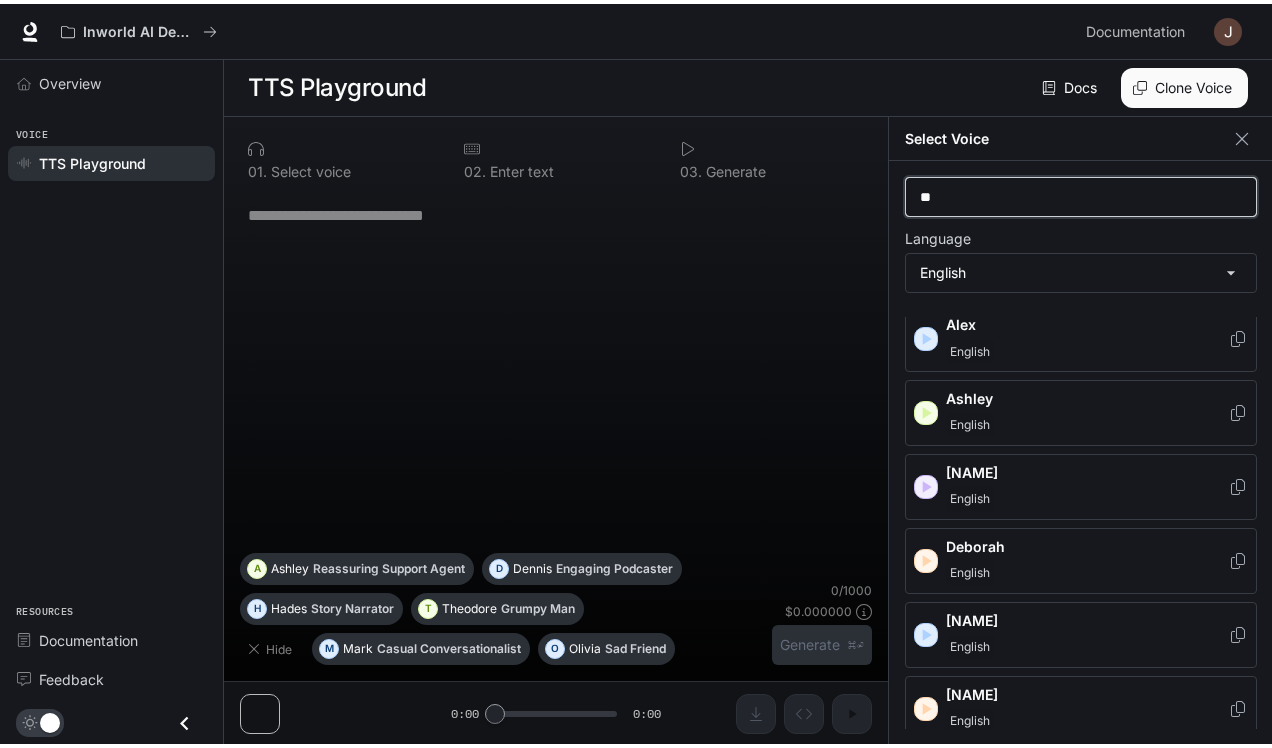 scroll, scrollTop: 0, scrollLeft: 0, axis: both 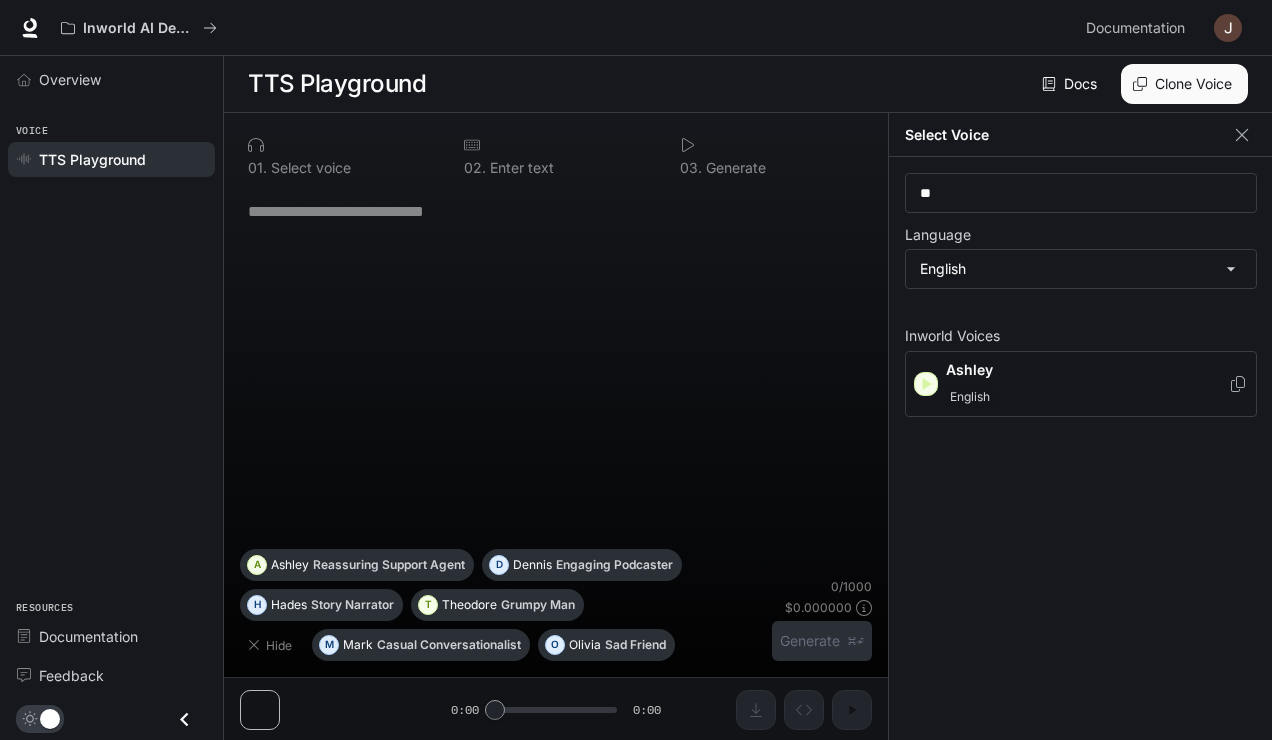 click at bounding box center [926, 384] 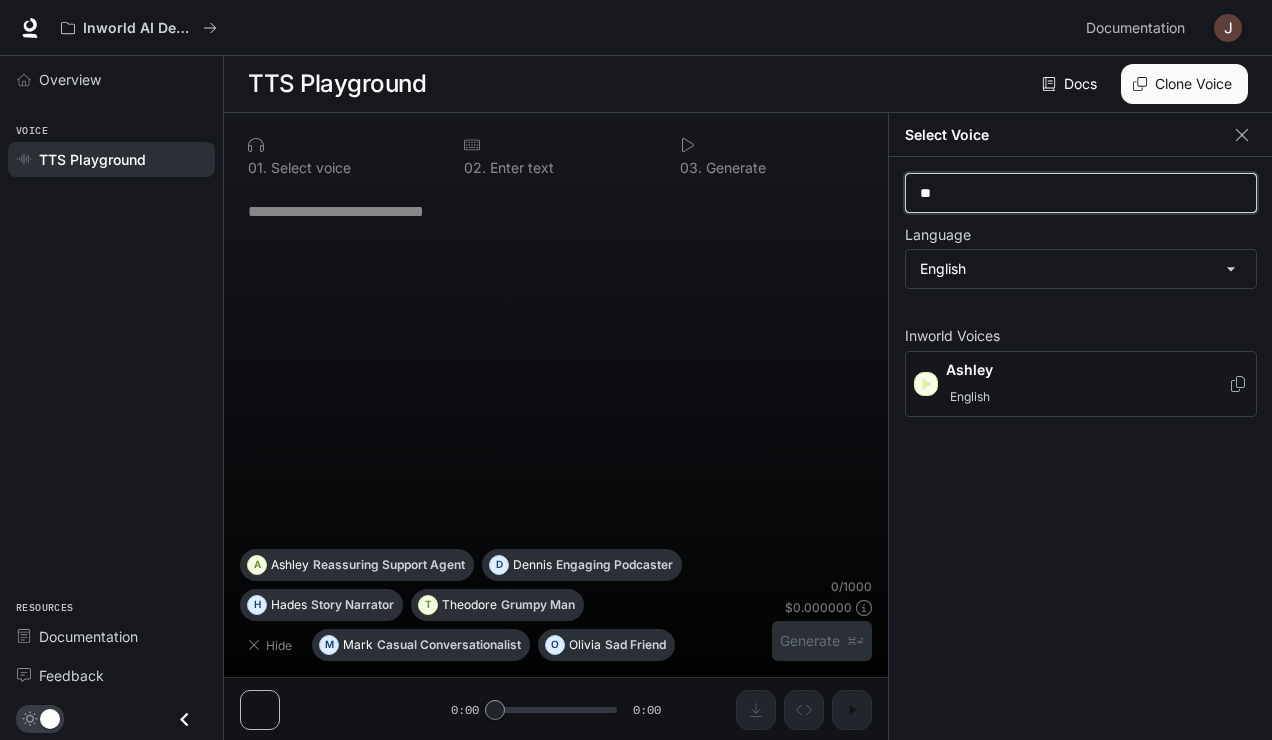 click on "**" at bounding box center [1081, 193] 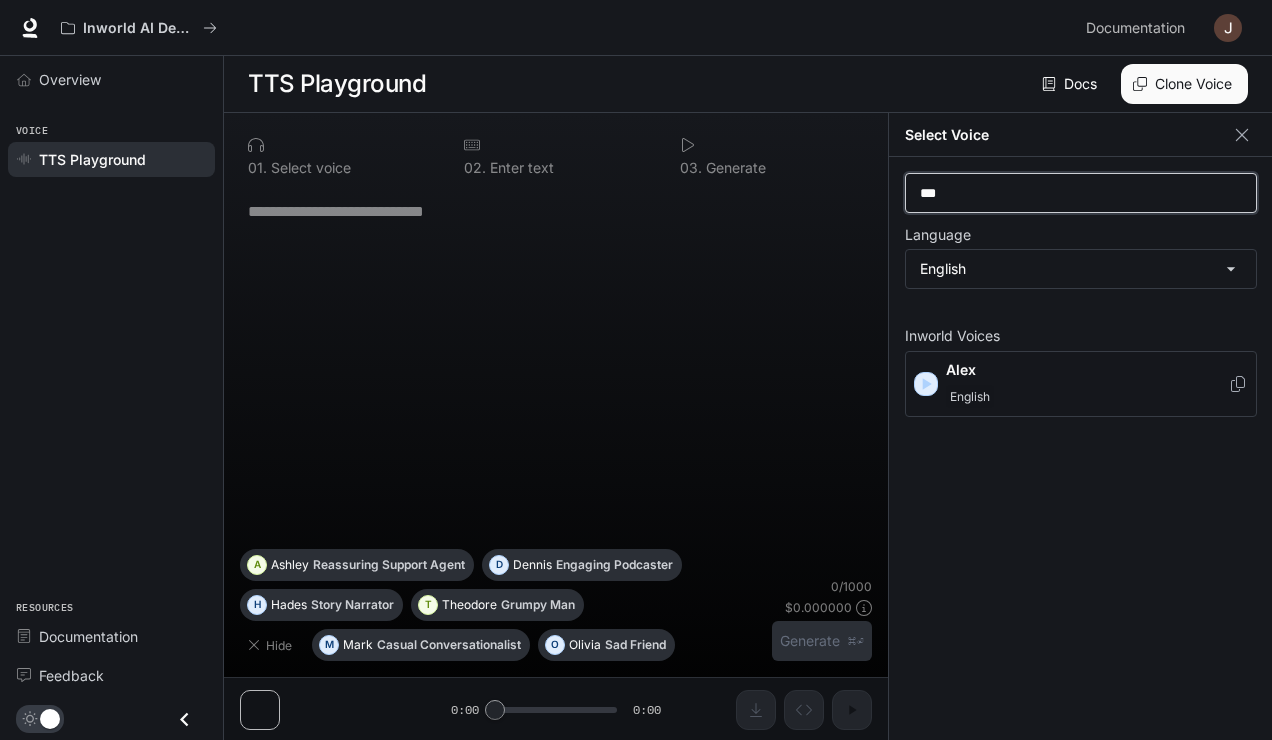 type on "***" 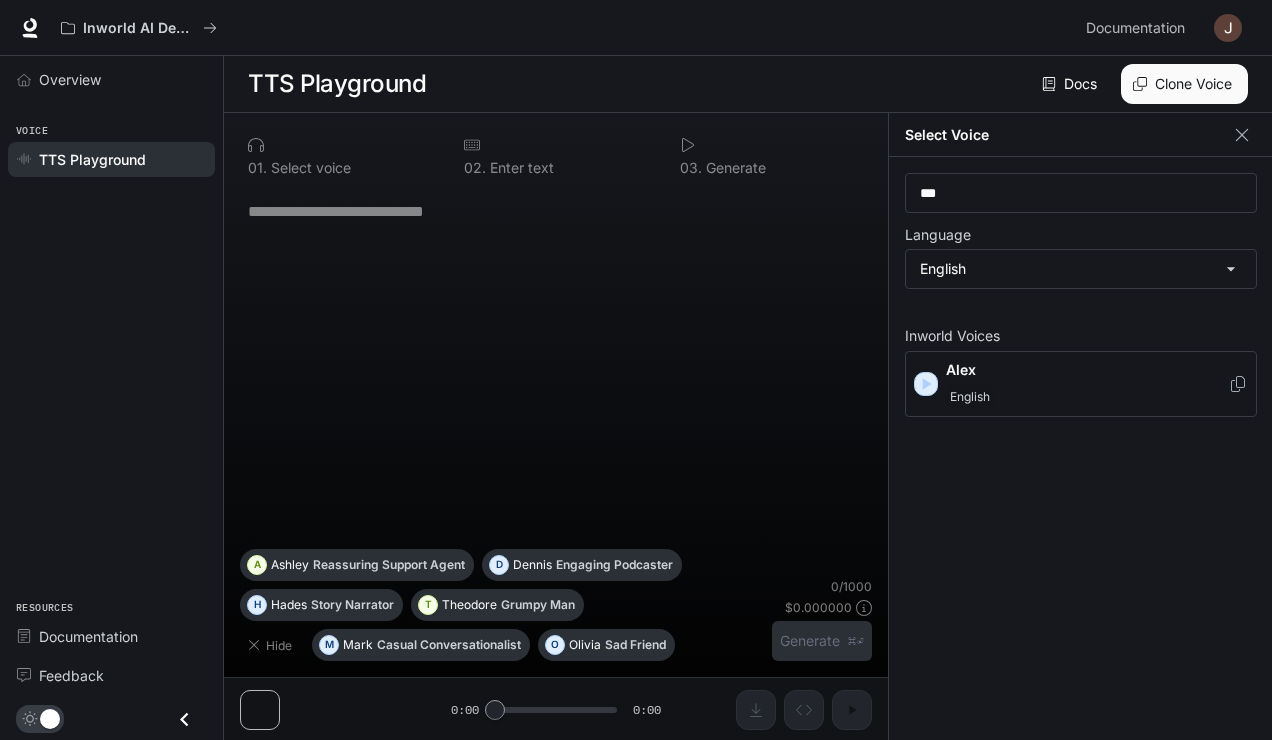 click at bounding box center [926, 384] 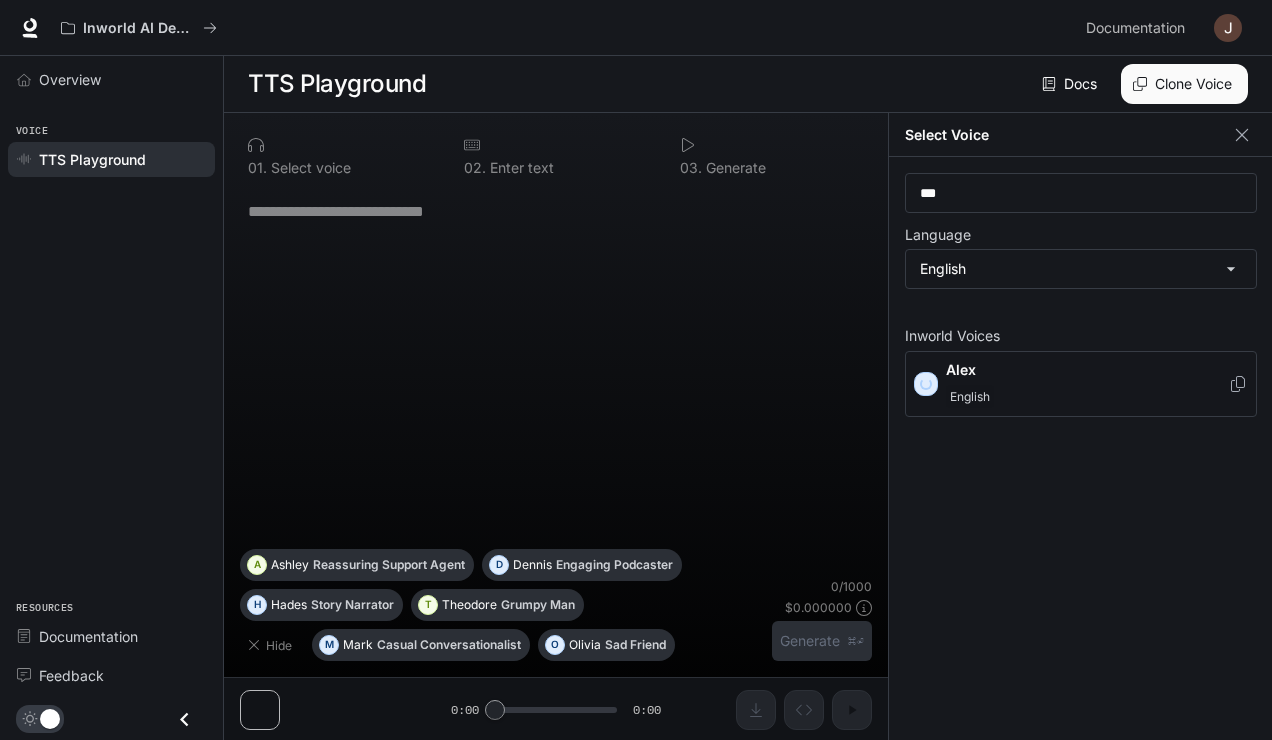 click on "[NAME] English" at bounding box center [1081, 384] 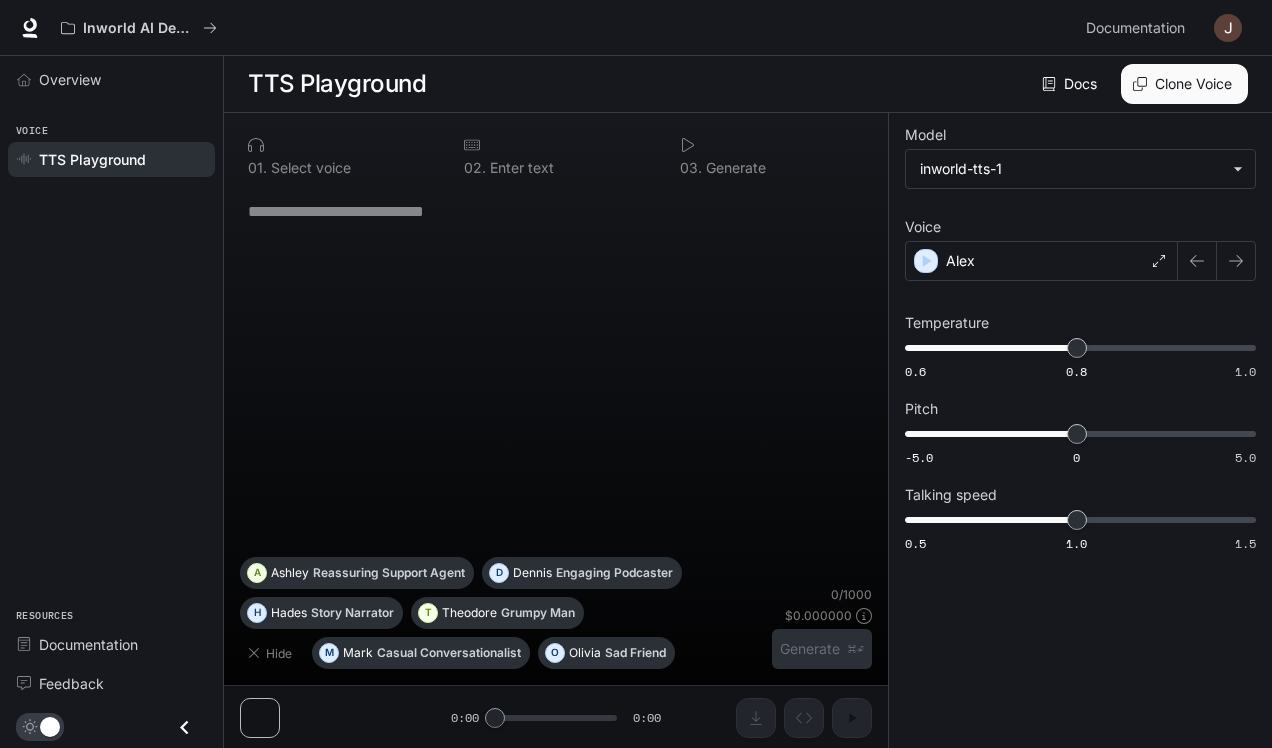 click on "* ​" at bounding box center (556, 372) 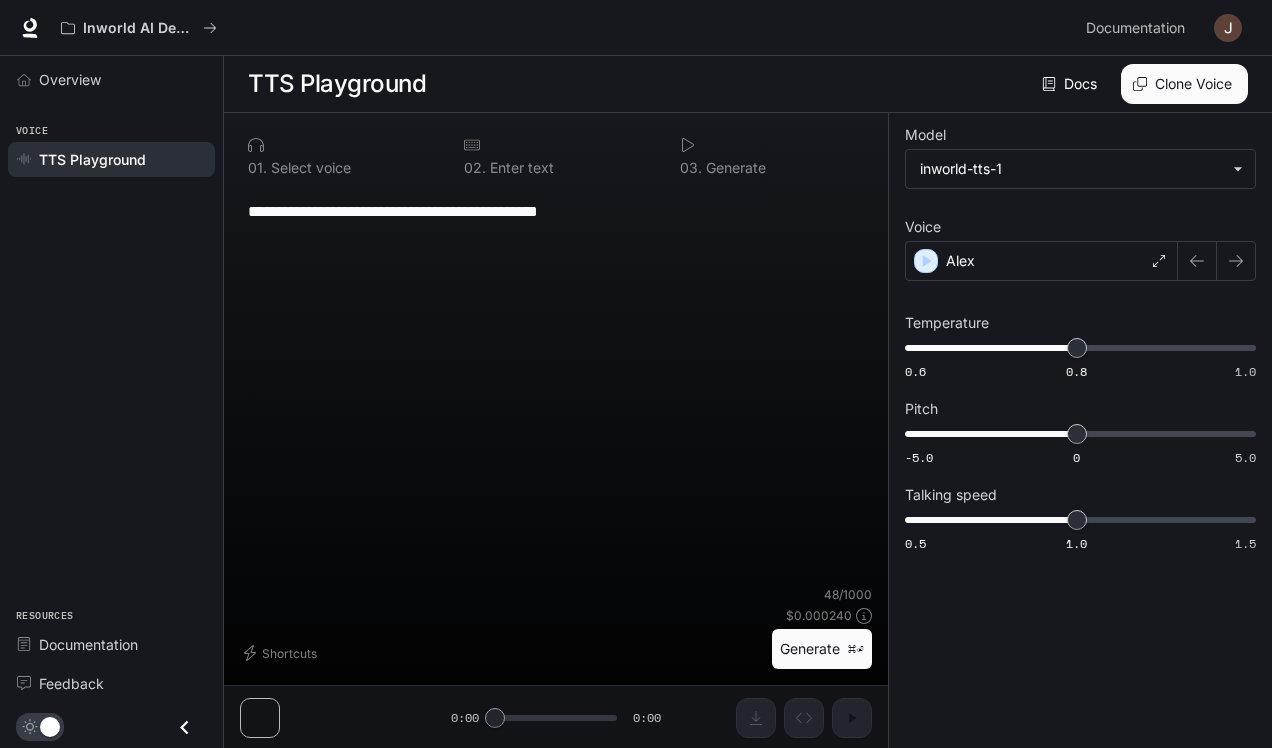 scroll, scrollTop: 1, scrollLeft: 0, axis: vertical 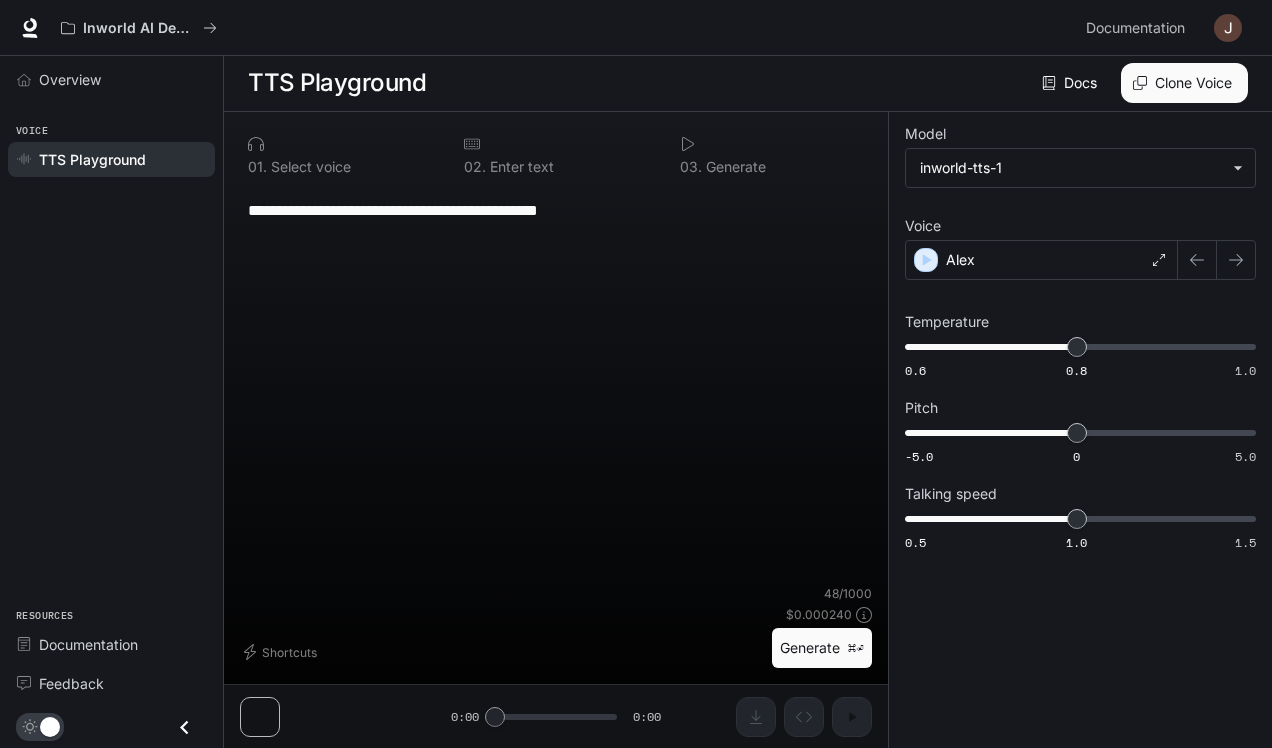 click on "Generate ⌘⏎" at bounding box center (822, 648) 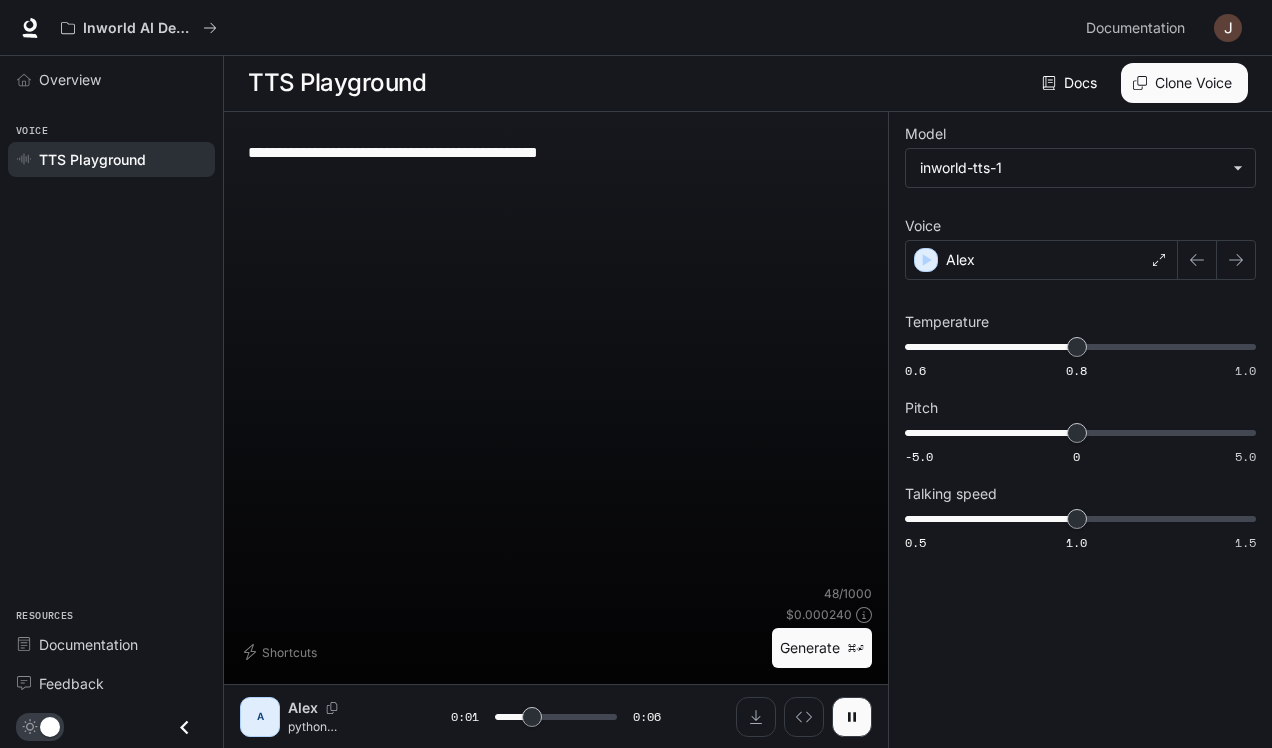 scroll, scrollTop: 0, scrollLeft: 0, axis: both 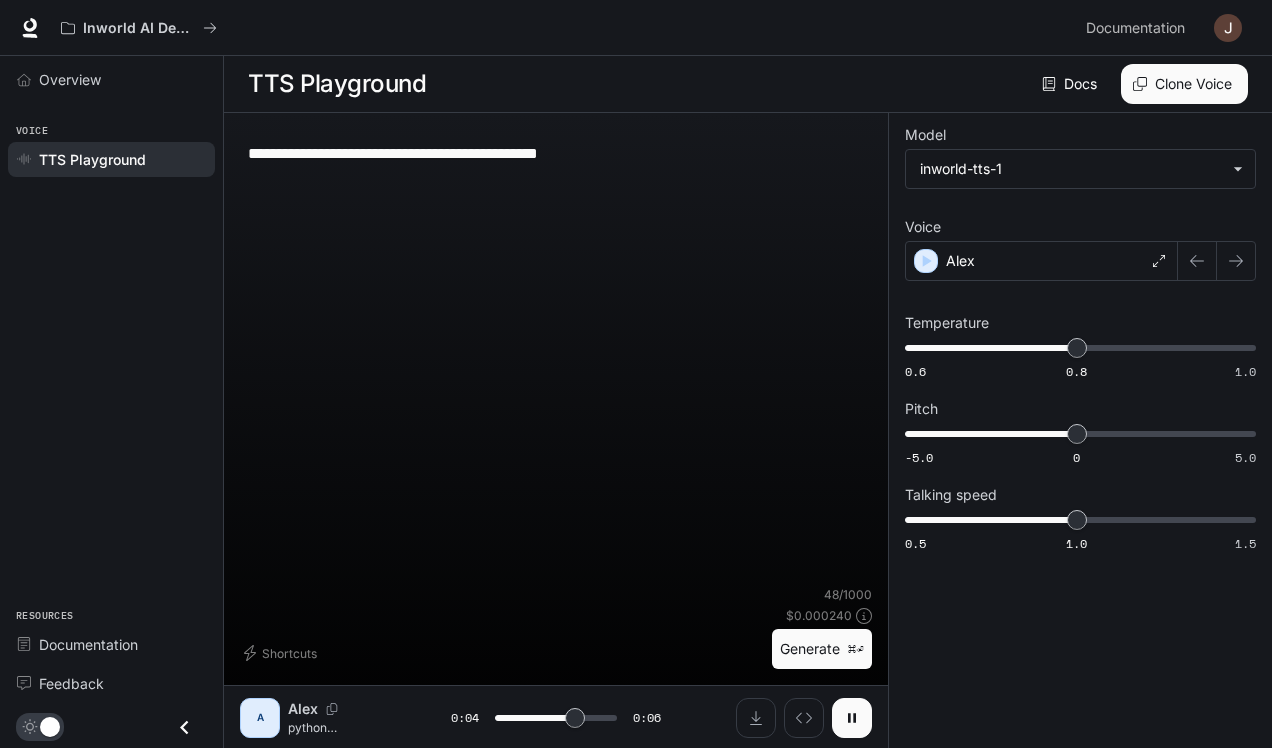 click at bounding box center (852, 718) 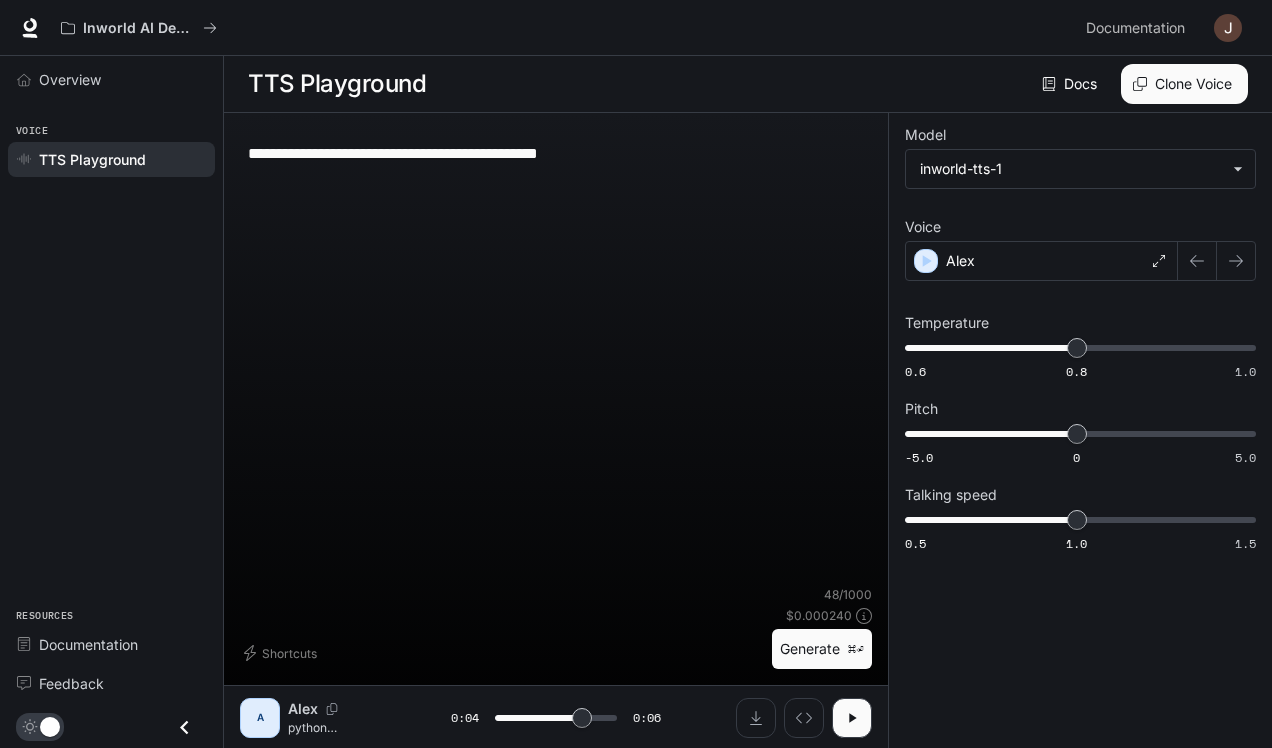 click on "**********" at bounding box center [556, 357] 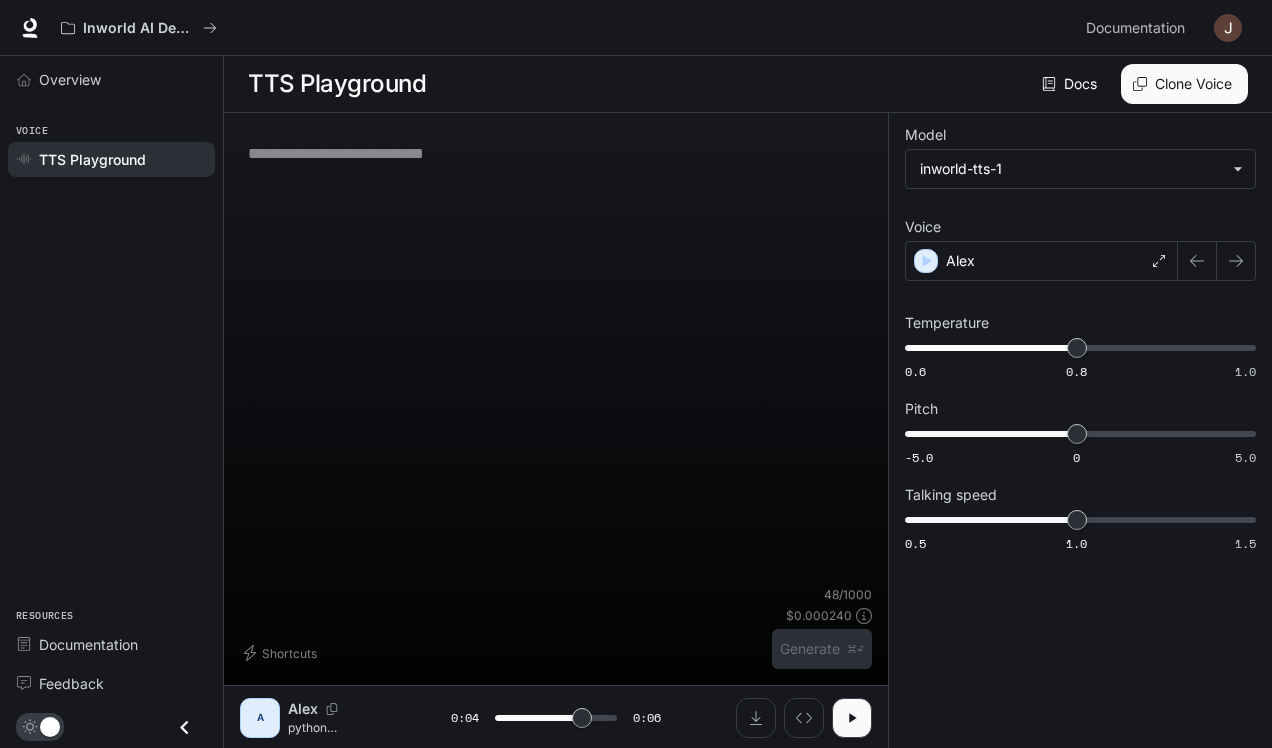 paste on "**********" 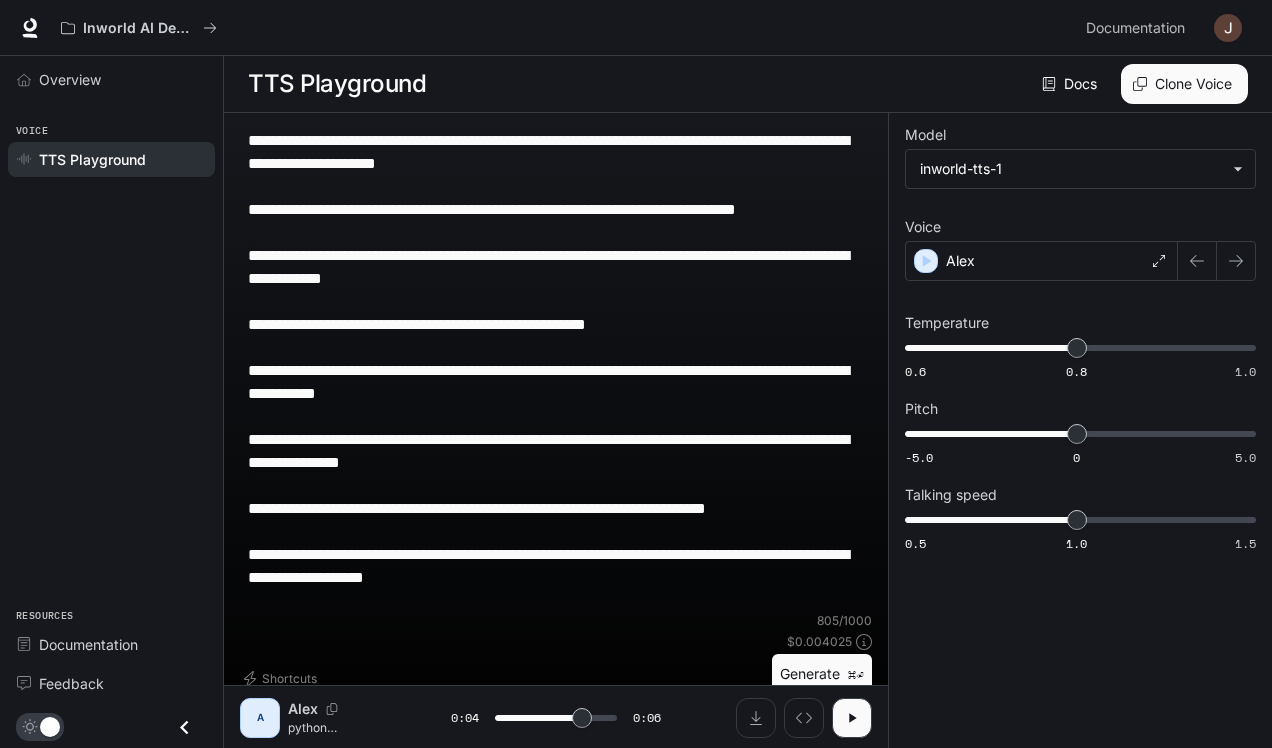 click on "Generate ⌘⏎" at bounding box center [822, 674] 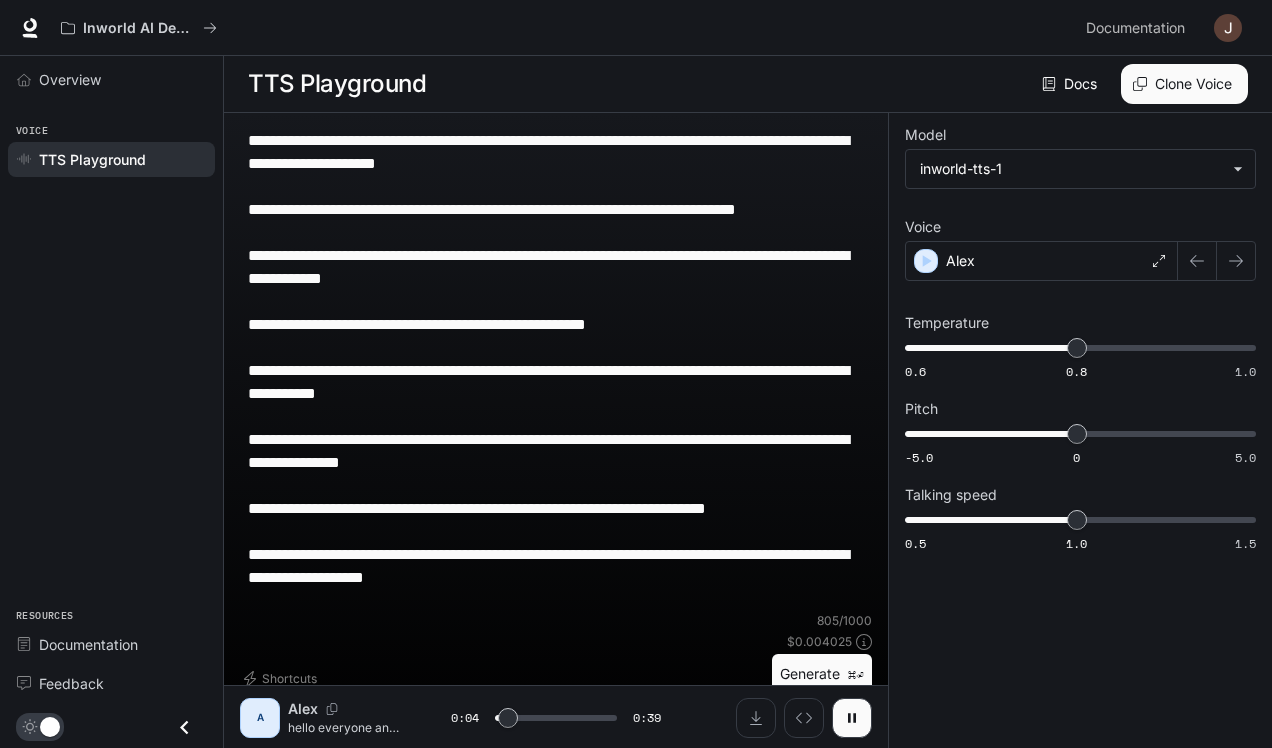 scroll, scrollTop: 1, scrollLeft: 0, axis: vertical 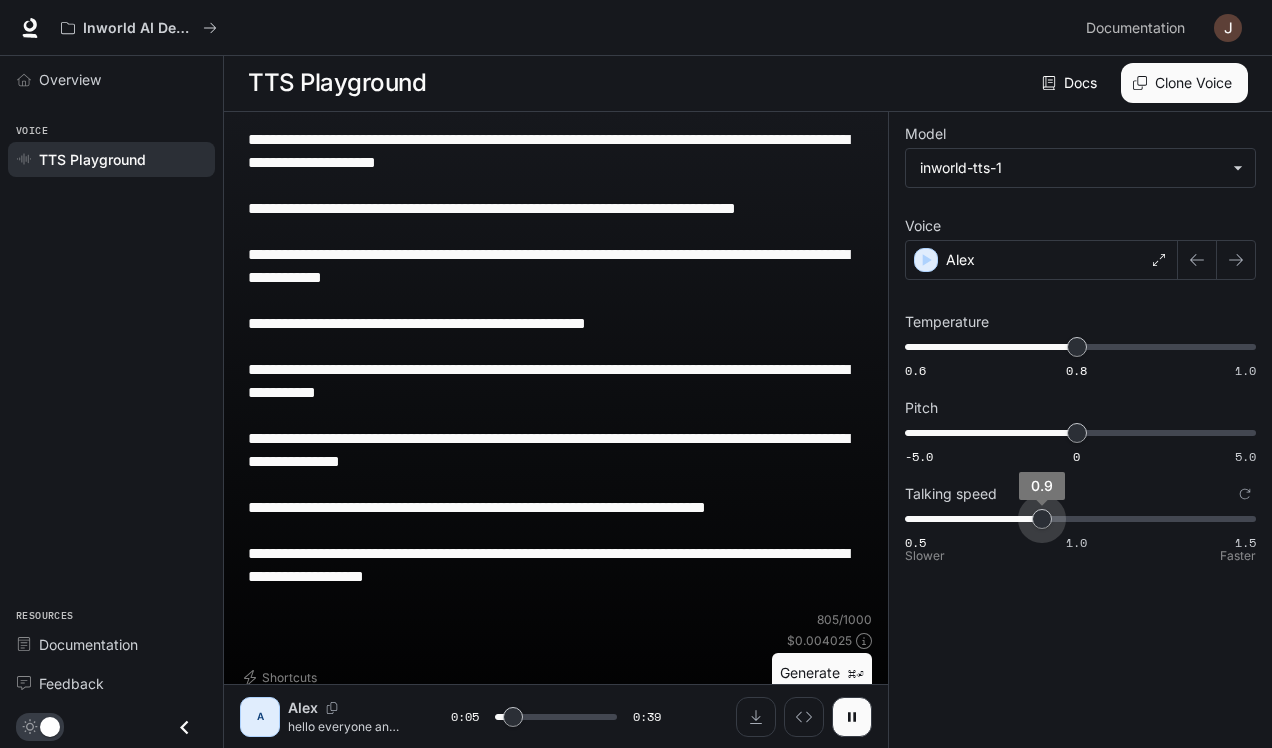 drag, startPoint x: 1068, startPoint y: 520, endPoint x: 1045, endPoint y: 523, distance: 23.194826 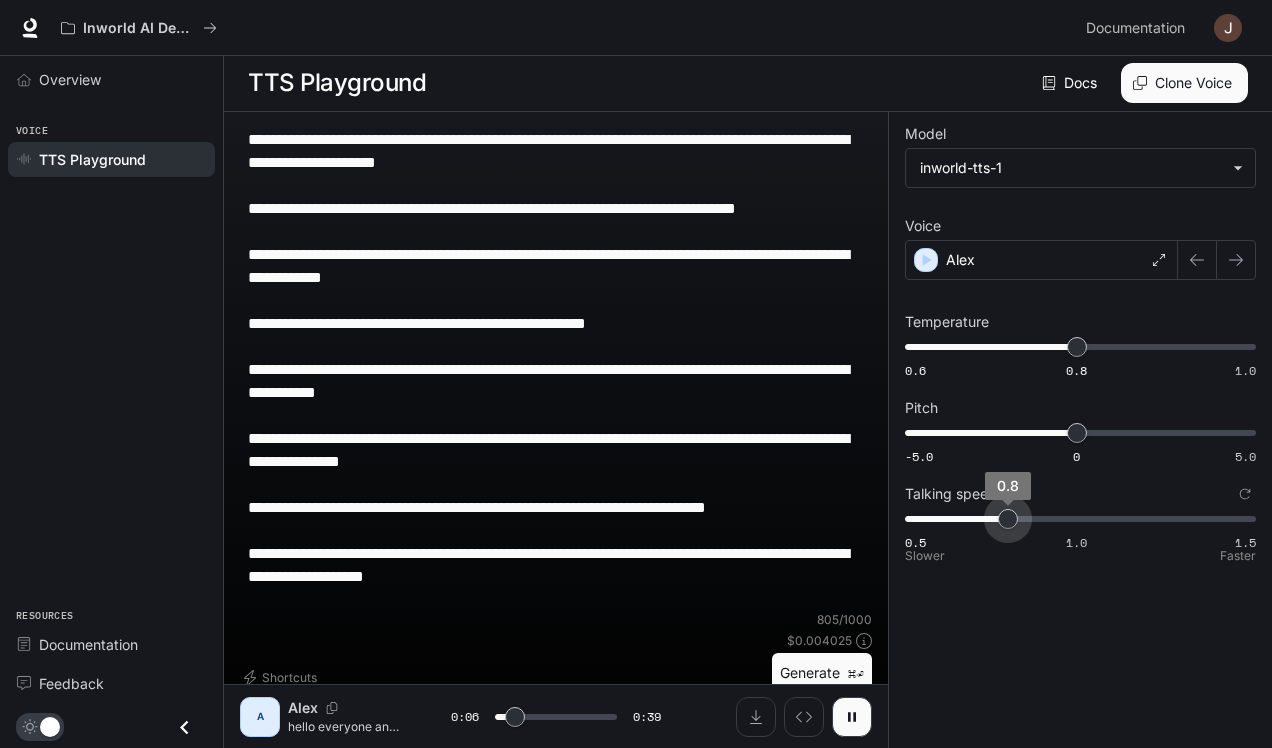 click on "0.8" at bounding box center [1008, 519] 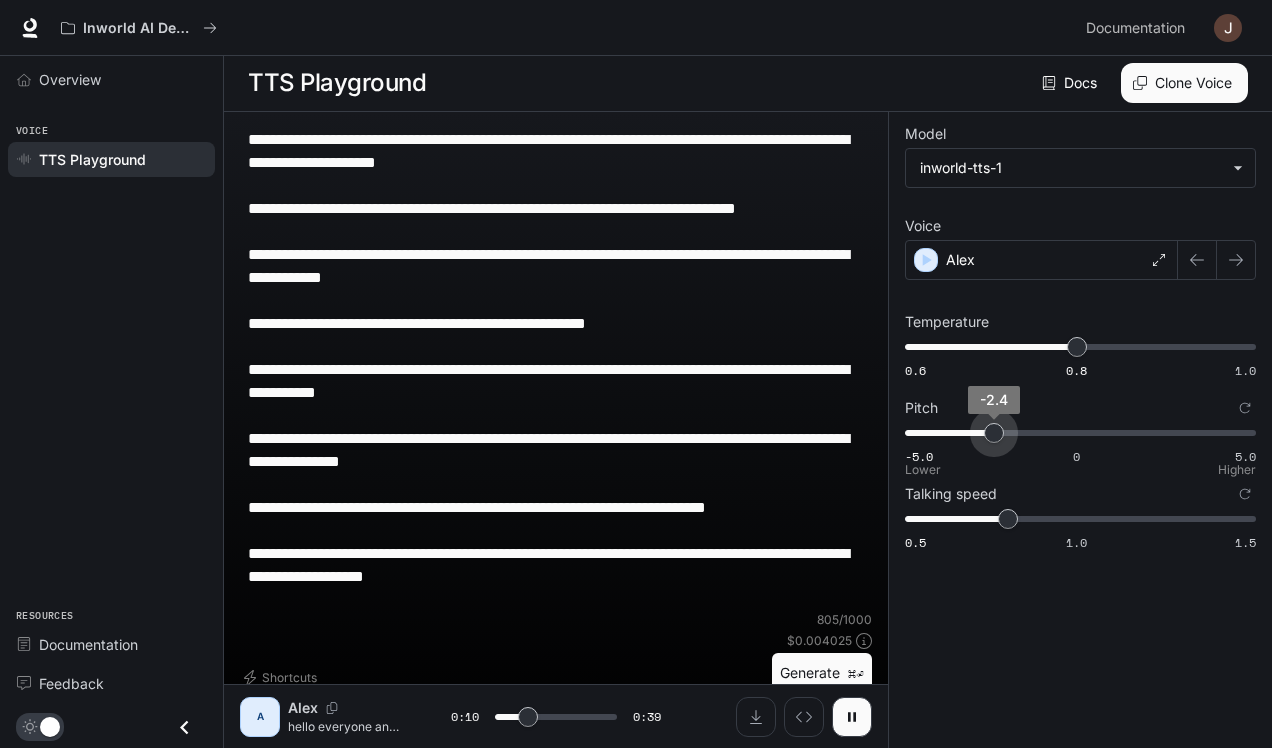 drag, startPoint x: 1070, startPoint y: 442, endPoint x: 986, endPoint y: 438, distance: 84.095184 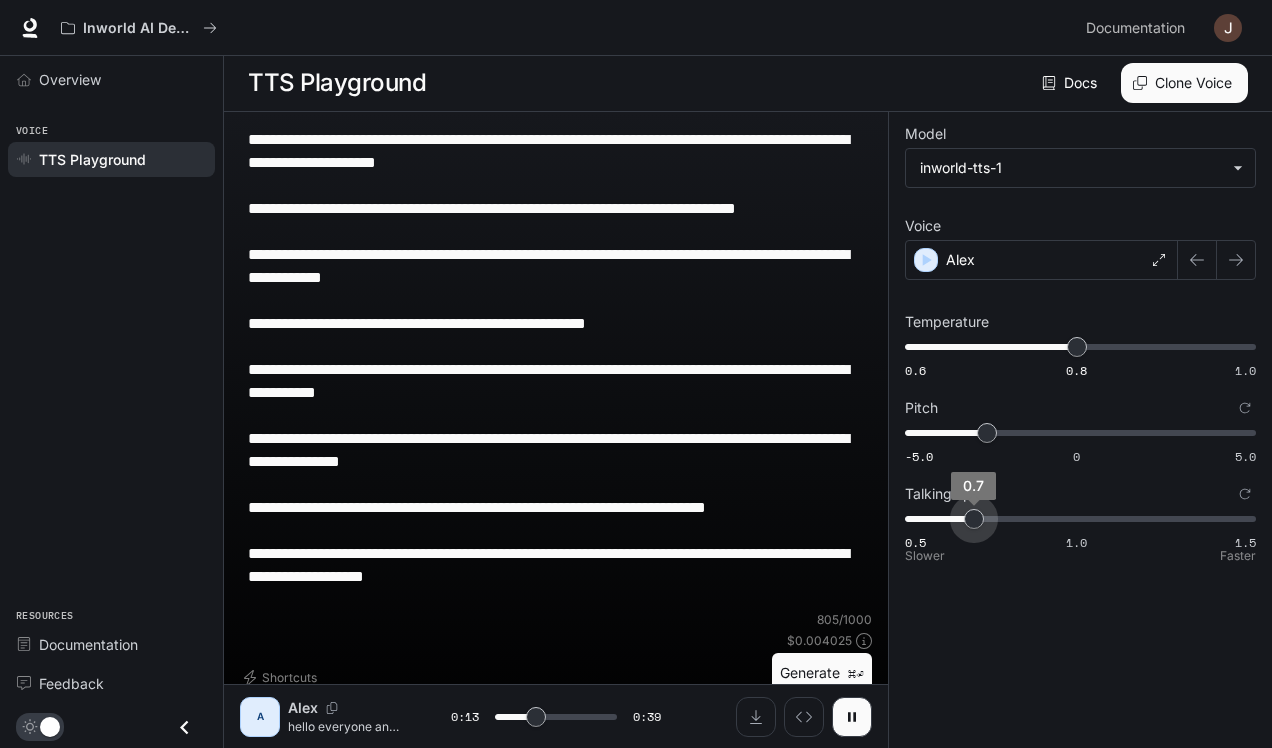 drag, startPoint x: 1006, startPoint y: 521, endPoint x: 964, endPoint y: 522, distance: 42.0119 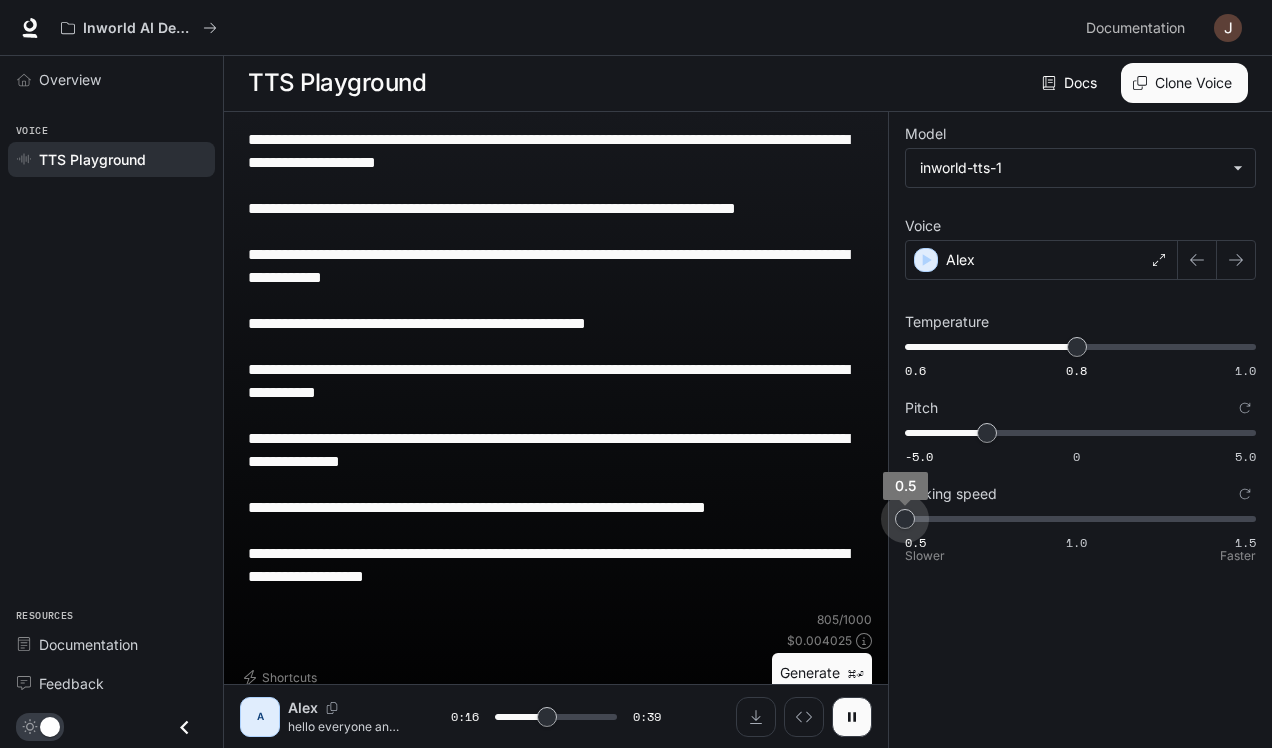drag, startPoint x: 971, startPoint y: 529, endPoint x: 913, endPoint y: 527, distance: 58.034473 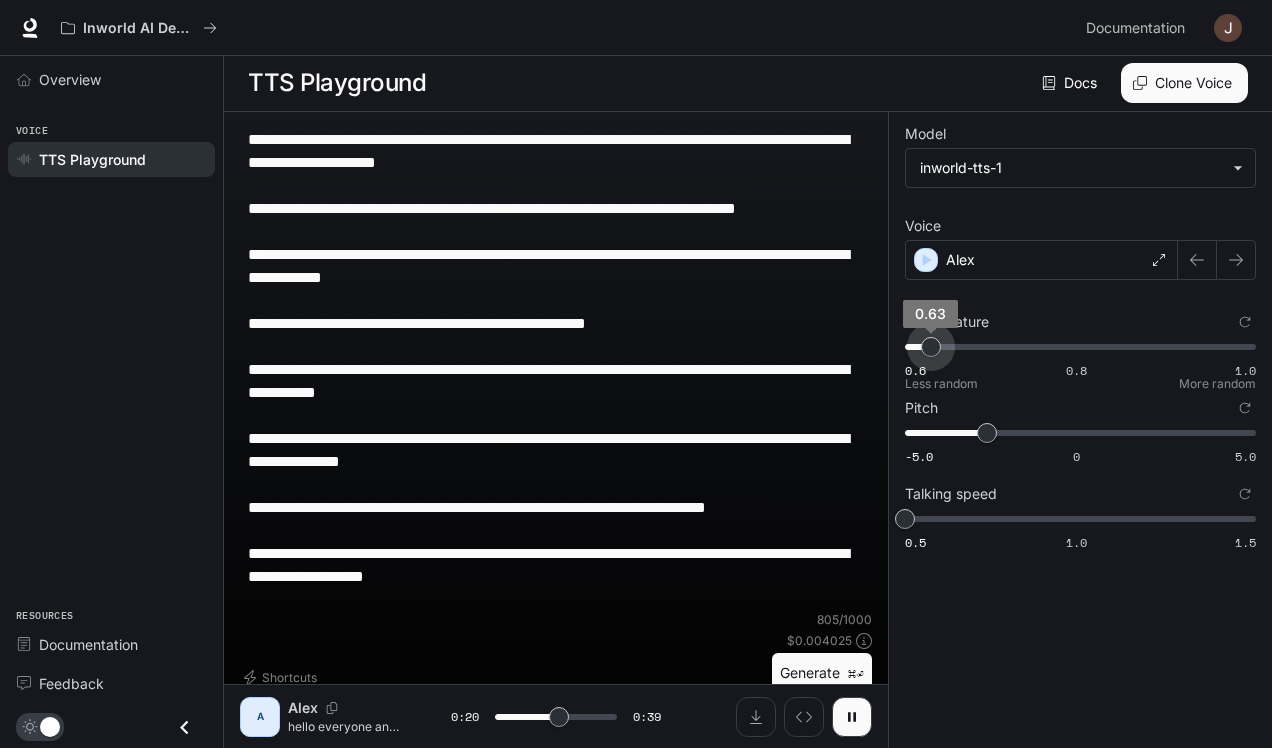 drag, startPoint x: 1079, startPoint y: 353, endPoint x: 932, endPoint y: 340, distance: 147.57372 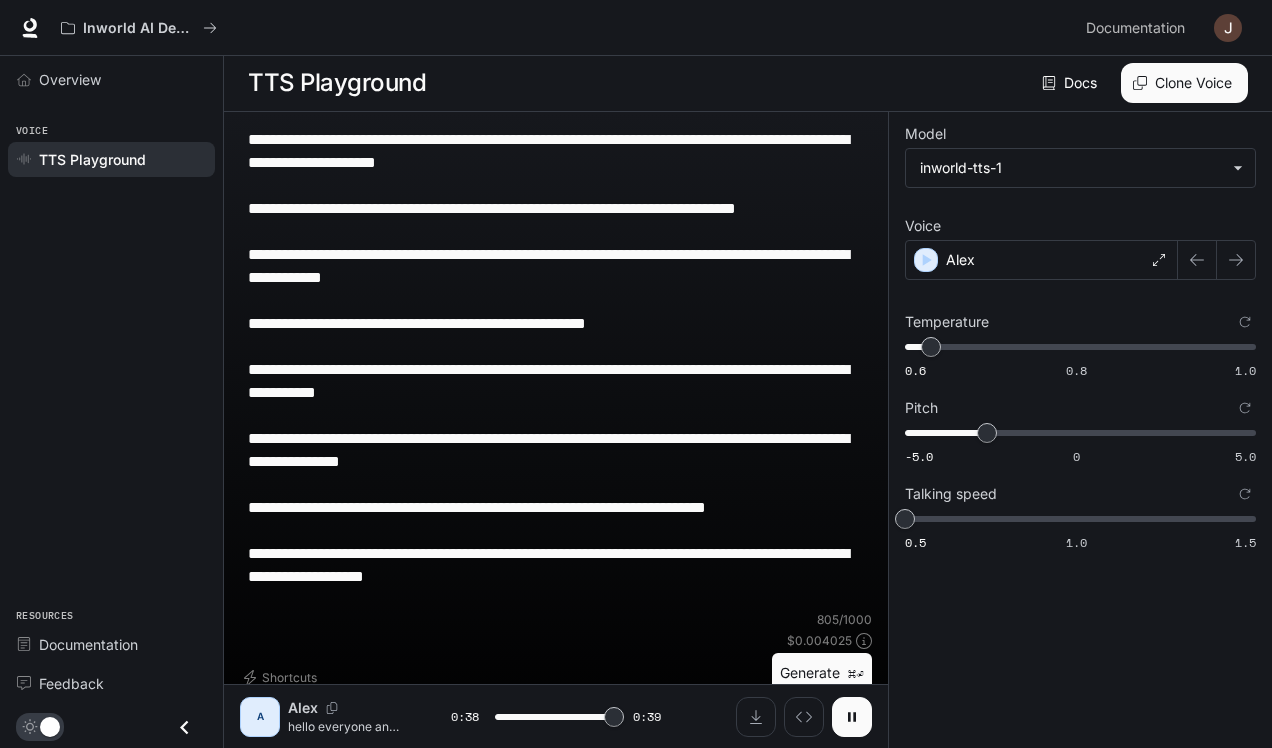 click at bounding box center (852, 717) 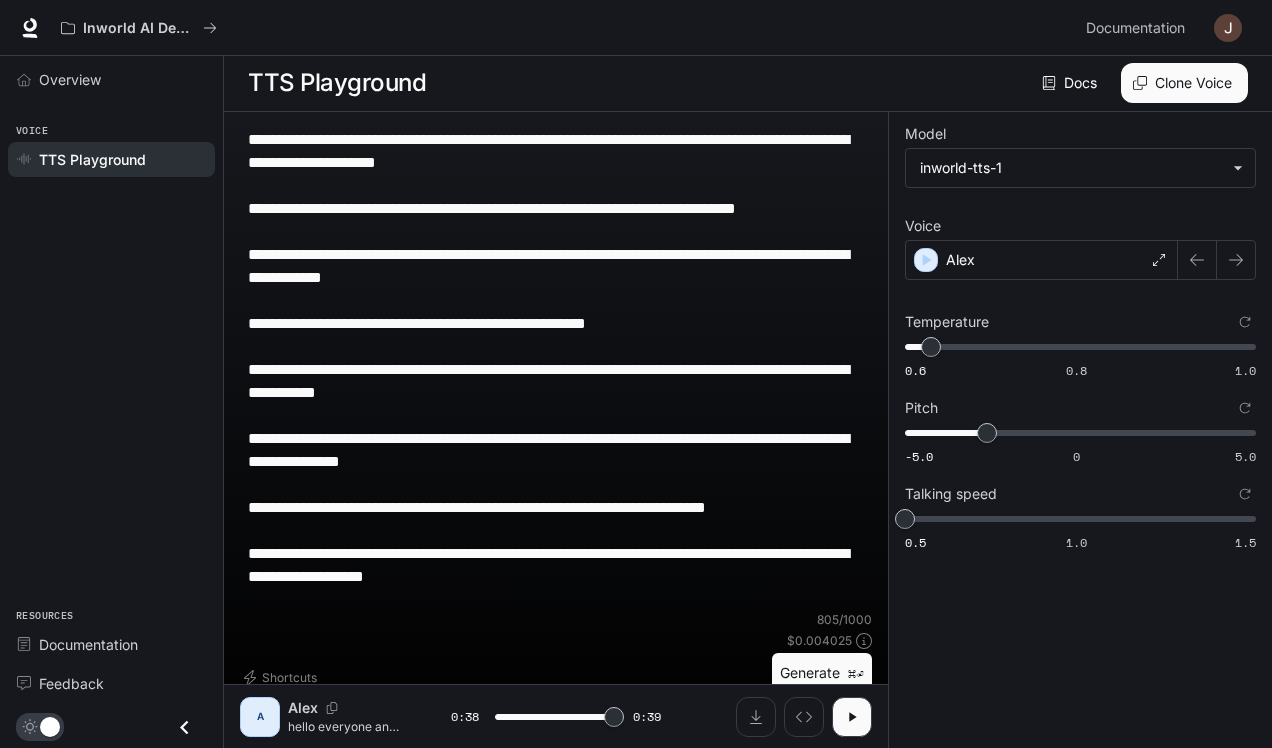 click on "**********" at bounding box center [556, 369] 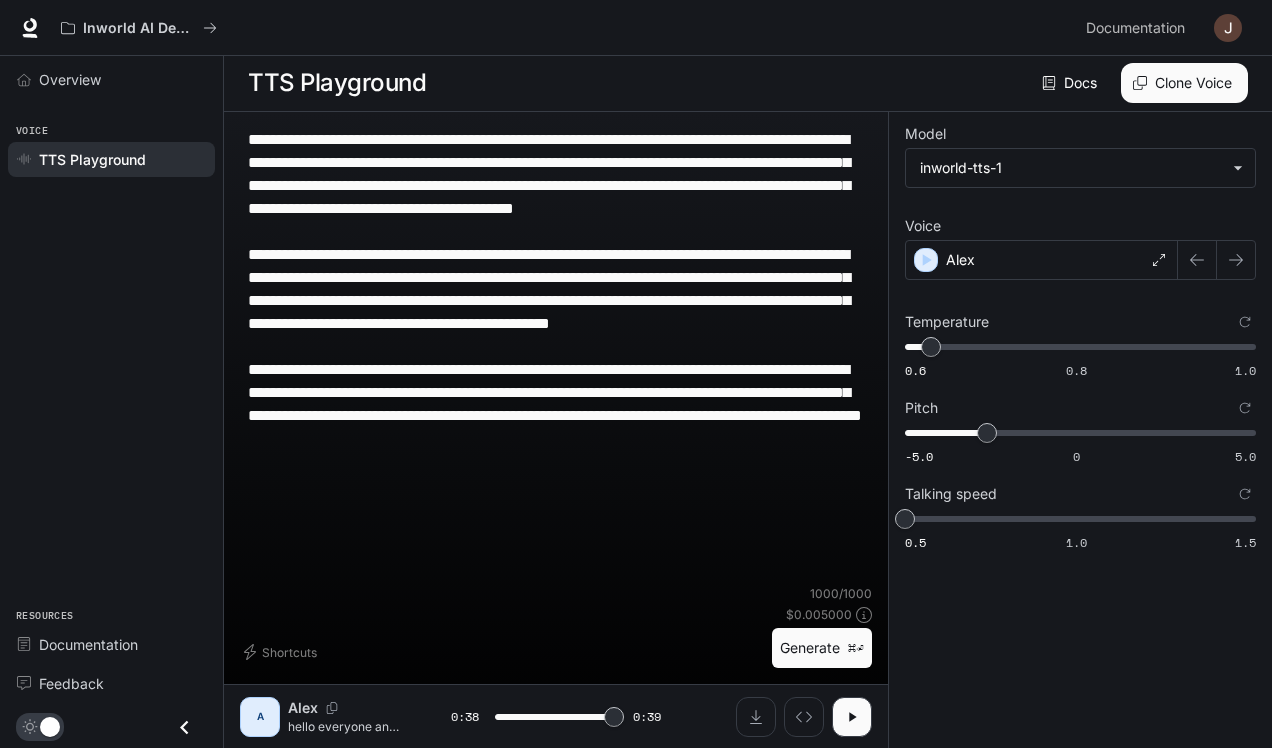 type on "**********" 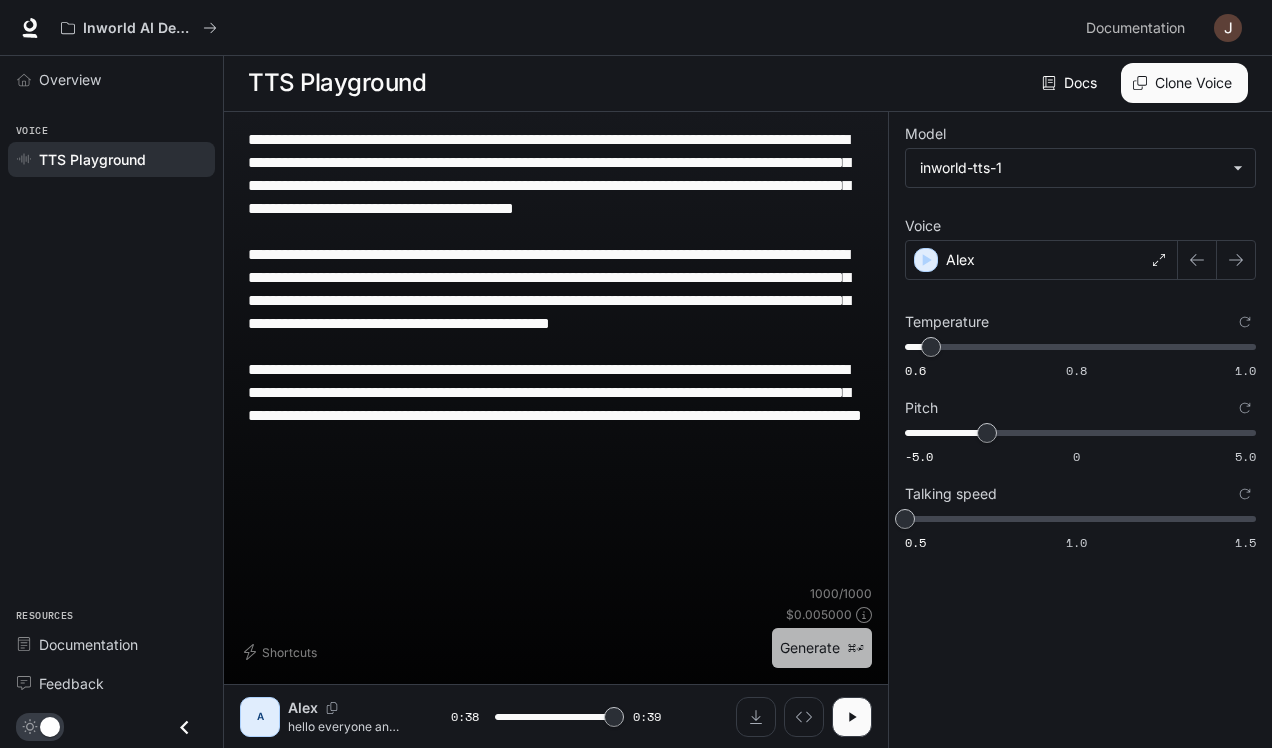 click on "Generate ⌘⏎" at bounding box center (822, 648) 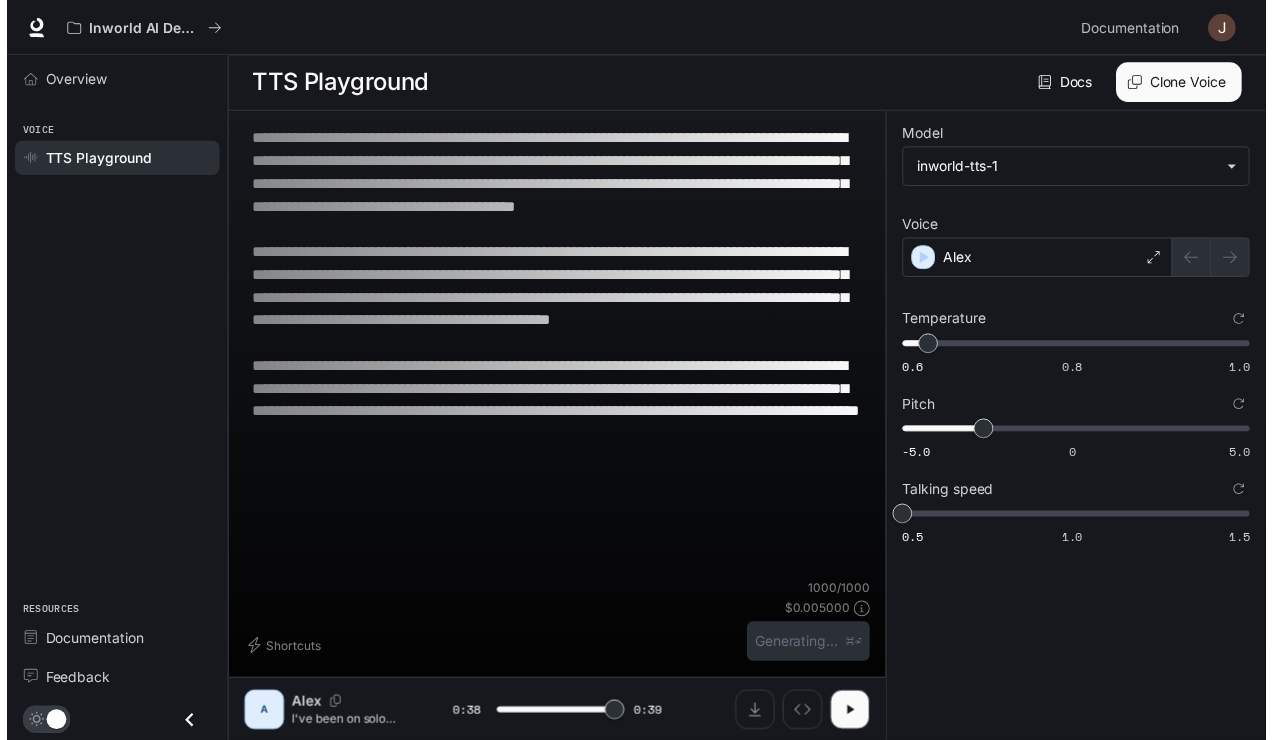 scroll, scrollTop: 0, scrollLeft: 0, axis: both 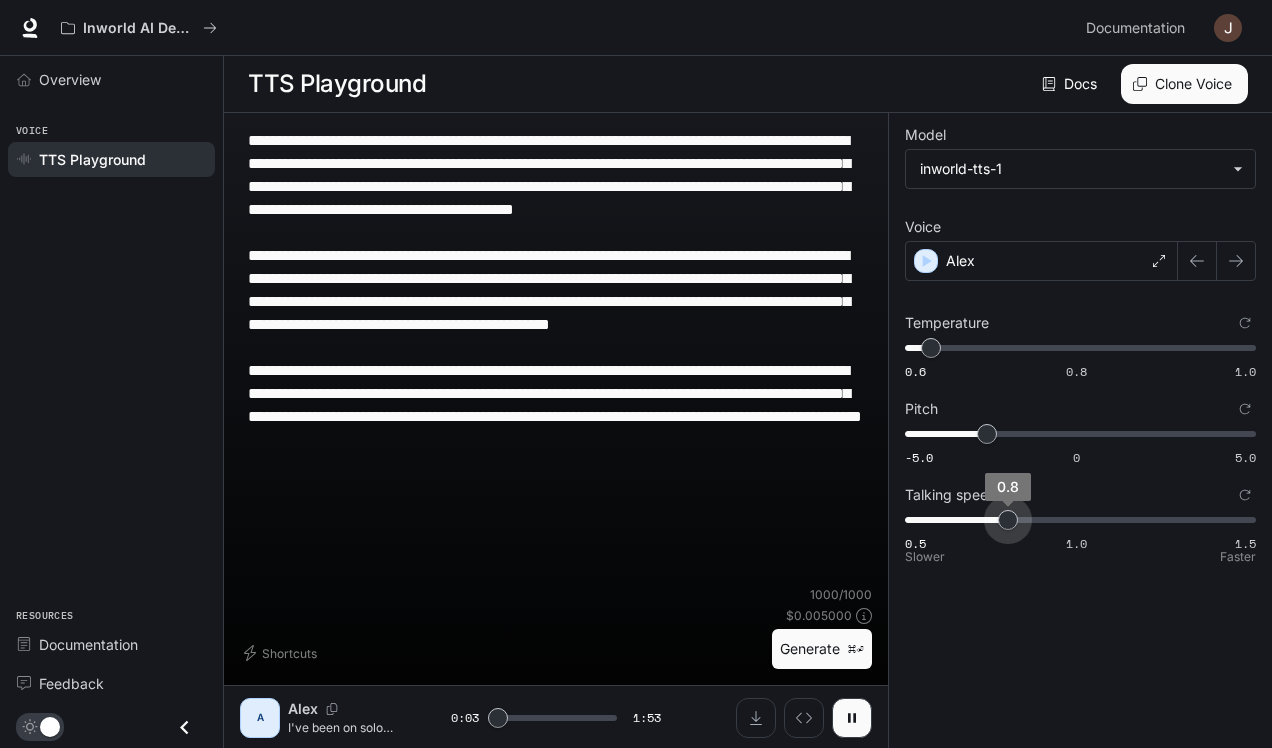 drag, startPoint x: 904, startPoint y: 529, endPoint x: 1001, endPoint y: 527, distance: 97.020615 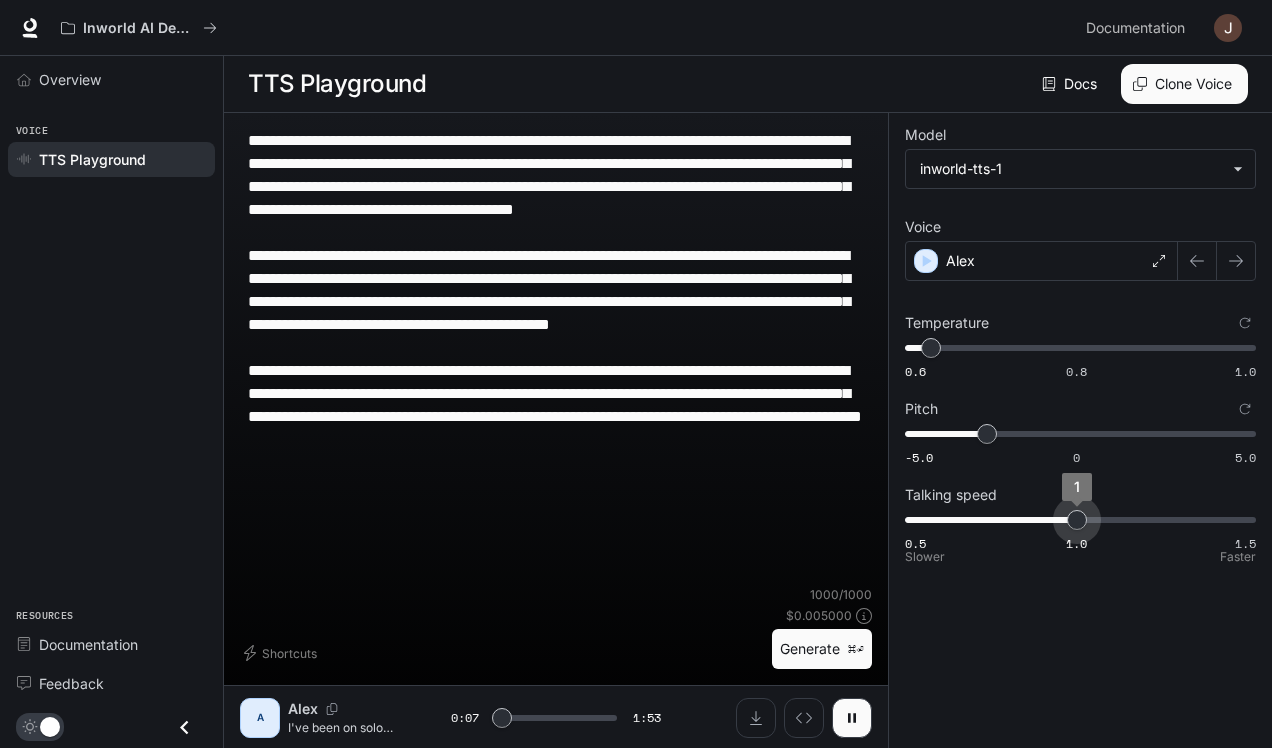 drag, startPoint x: 1051, startPoint y: 513, endPoint x: 1079, endPoint y: 519, distance: 28.635643 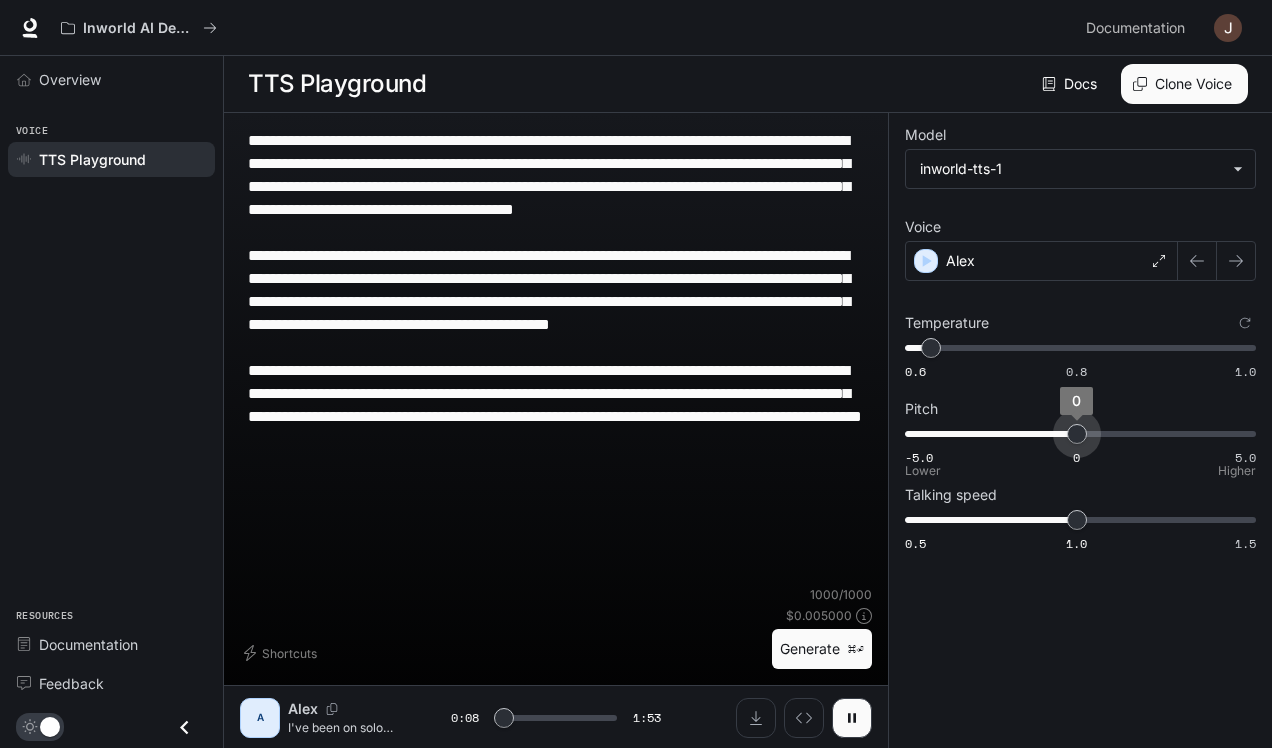 drag, startPoint x: 999, startPoint y: 437, endPoint x: 1078, endPoint y: 435, distance: 79.025314 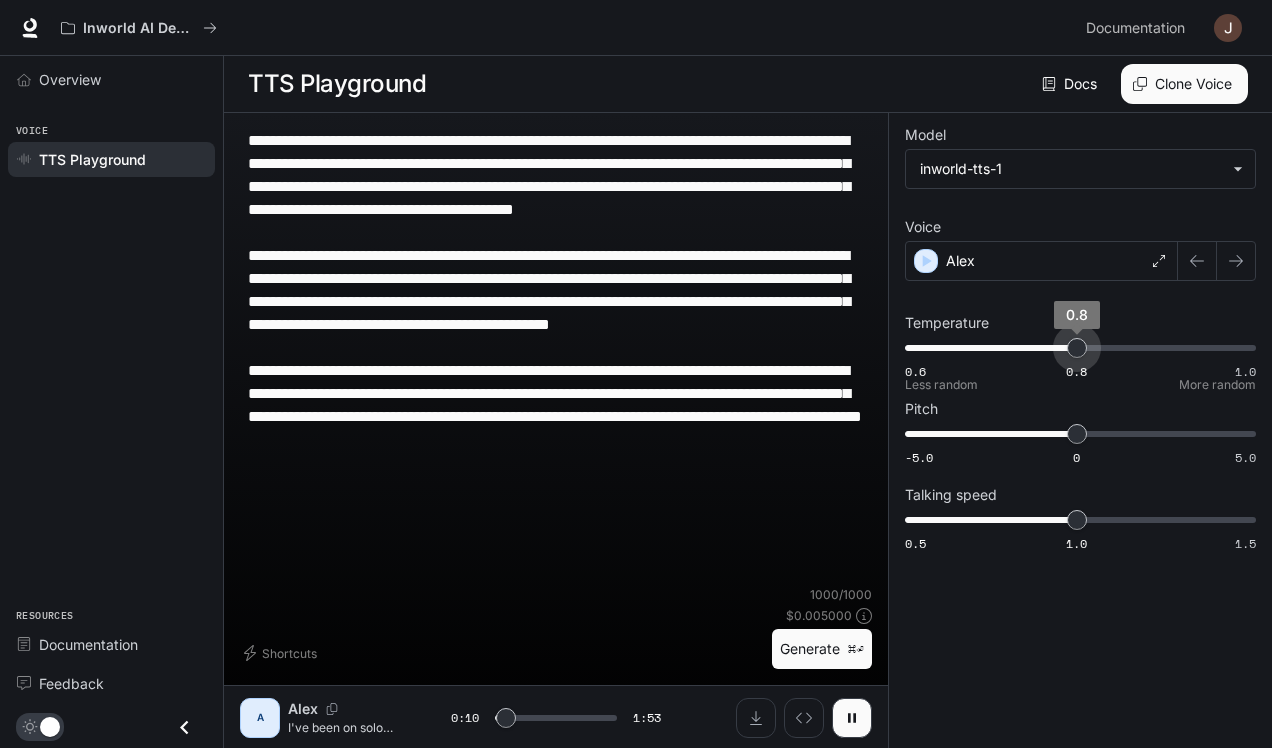 drag, startPoint x: 938, startPoint y: 356, endPoint x: 1079, endPoint y: 365, distance: 141.28694 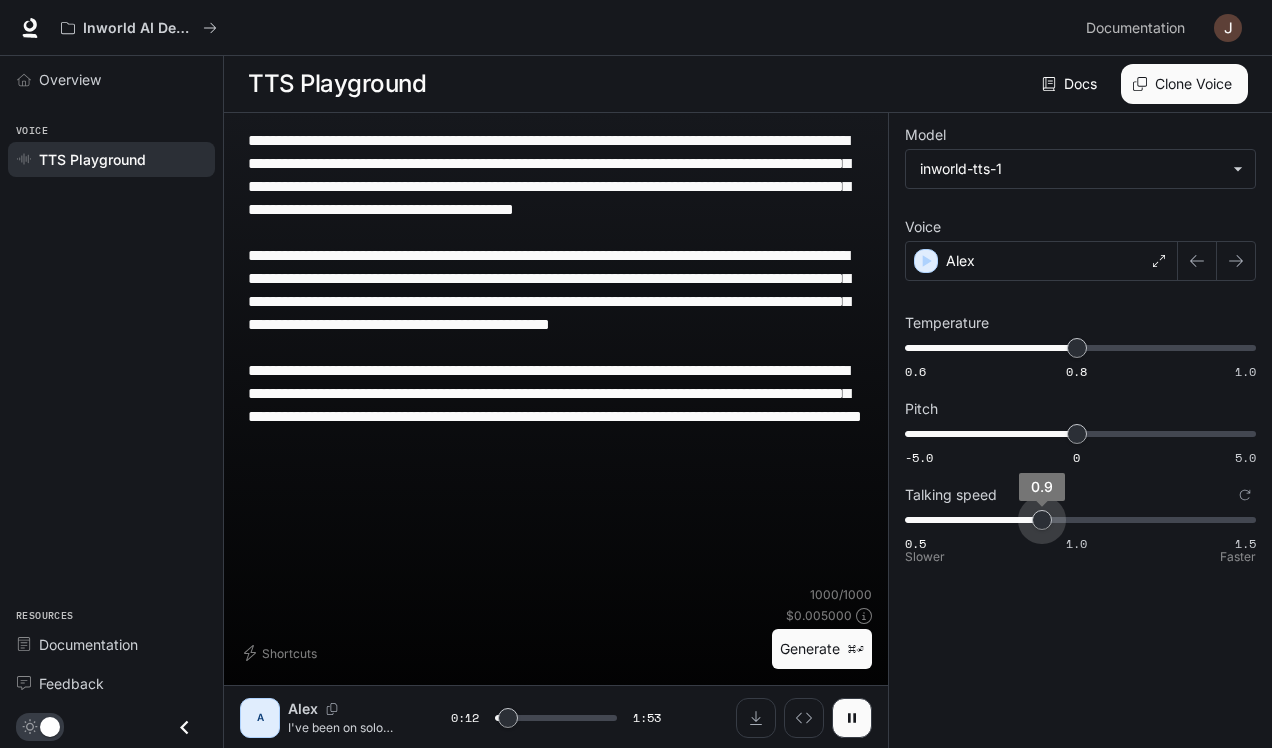 drag, startPoint x: 1075, startPoint y: 526, endPoint x: 1057, endPoint y: 529, distance: 18.248287 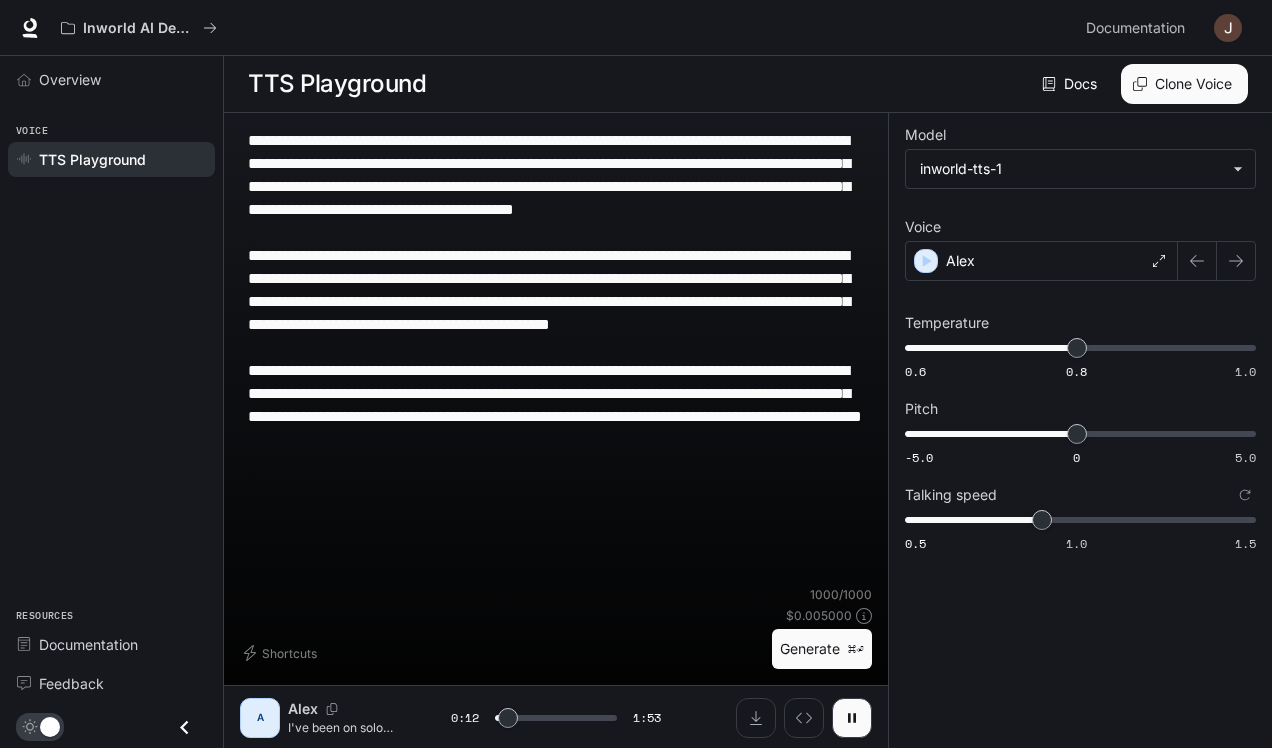 click on "**********" at bounding box center (1080, 431) 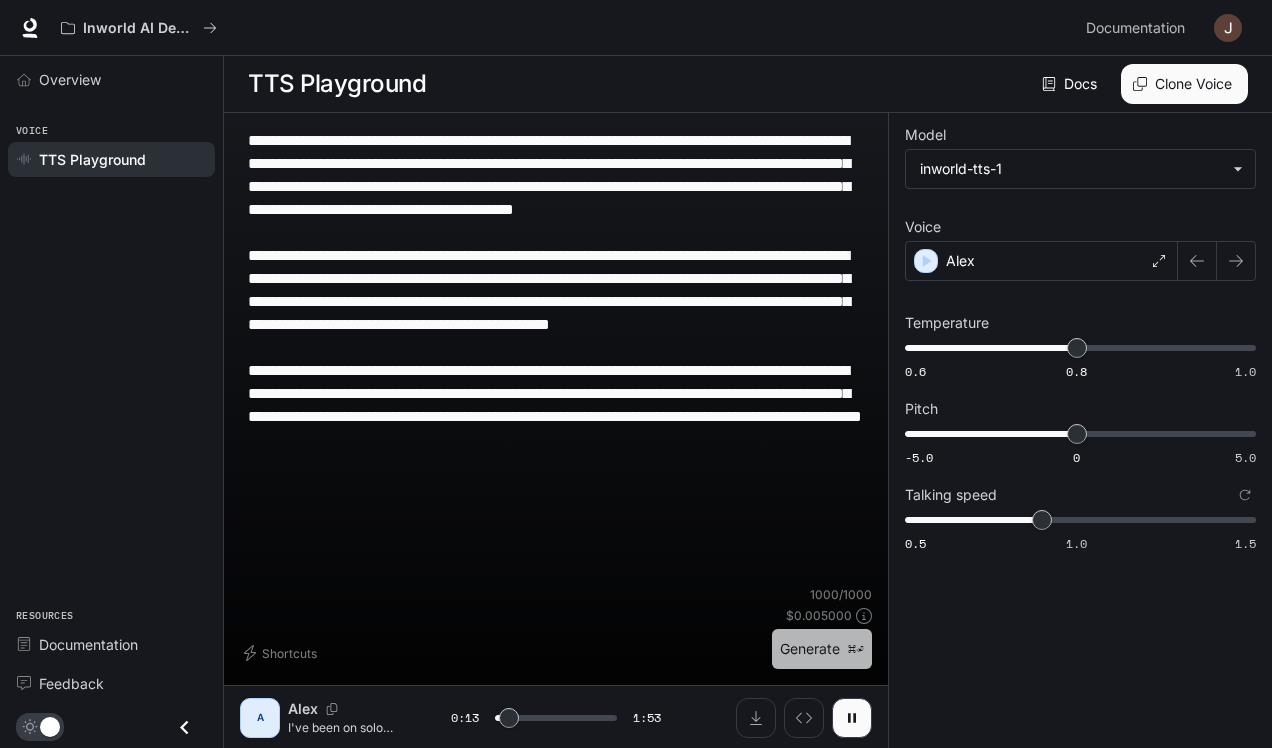 click on "Generate ⌘⏎" at bounding box center [822, 649] 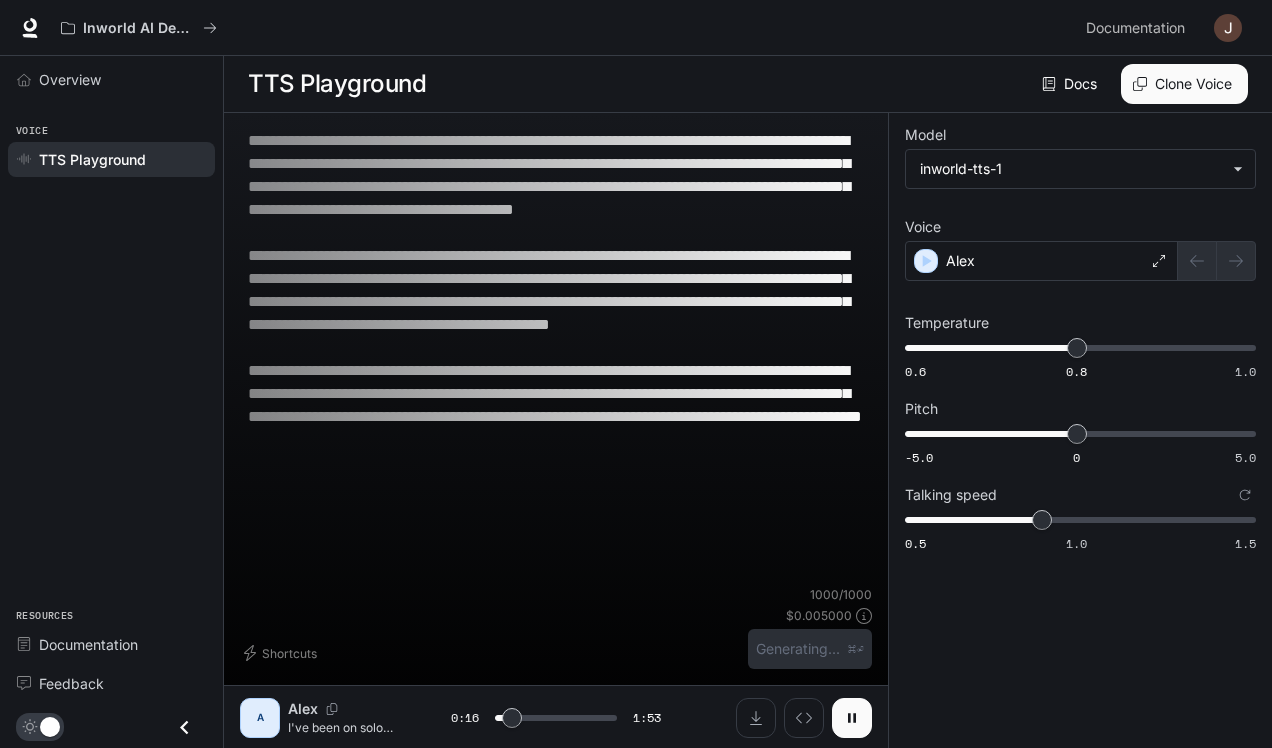 click at bounding box center [852, 718] 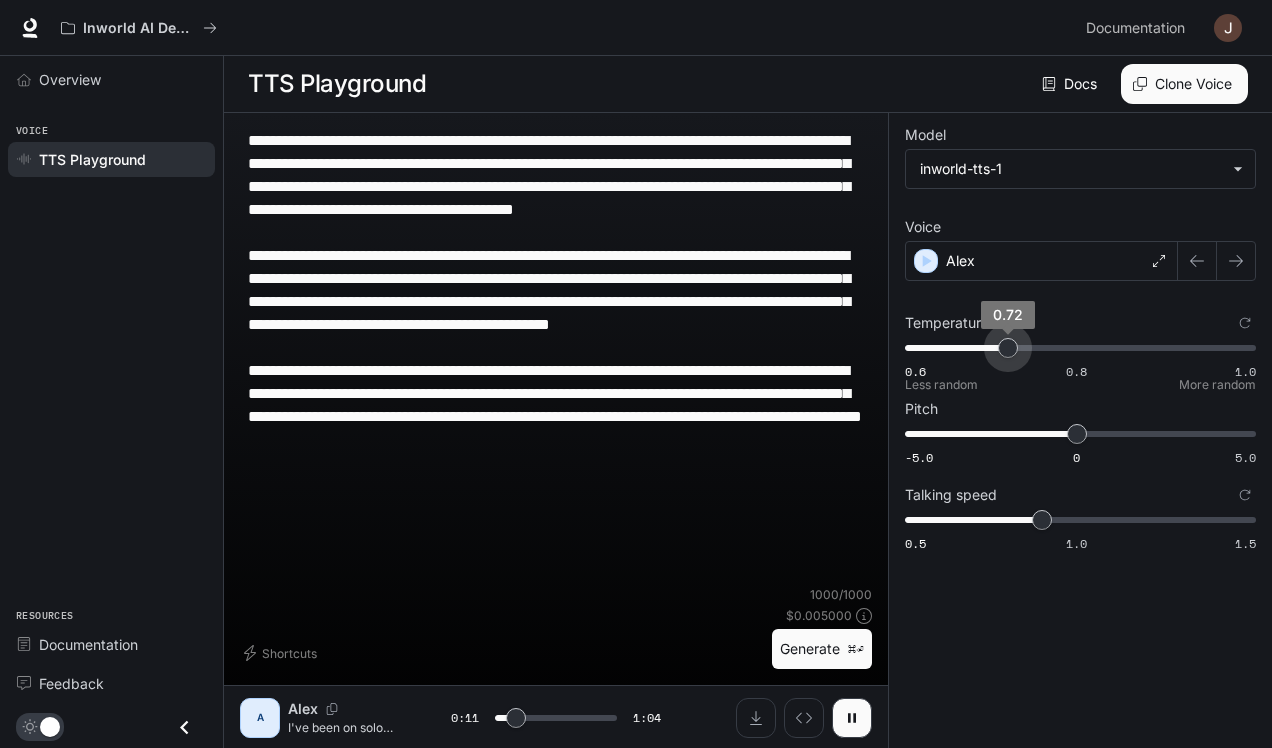 drag, startPoint x: 1071, startPoint y: 354, endPoint x: 1012, endPoint y: 367, distance: 60.41523 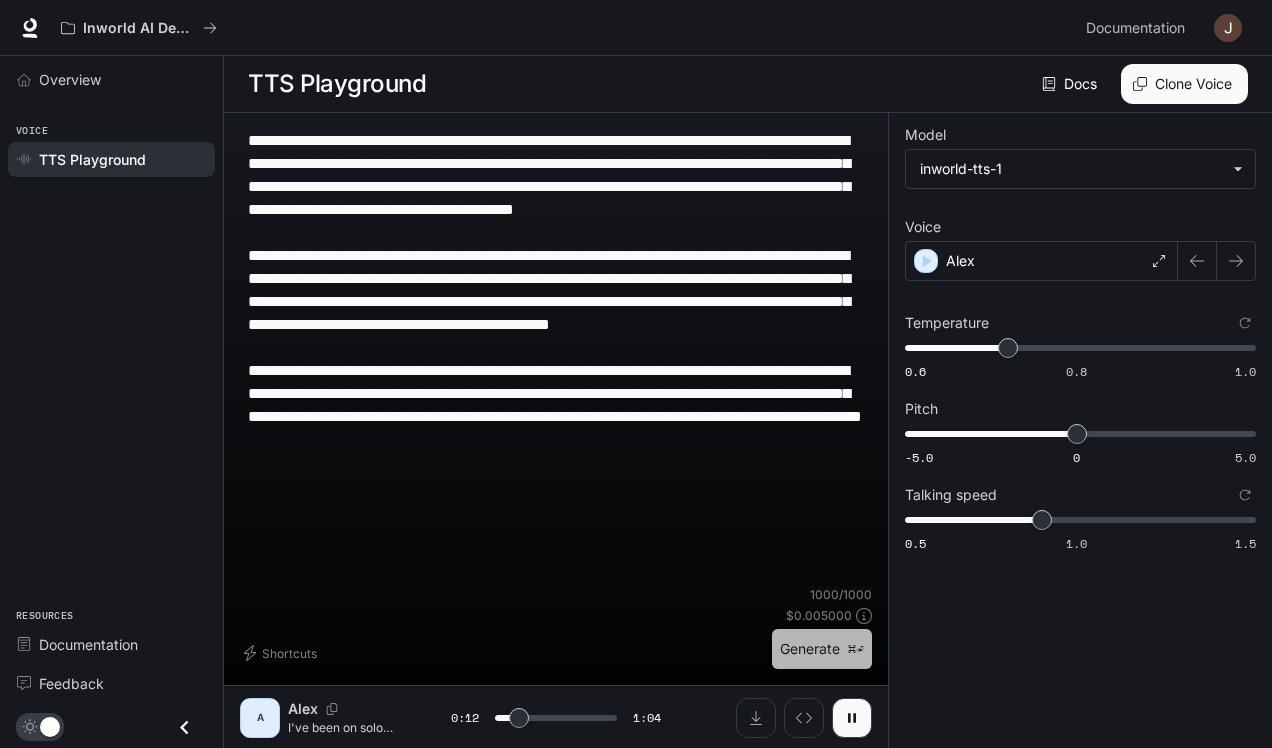 click on "Generate ⌘⏎" at bounding box center (822, 649) 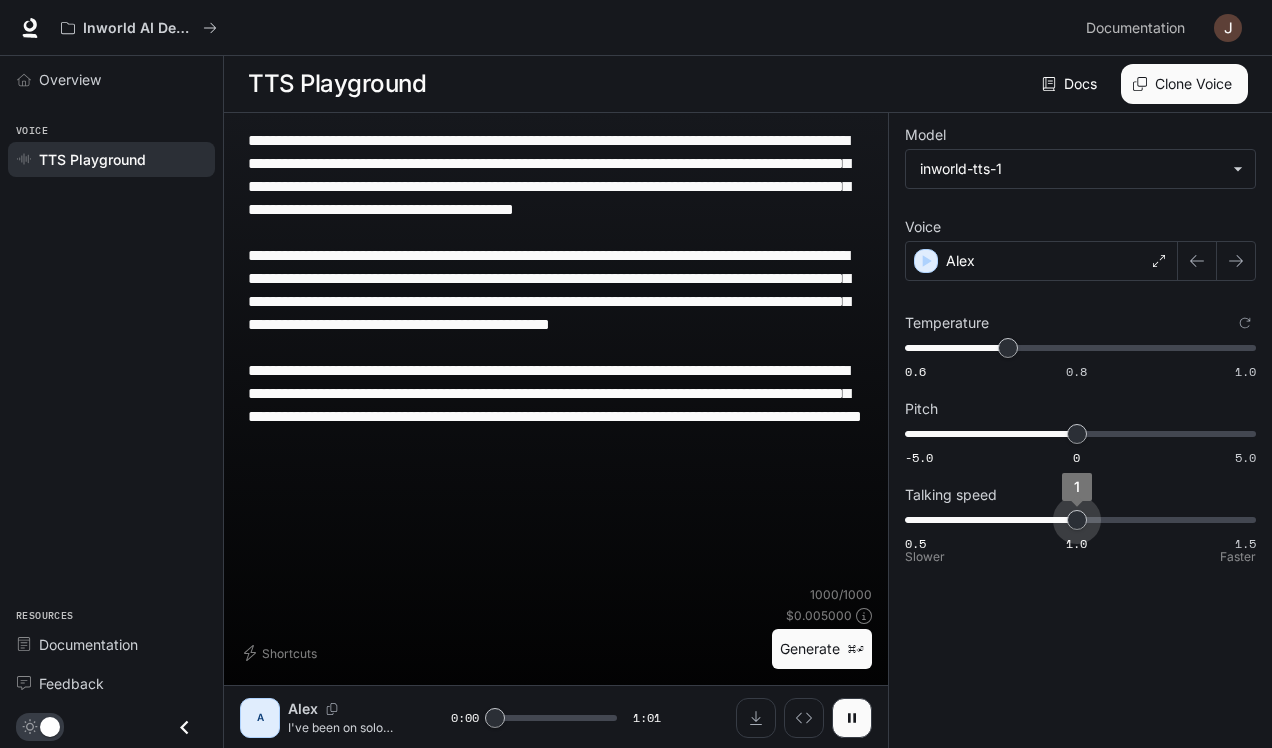 drag, startPoint x: 1047, startPoint y: 525, endPoint x: 1066, endPoint y: 523, distance: 19.104973 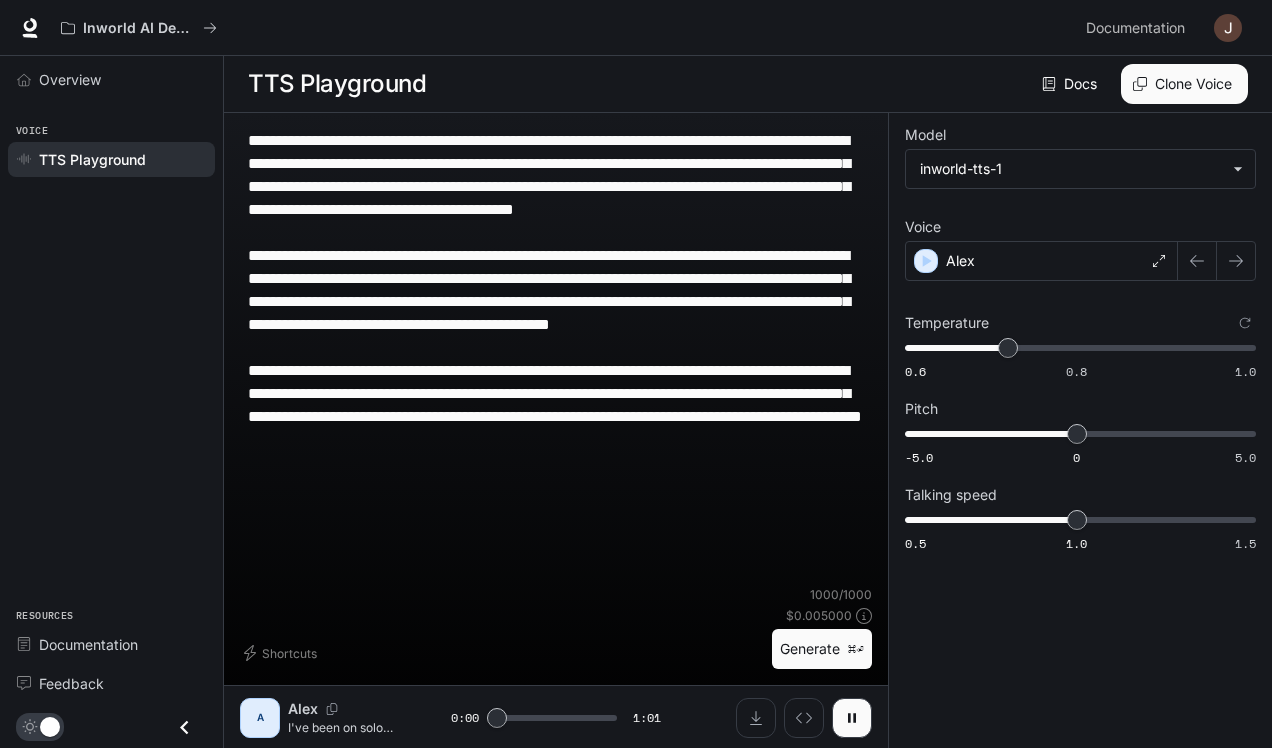click on "⌘⏎" at bounding box center [856, 649] 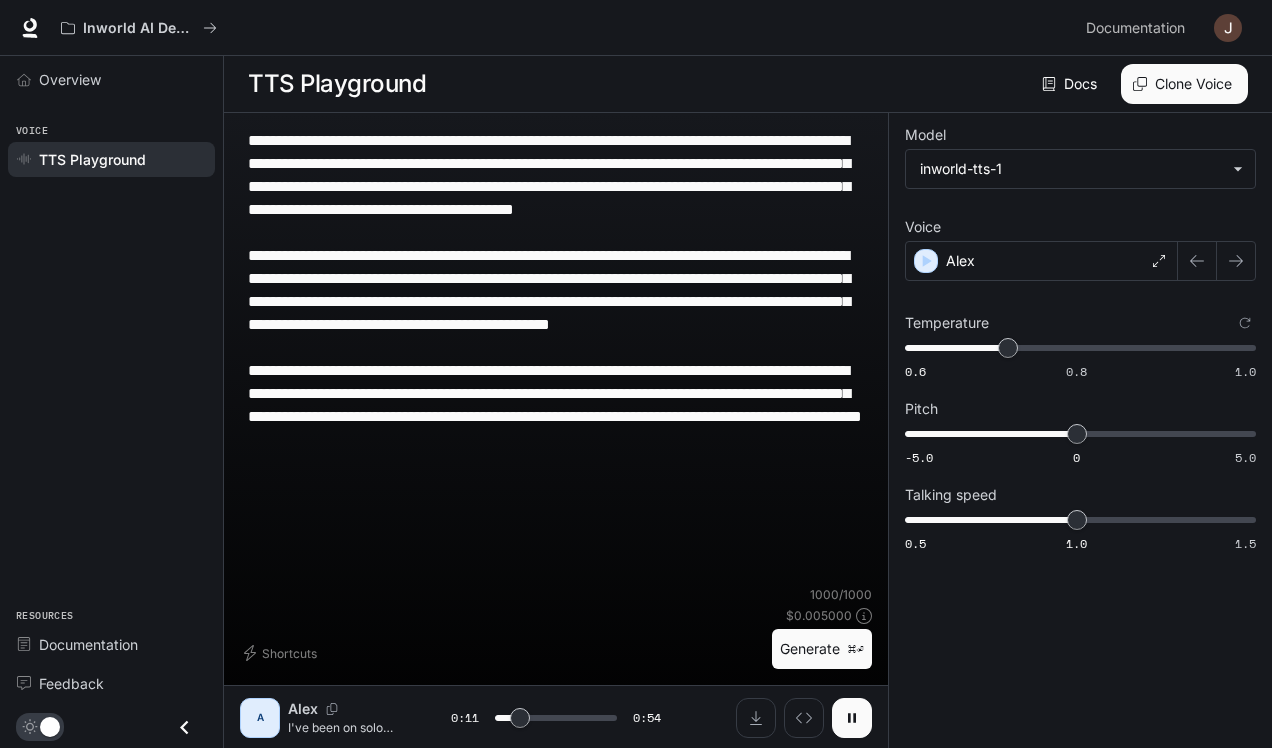 click at bounding box center (852, 718) 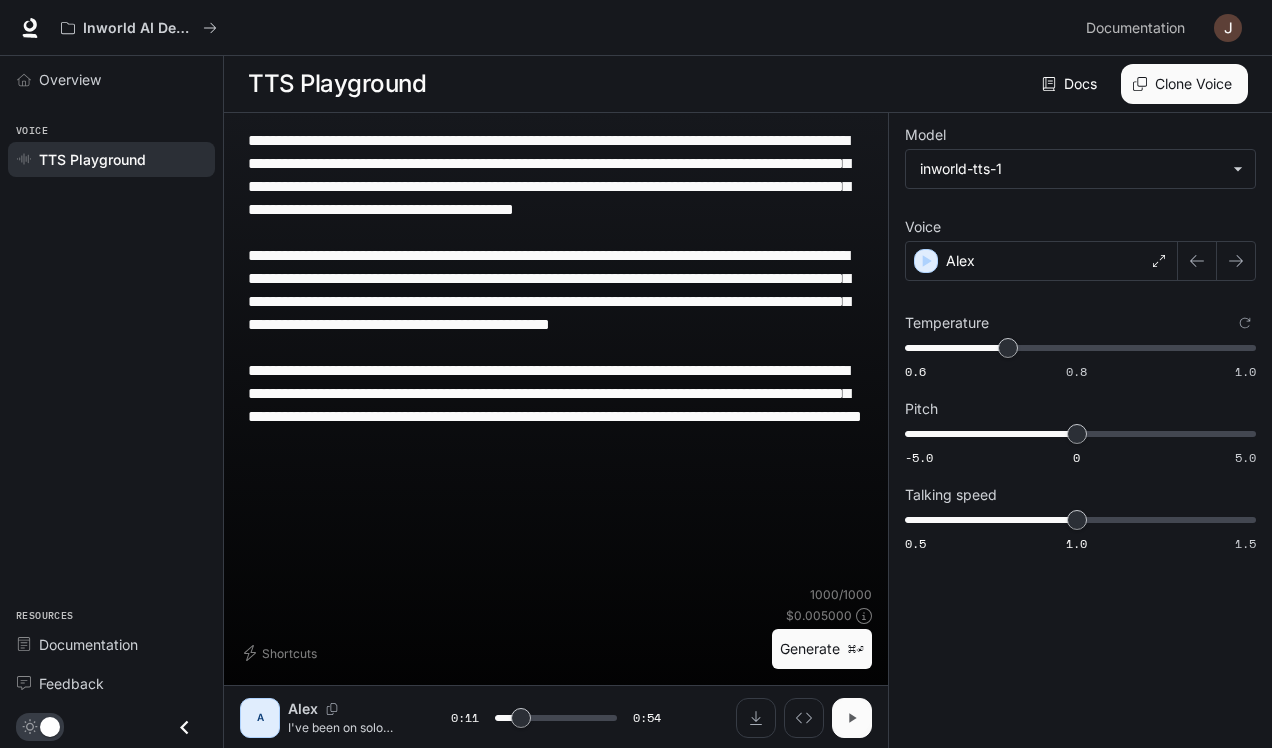 click at bounding box center [852, 718] 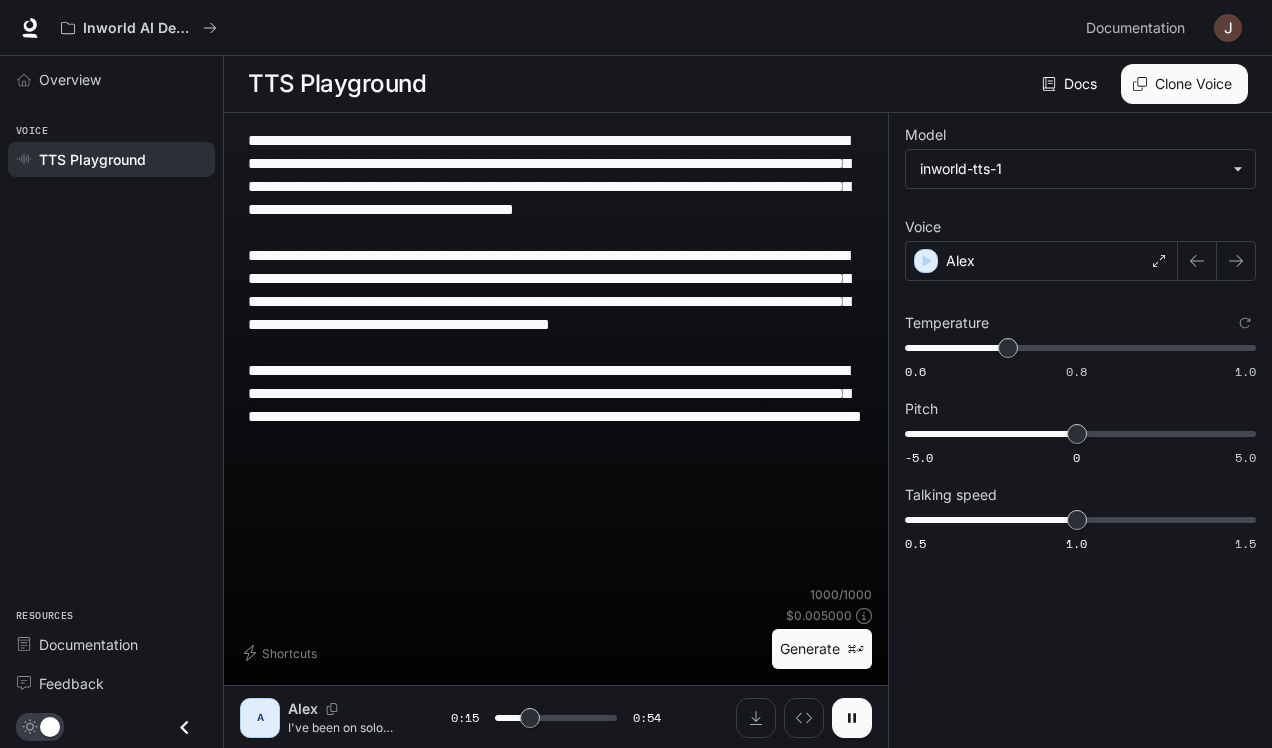 type 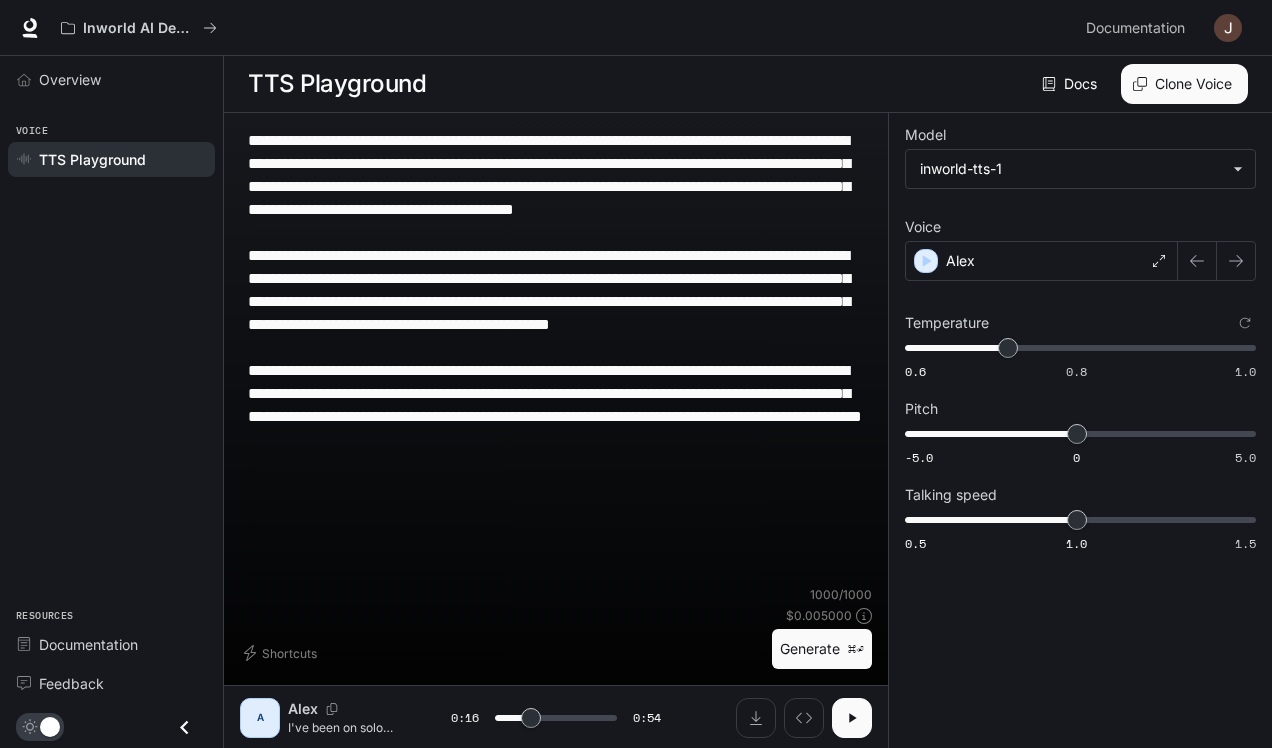 click at bounding box center [852, 718] 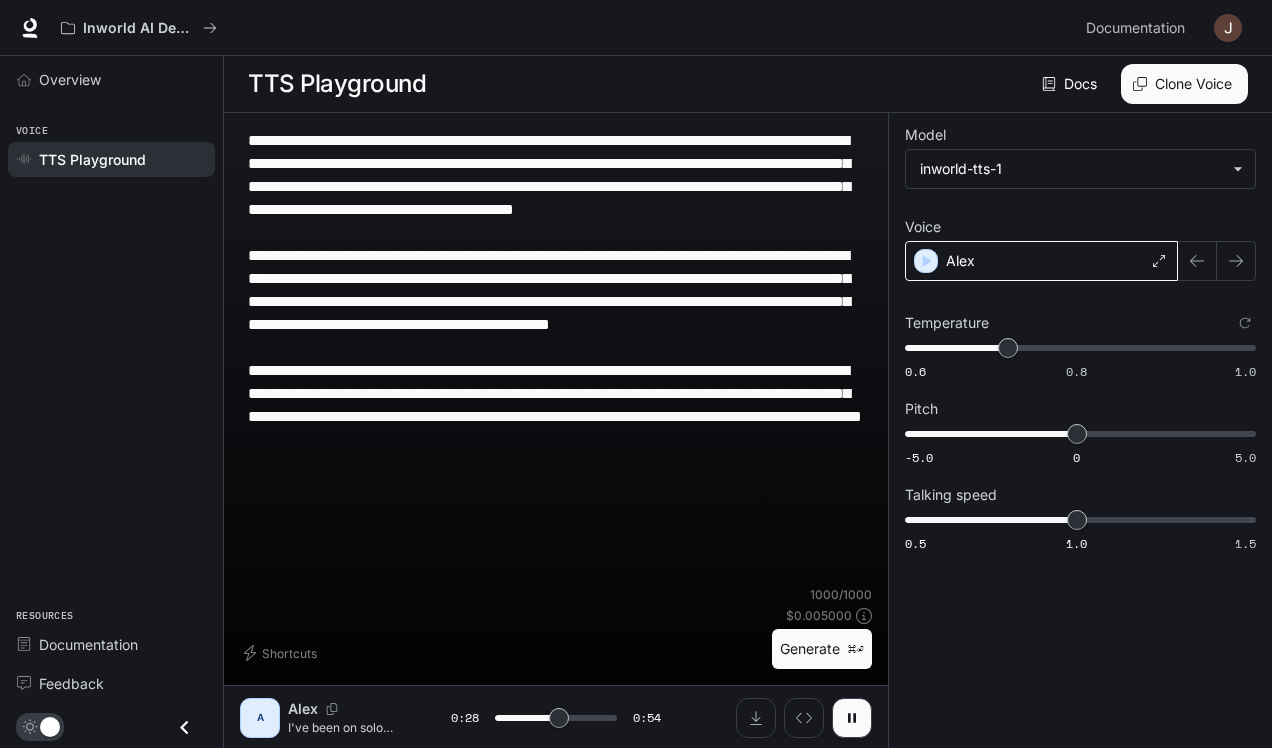 click at bounding box center [852, 718] 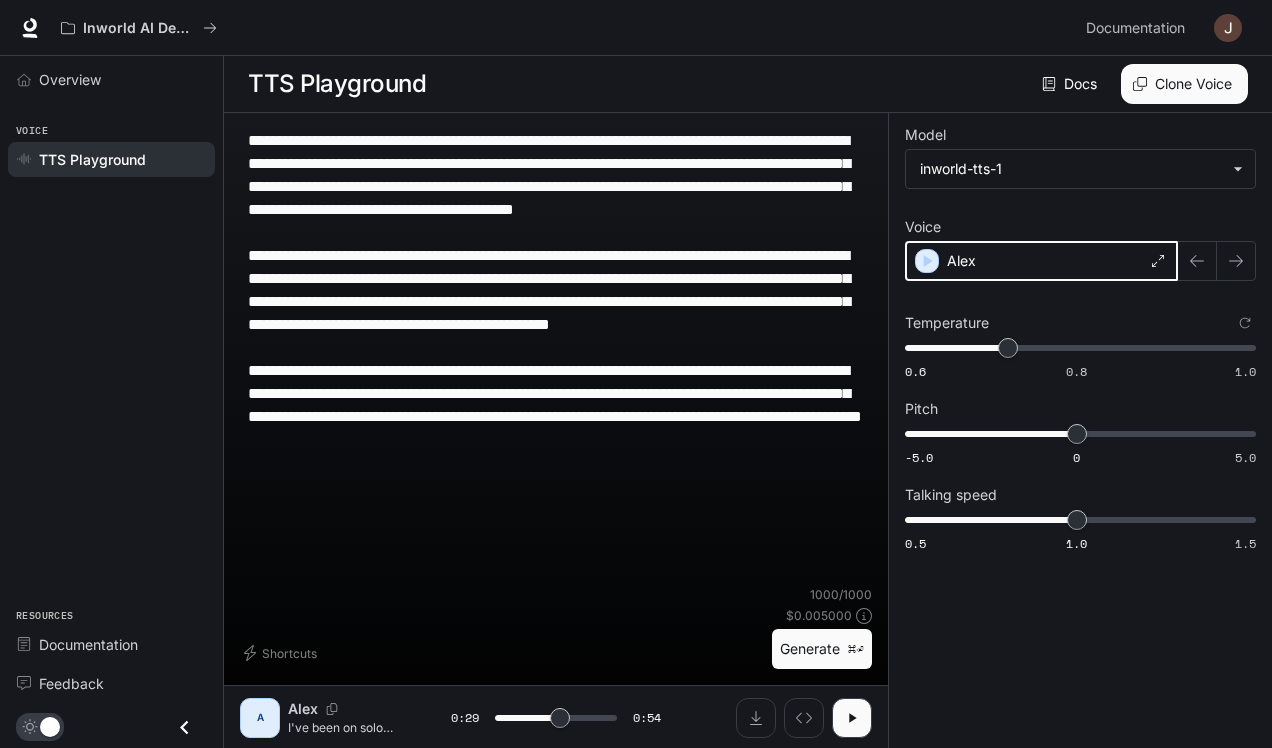 click at bounding box center [927, 261] 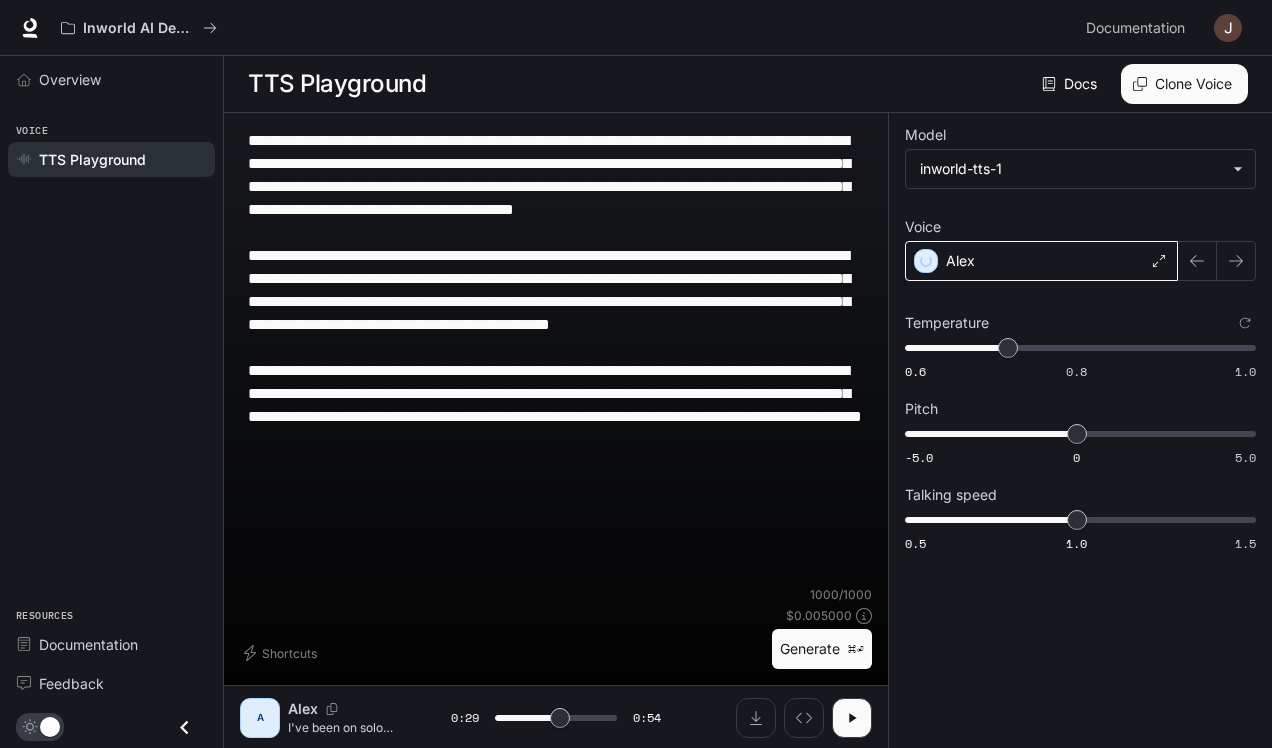 click on "Alex" at bounding box center [1041, 261] 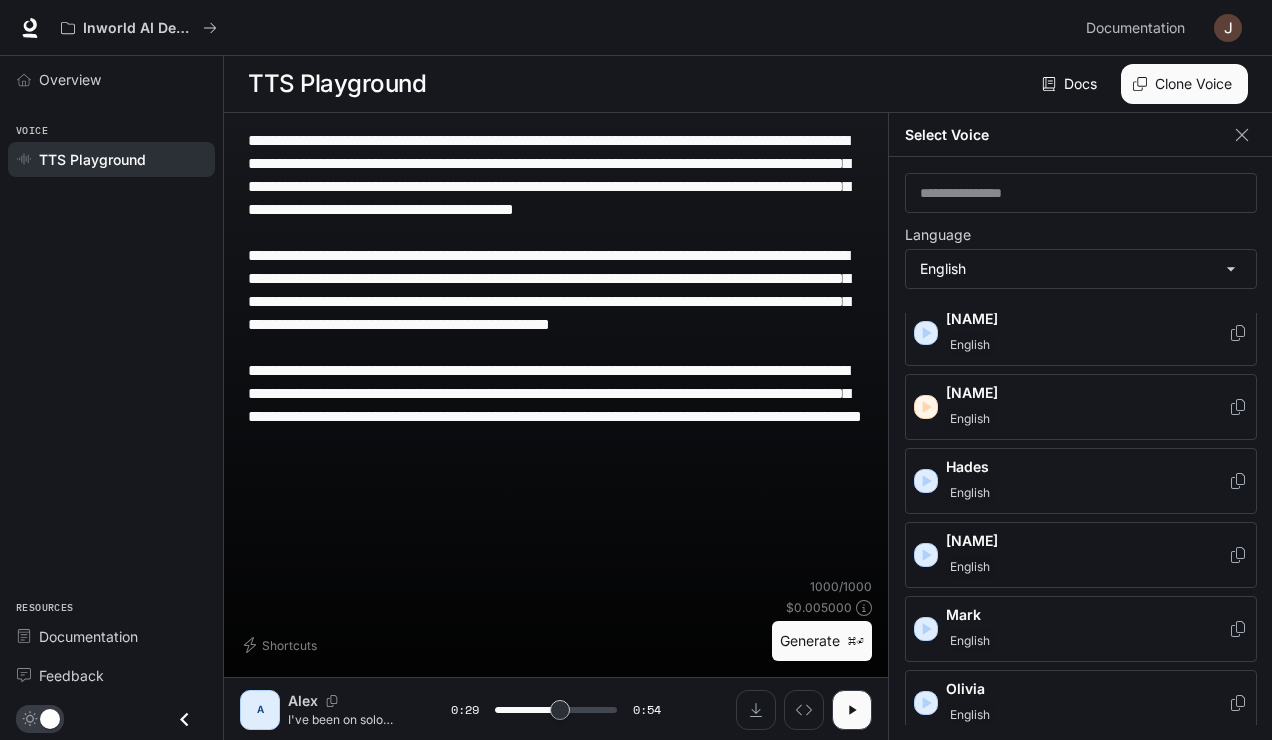 scroll, scrollTop: 609, scrollLeft: 0, axis: vertical 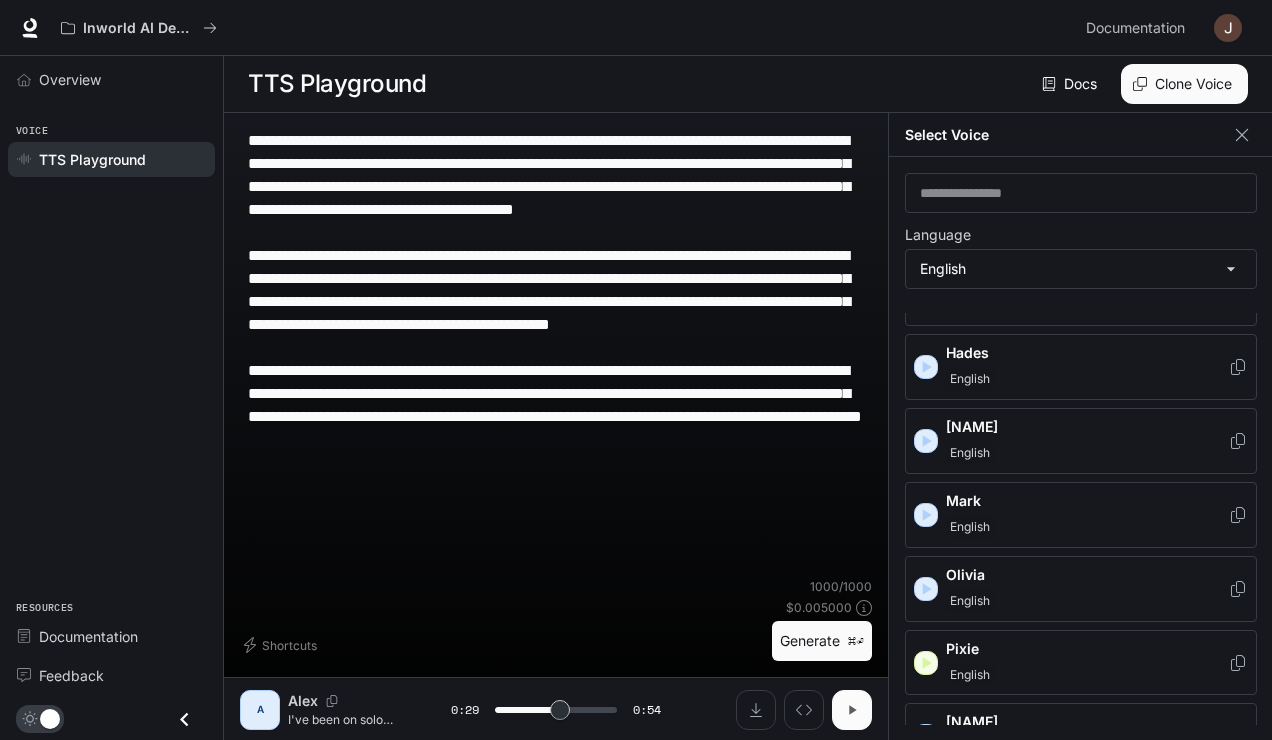 click at bounding box center [852, 709] 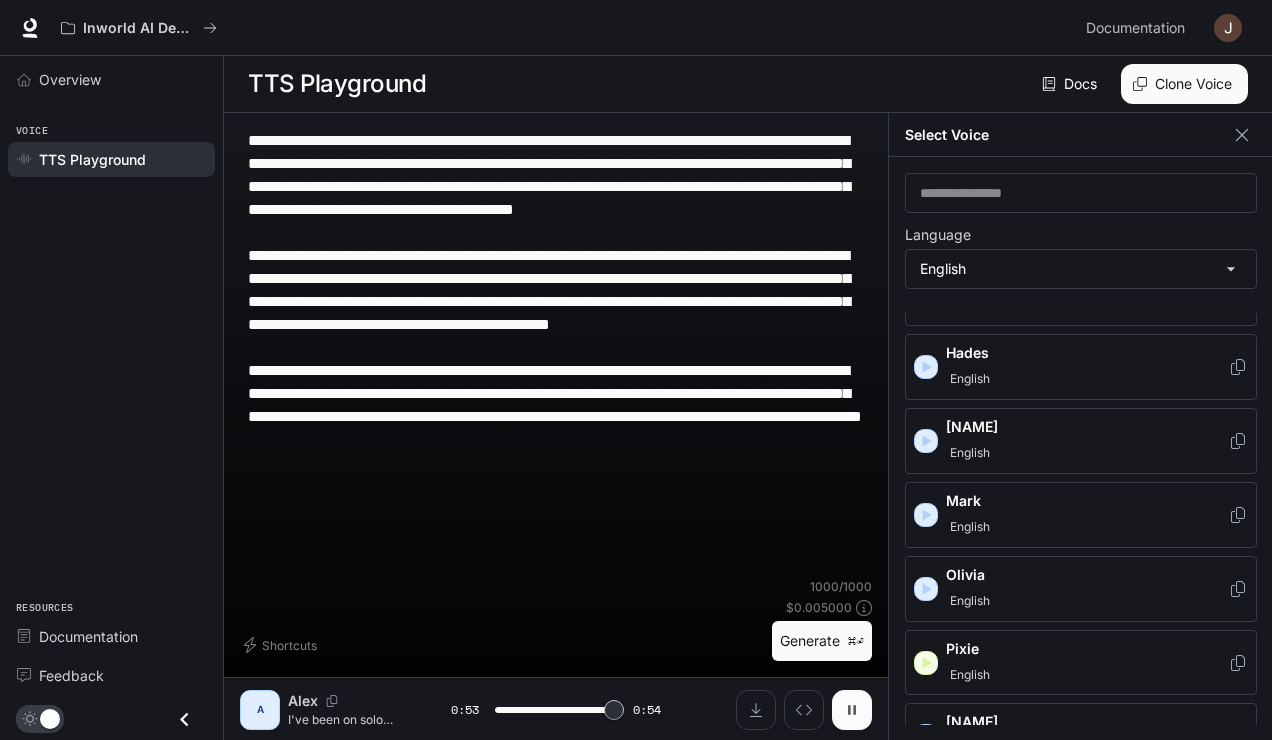 click at bounding box center (852, 710) 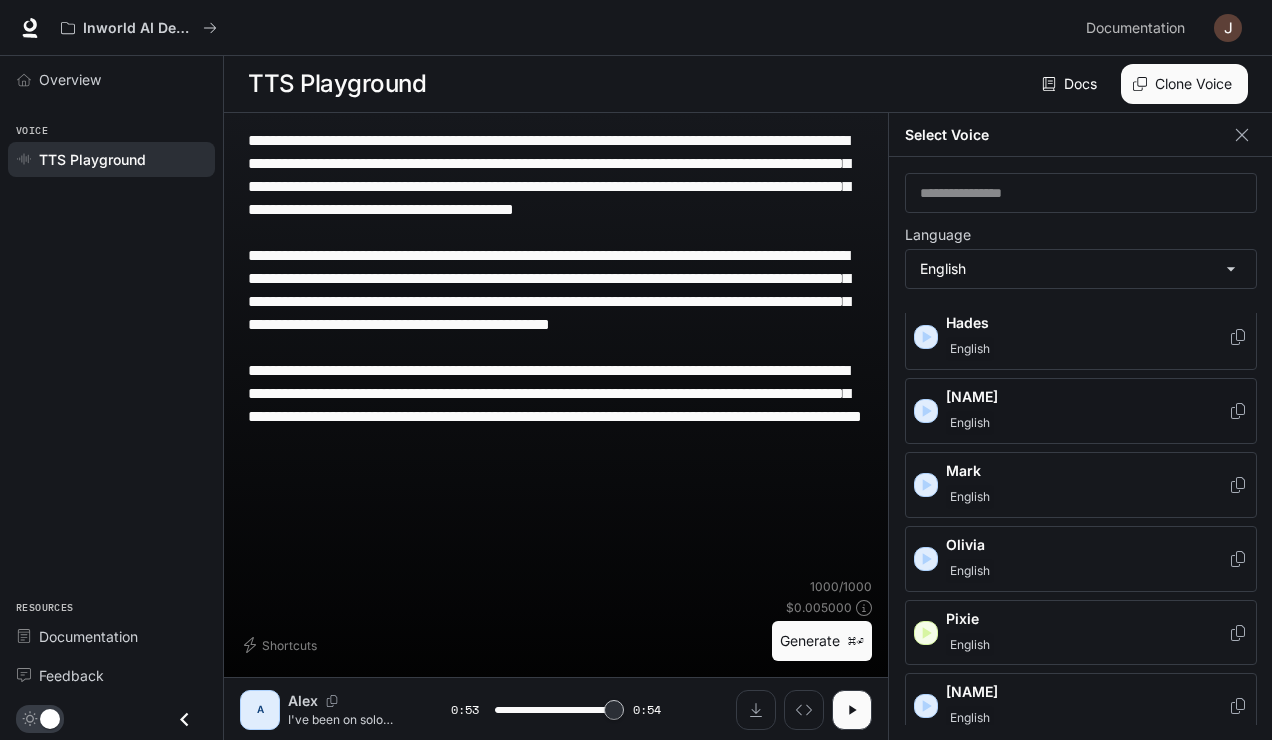 scroll, scrollTop: 693, scrollLeft: 0, axis: vertical 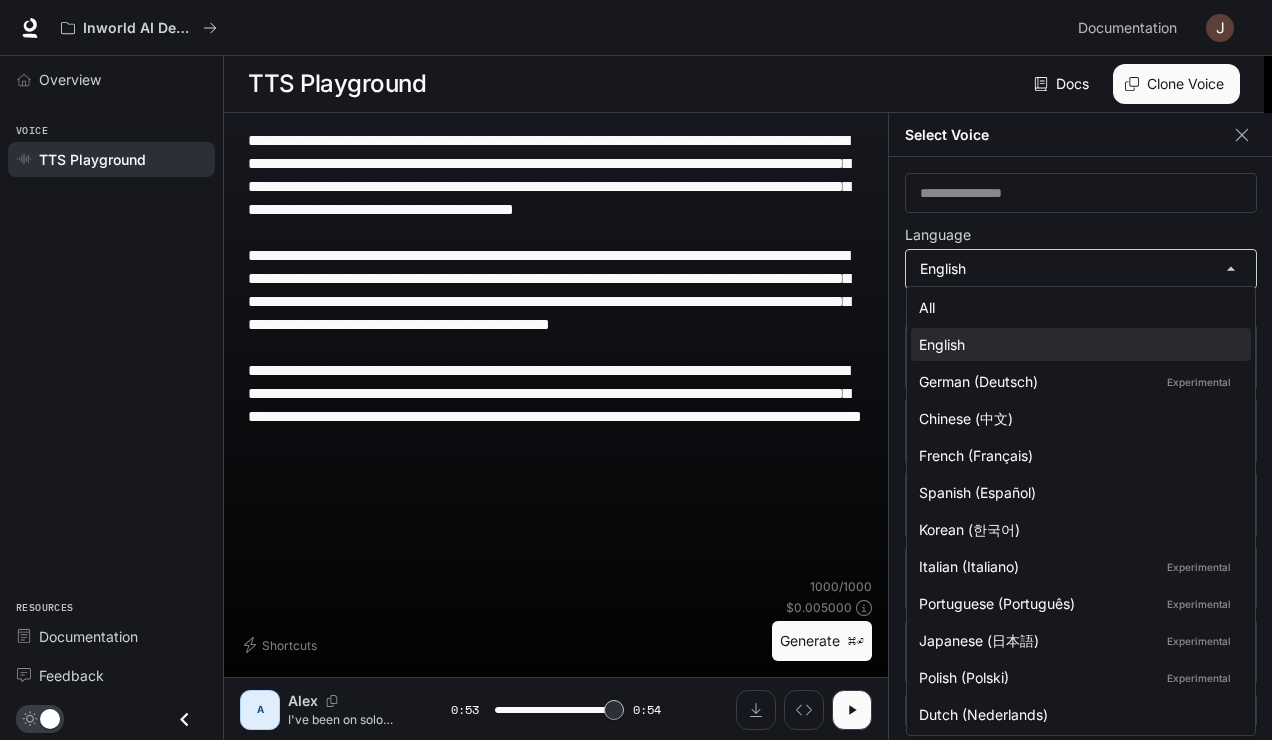 click on "**********" at bounding box center [636, 370] 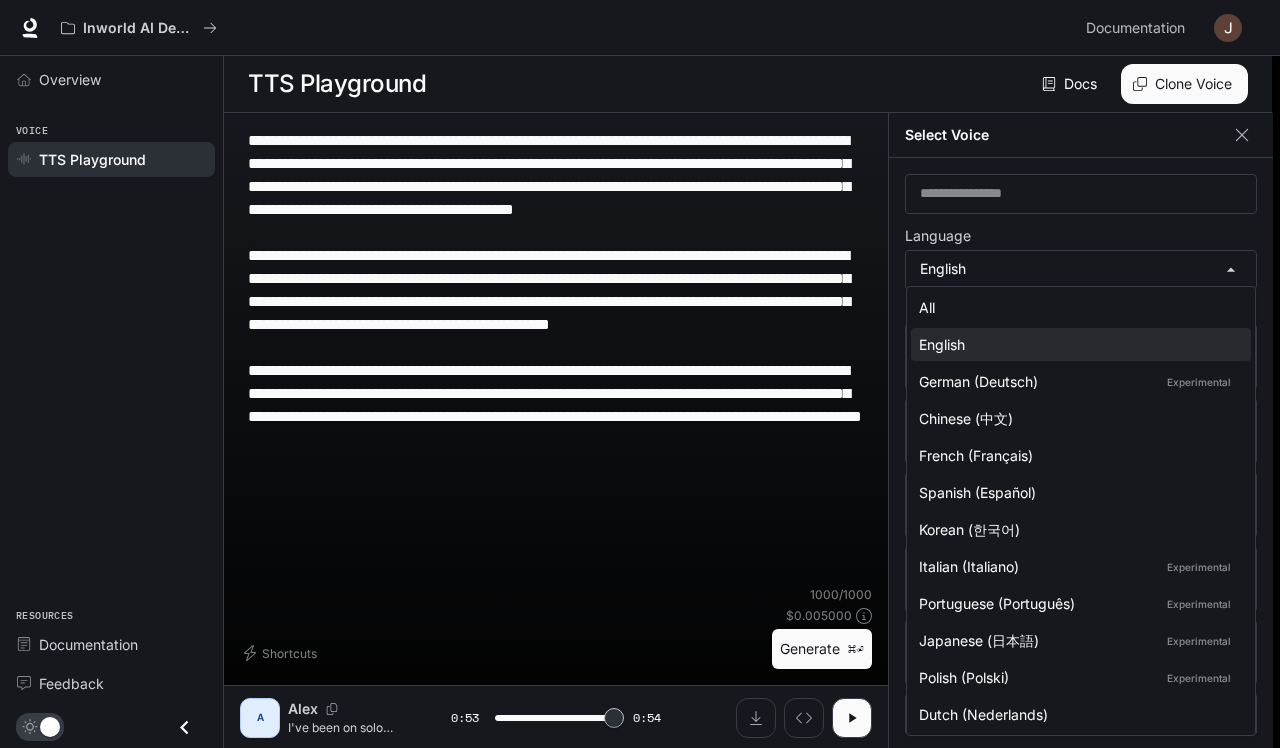click at bounding box center (640, 374) 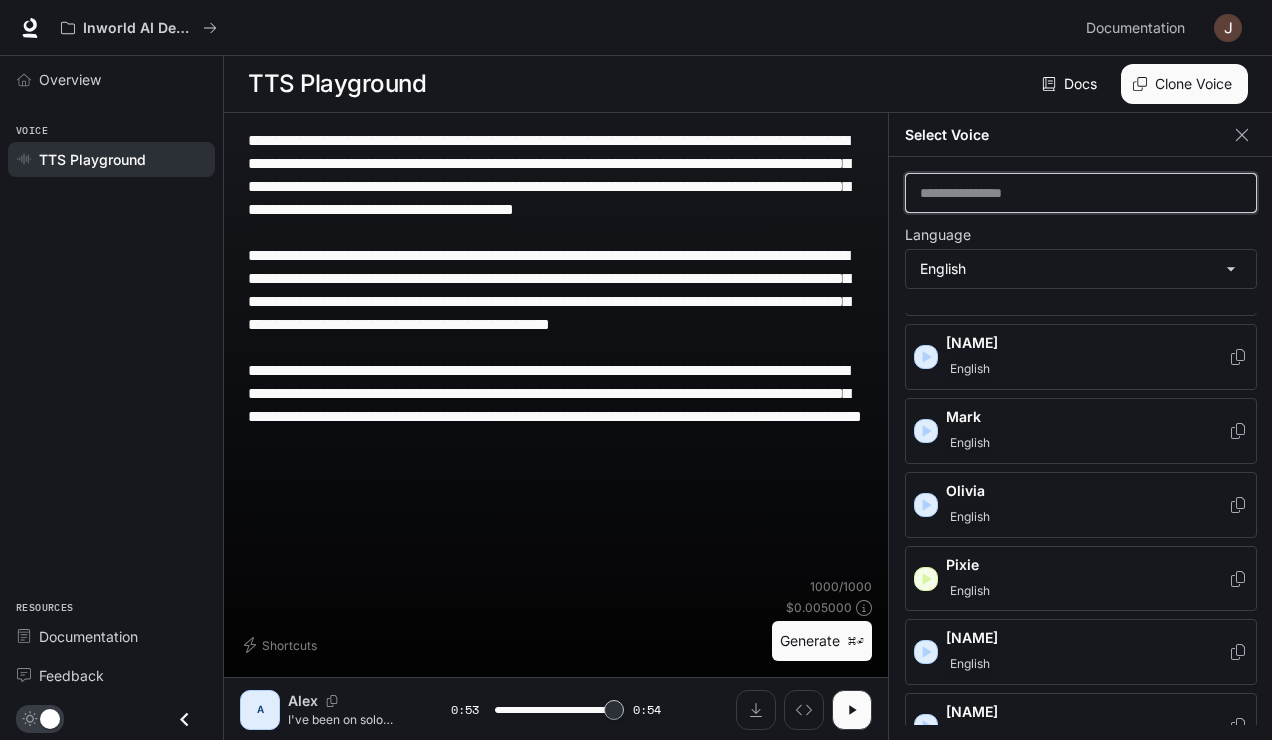 click at bounding box center [1081, 193] 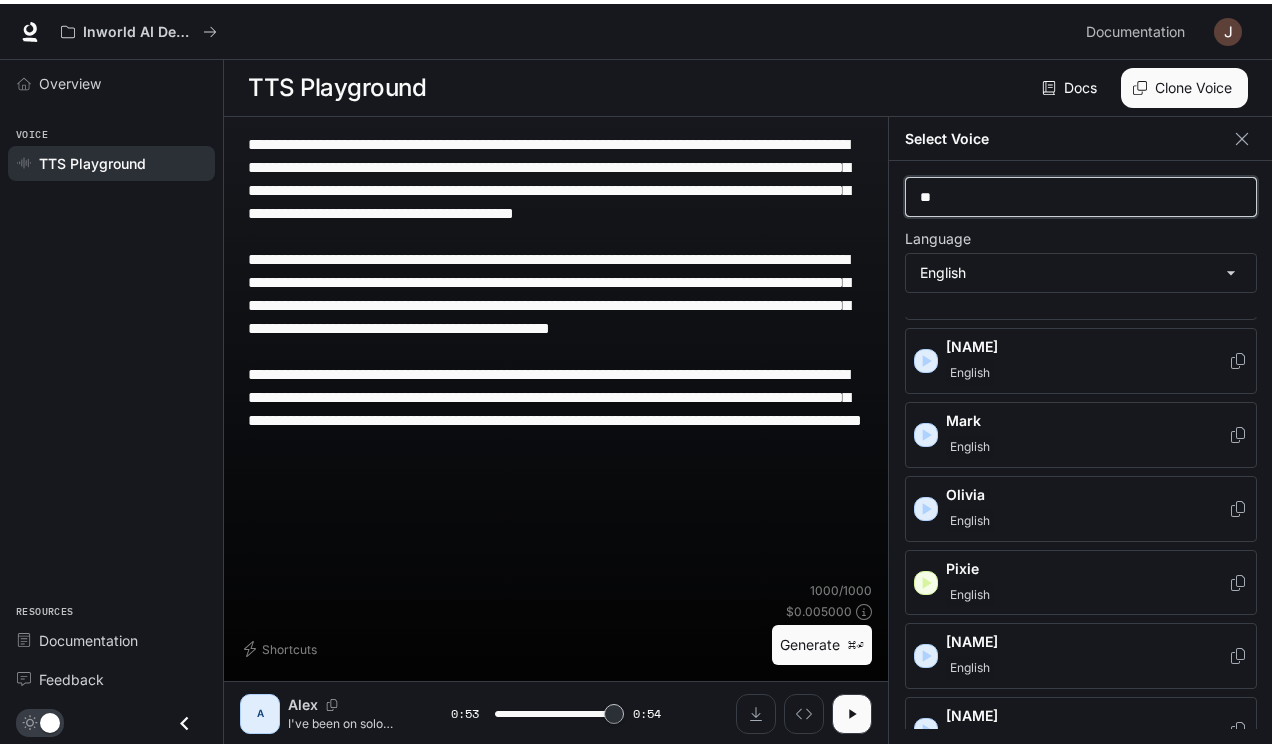 scroll, scrollTop: 0, scrollLeft: 0, axis: both 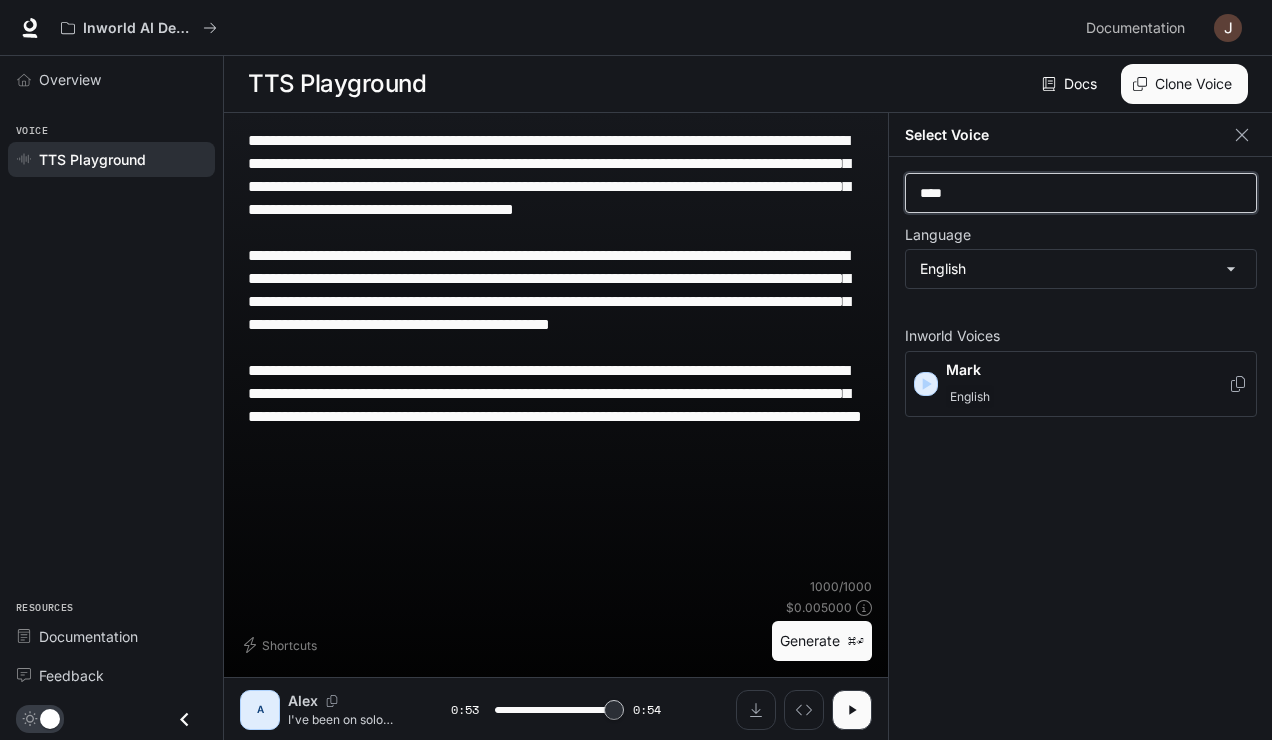 type on "****" 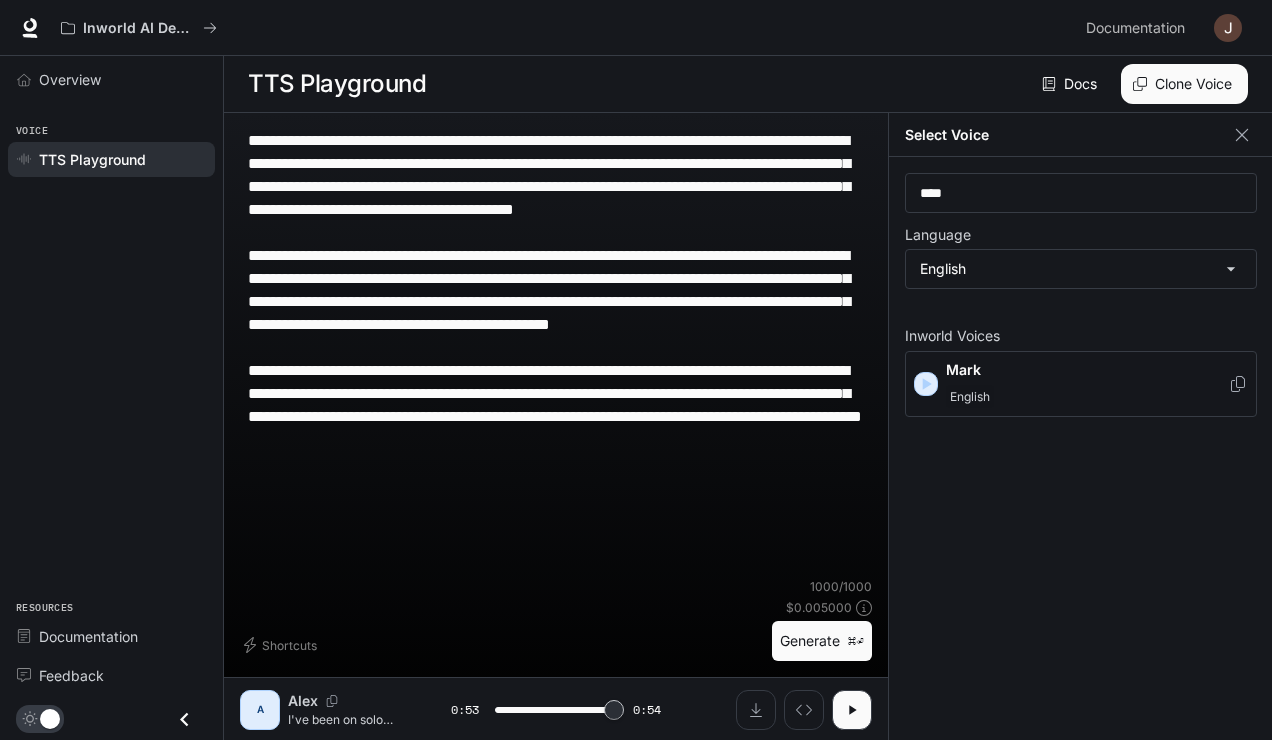 click at bounding box center [926, 384] 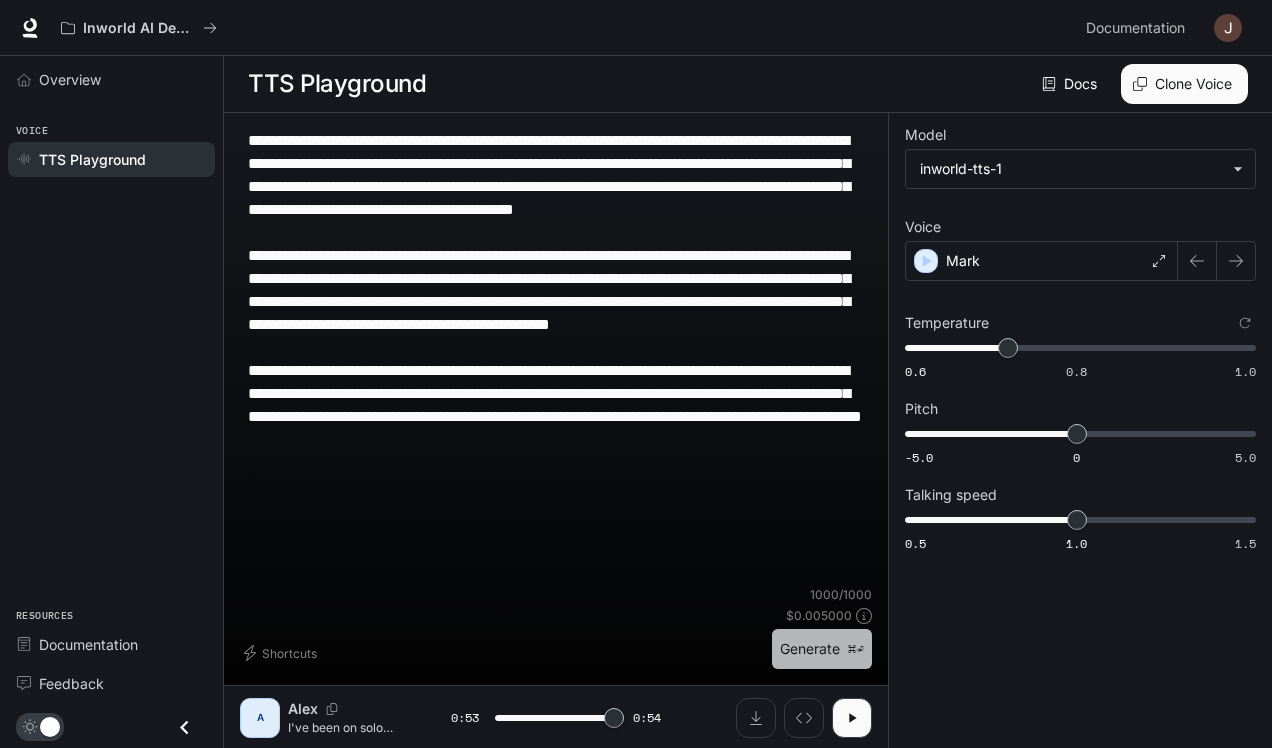 click on "Generate ⌘⏎" at bounding box center [822, 649] 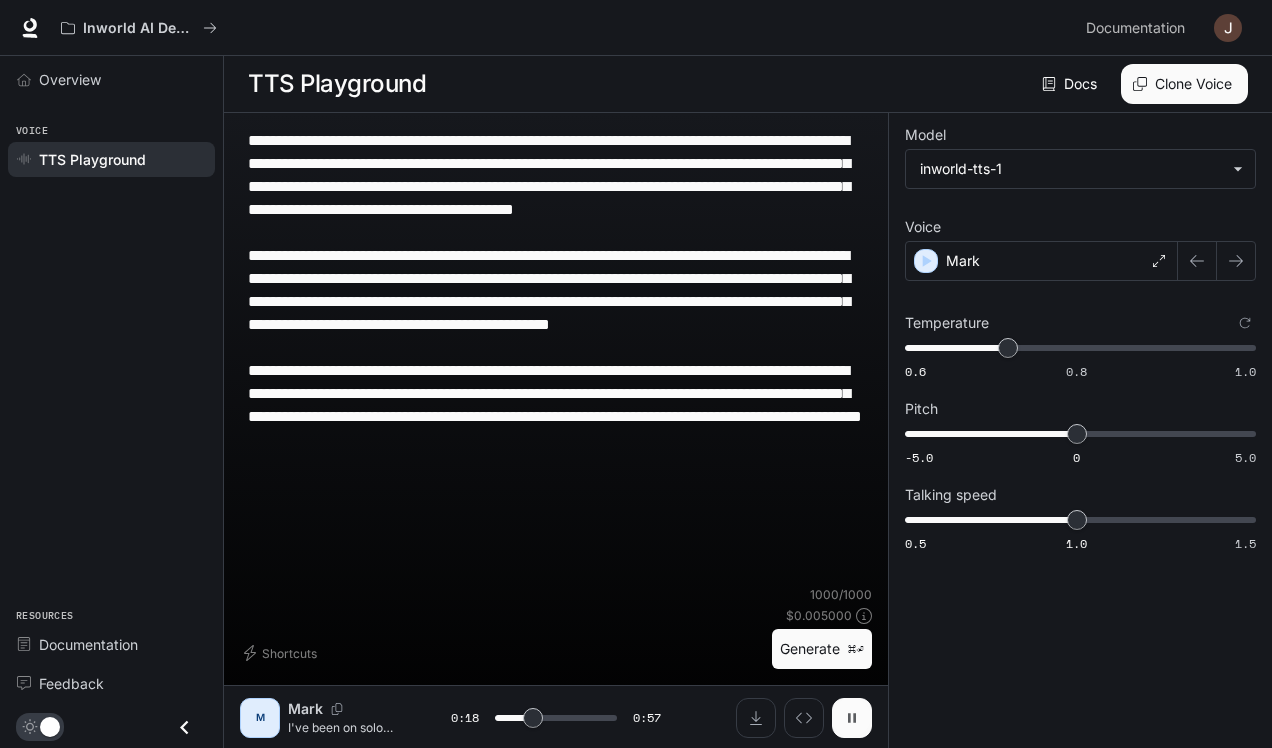 click at bounding box center [852, 718] 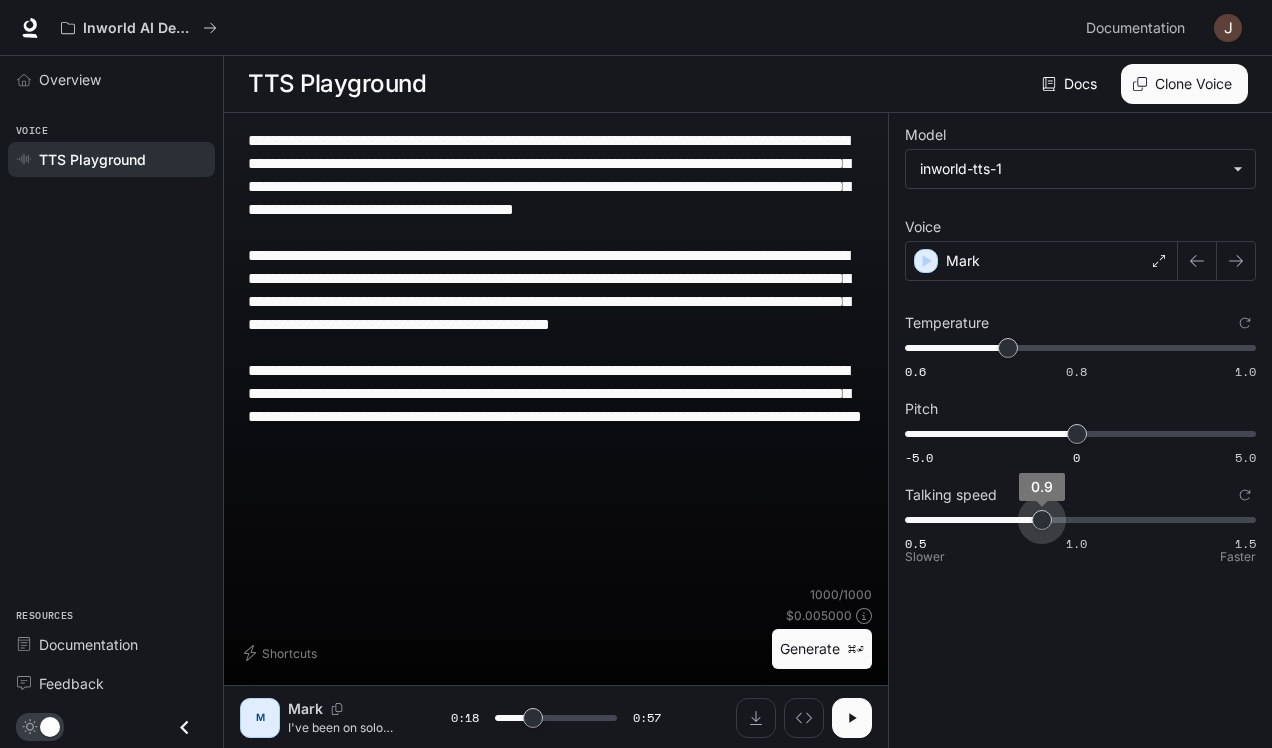 drag, startPoint x: 1073, startPoint y: 525, endPoint x: 1054, endPoint y: 528, distance: 19.235384 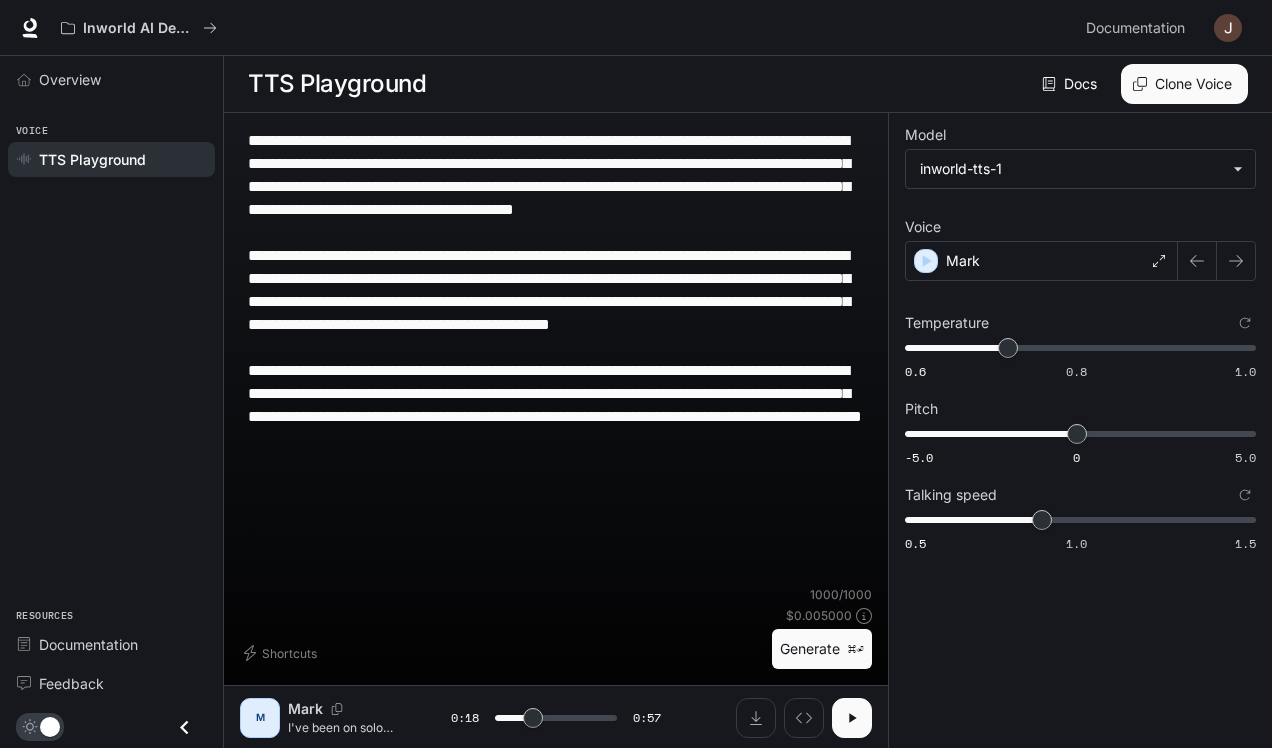 click on "Generate ⌘⏎" at bounding box center [822, 649] 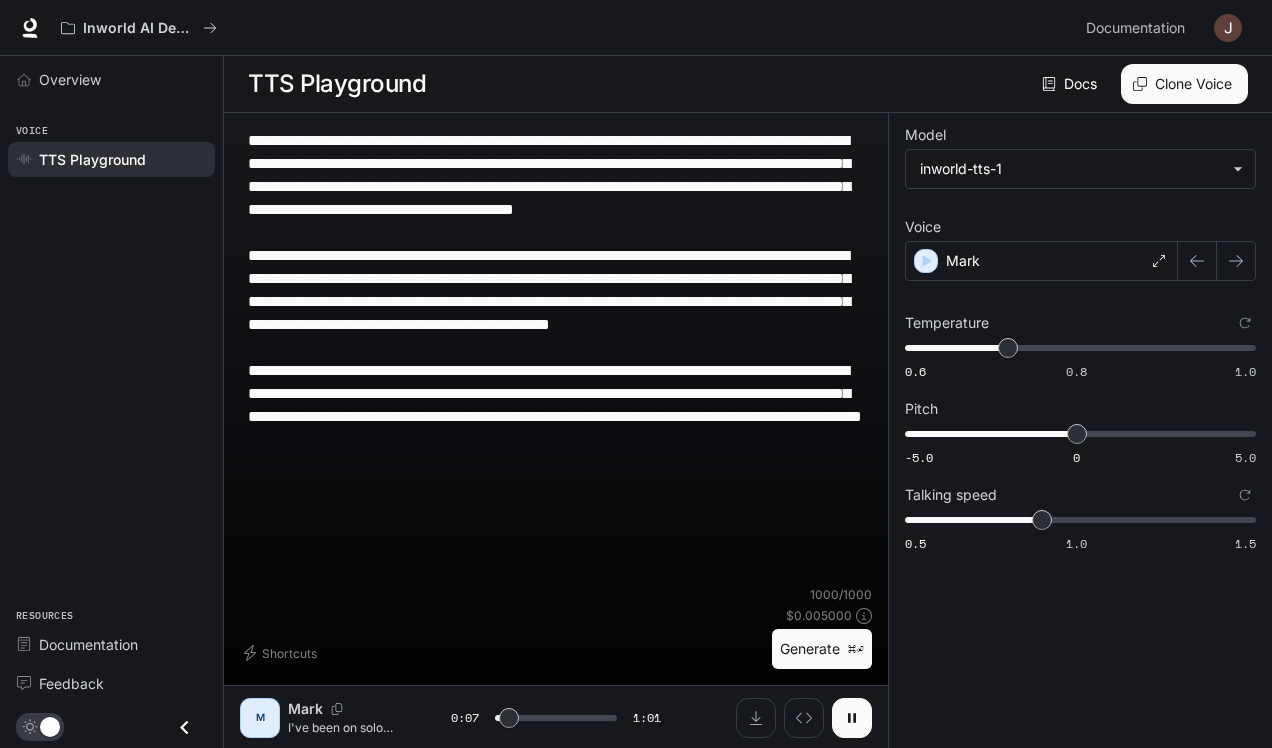 click at bounding box center [852, 718] 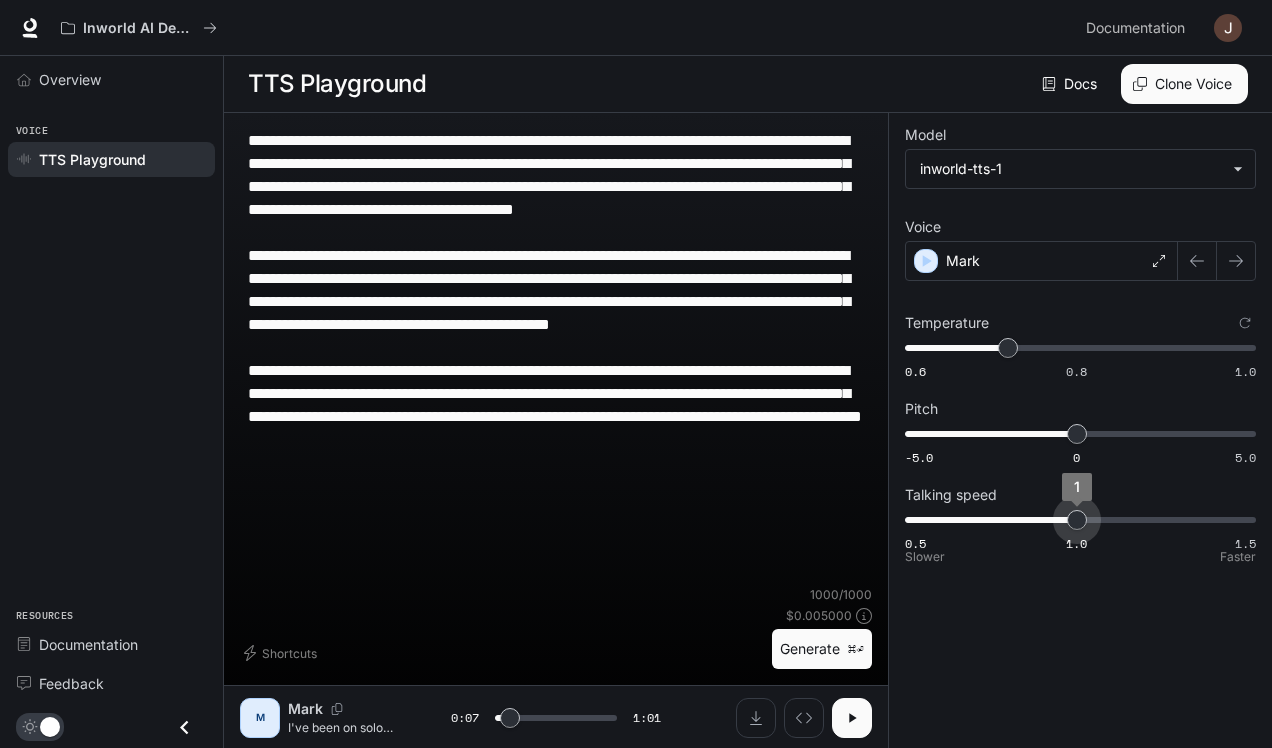 drag, startPoint x: 1039, startPoint y: 517, endPoint x: 1066, endPoint y: 516, distance: 27.018513 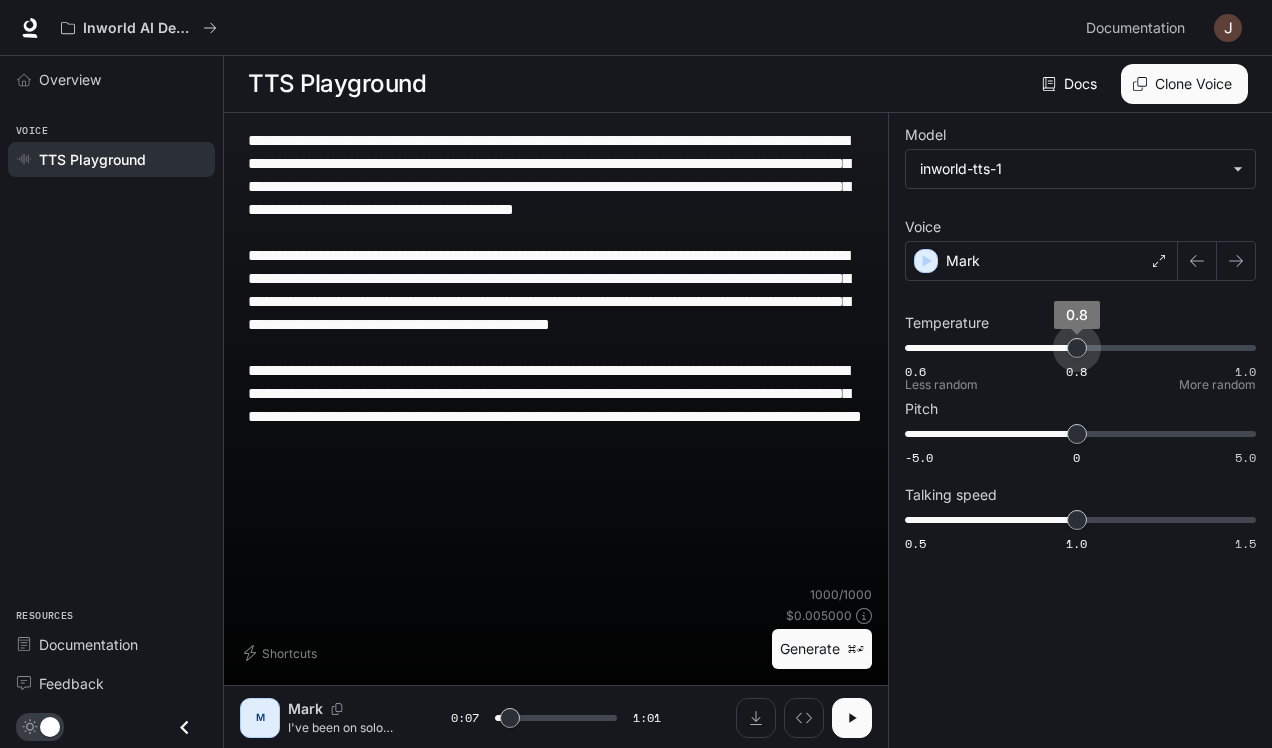 drag, startPoint x: 1011, startPoint y: 350, endPoint x: 1073, endPoint y: 345, distance: 62.201286 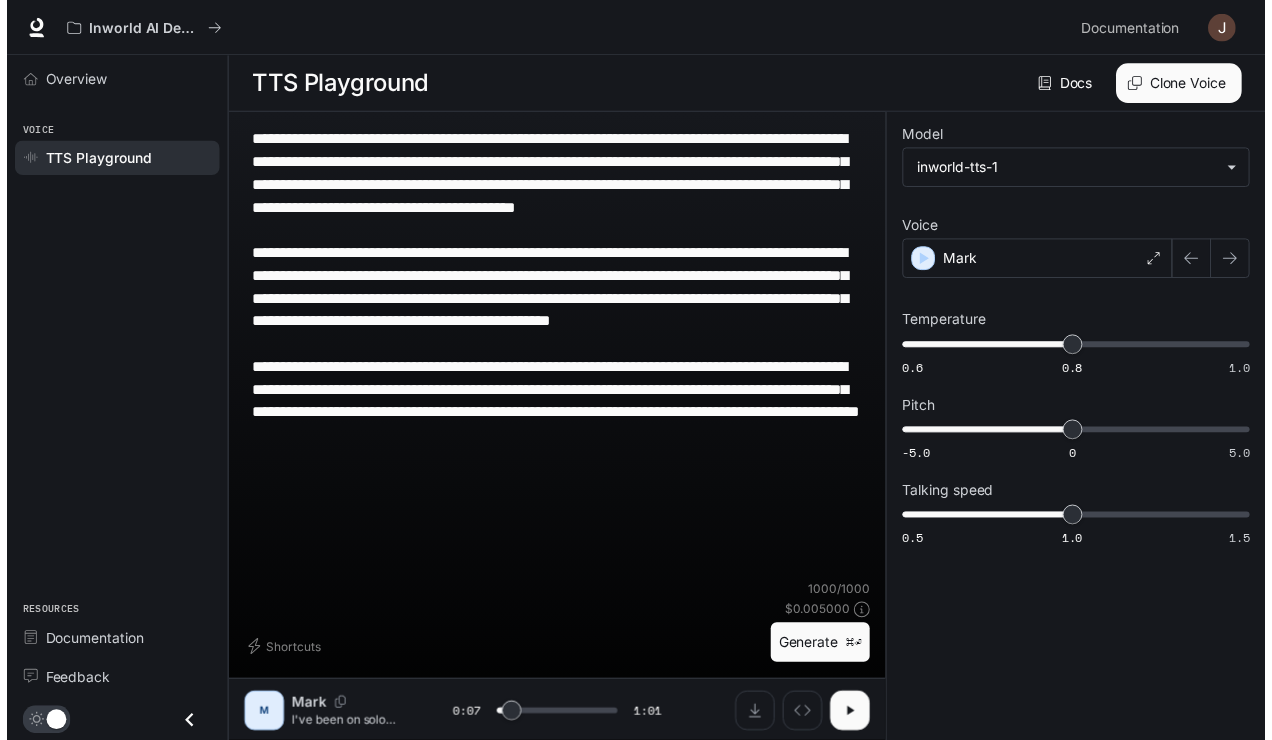 scroll, scrollTop: 1, scrollLeft: 0, axis: vertical 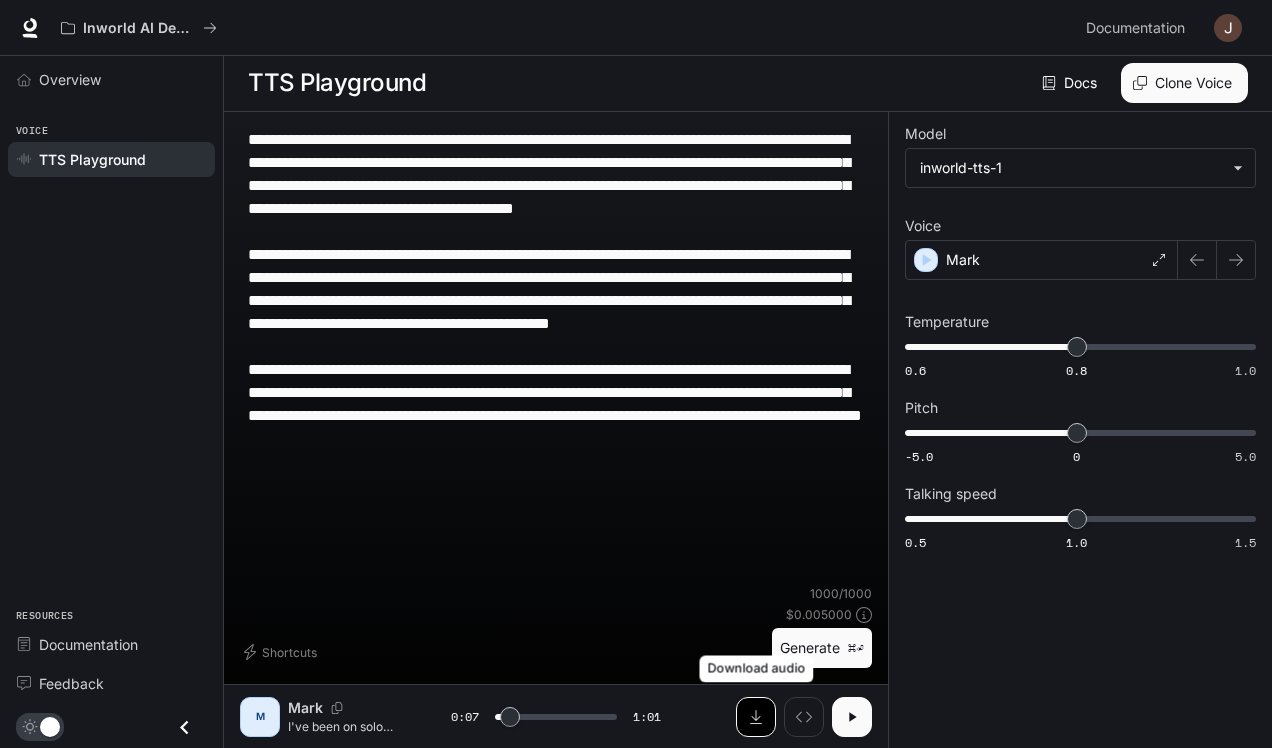 click at bounding box center (756, 717) 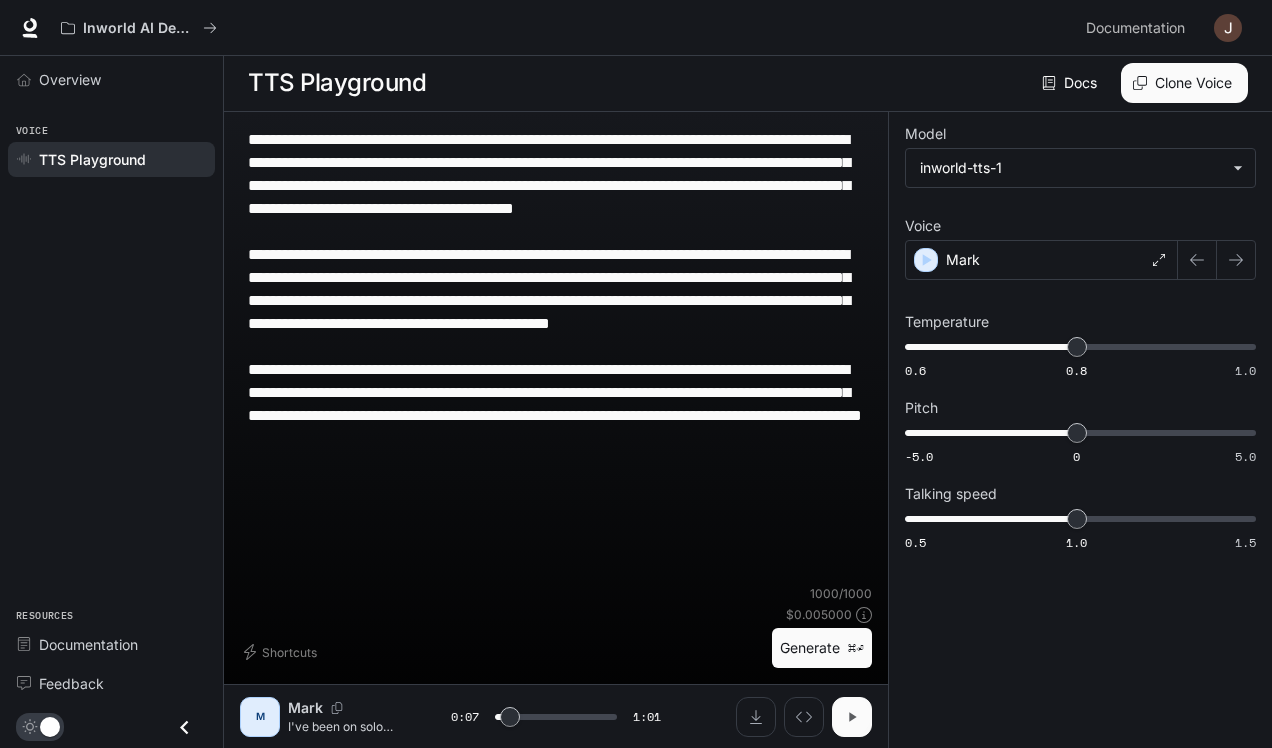 click at bounding box center (852, 717) 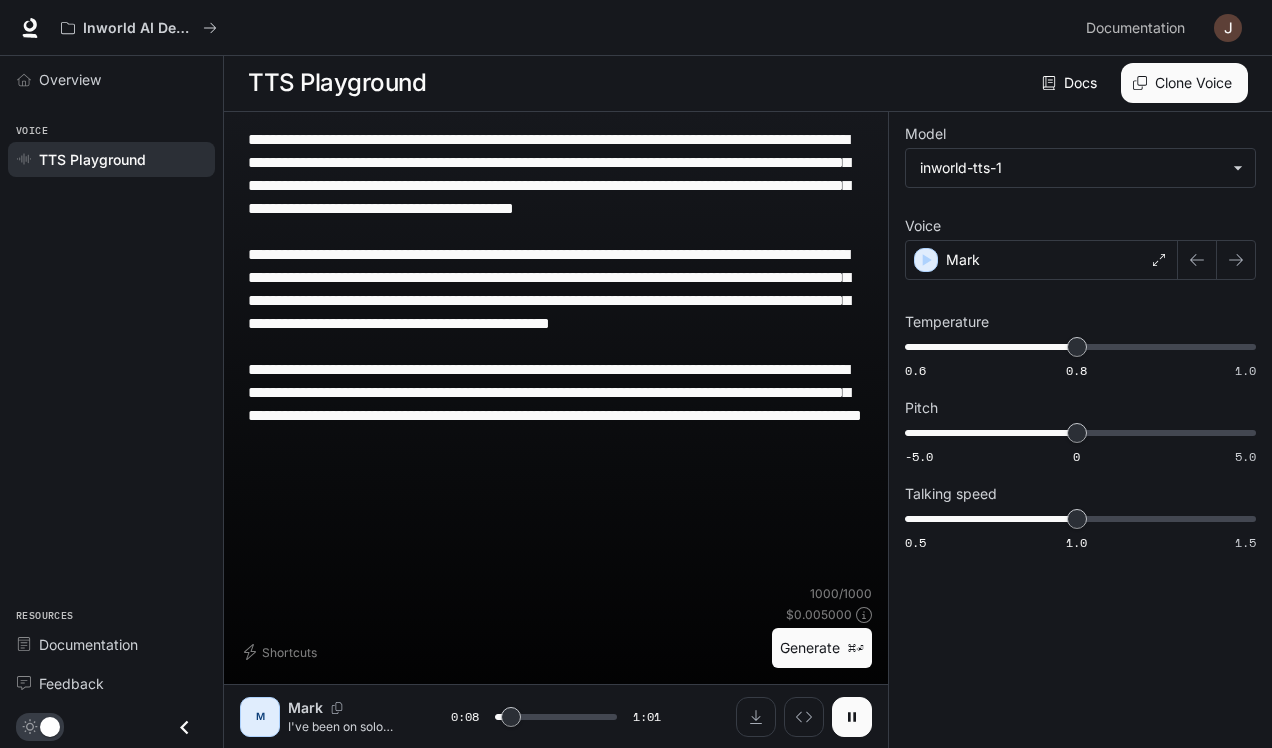 click at bounding box center [852, 717] 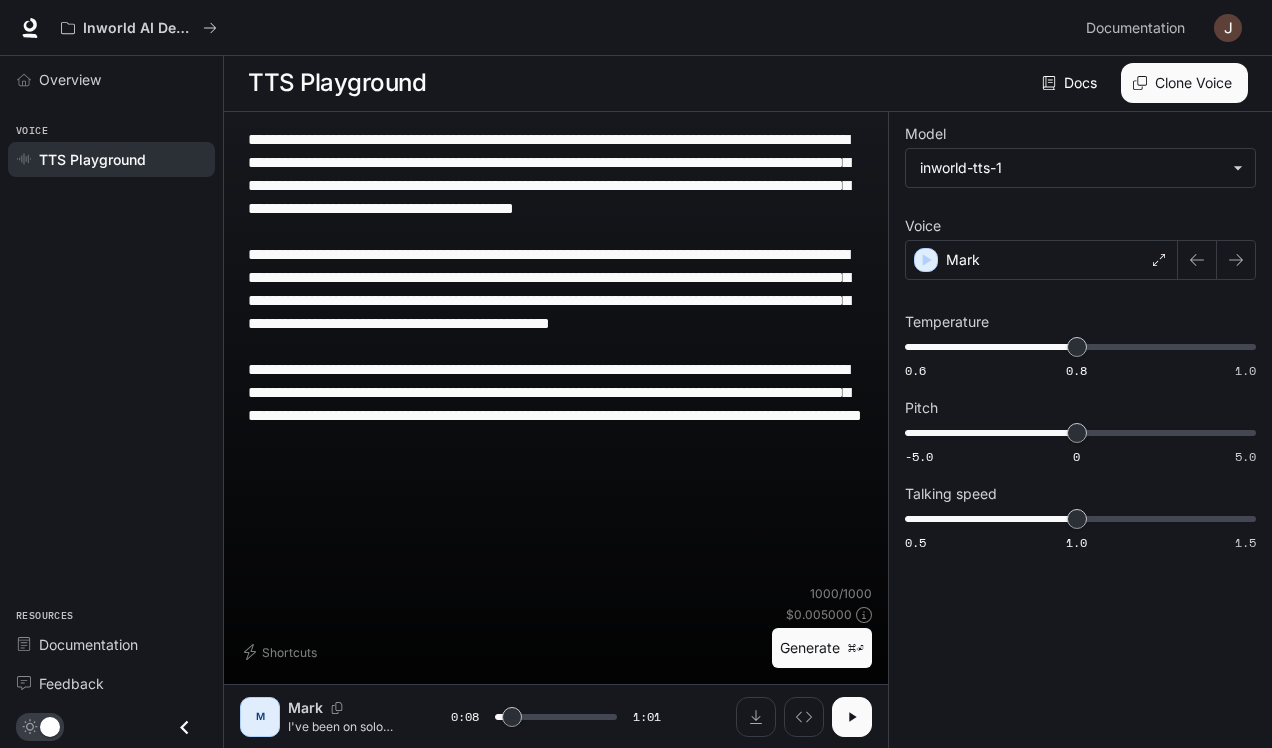 click on "Generate ⌘⏎" at bounding box center [822, 648] 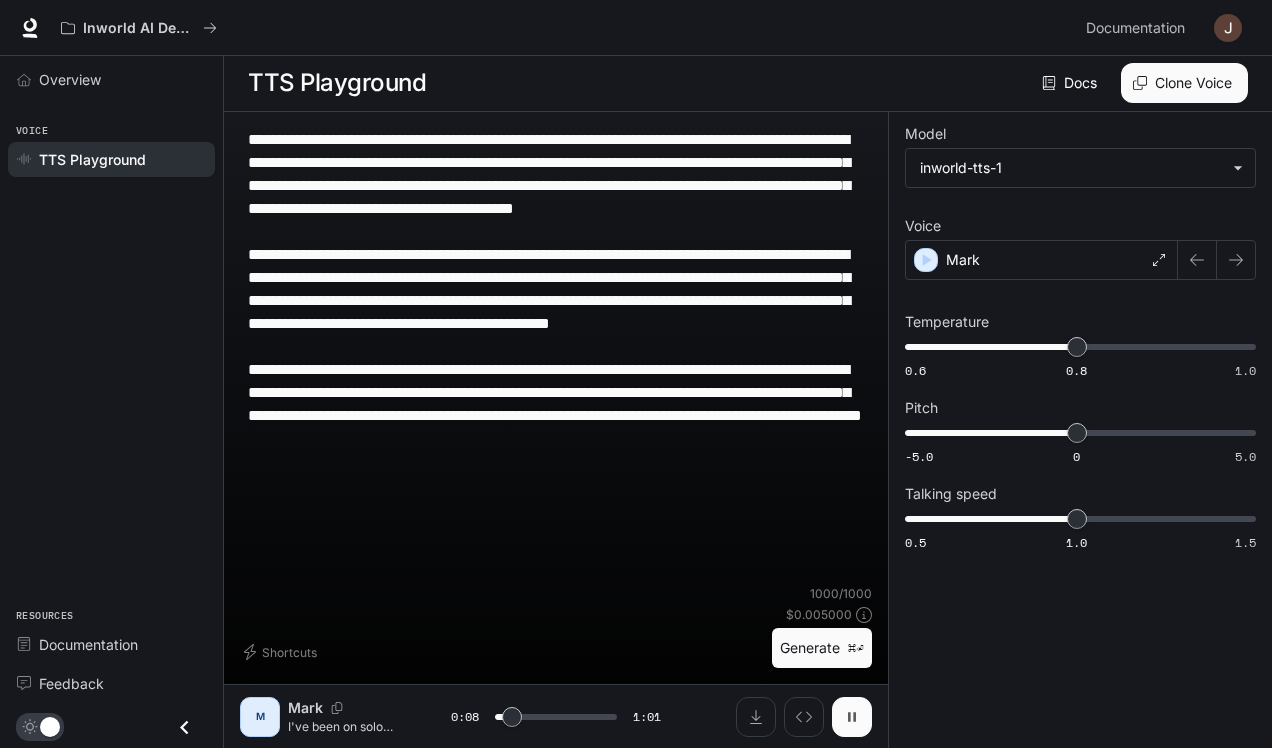 click at bounding box center [852, 717] 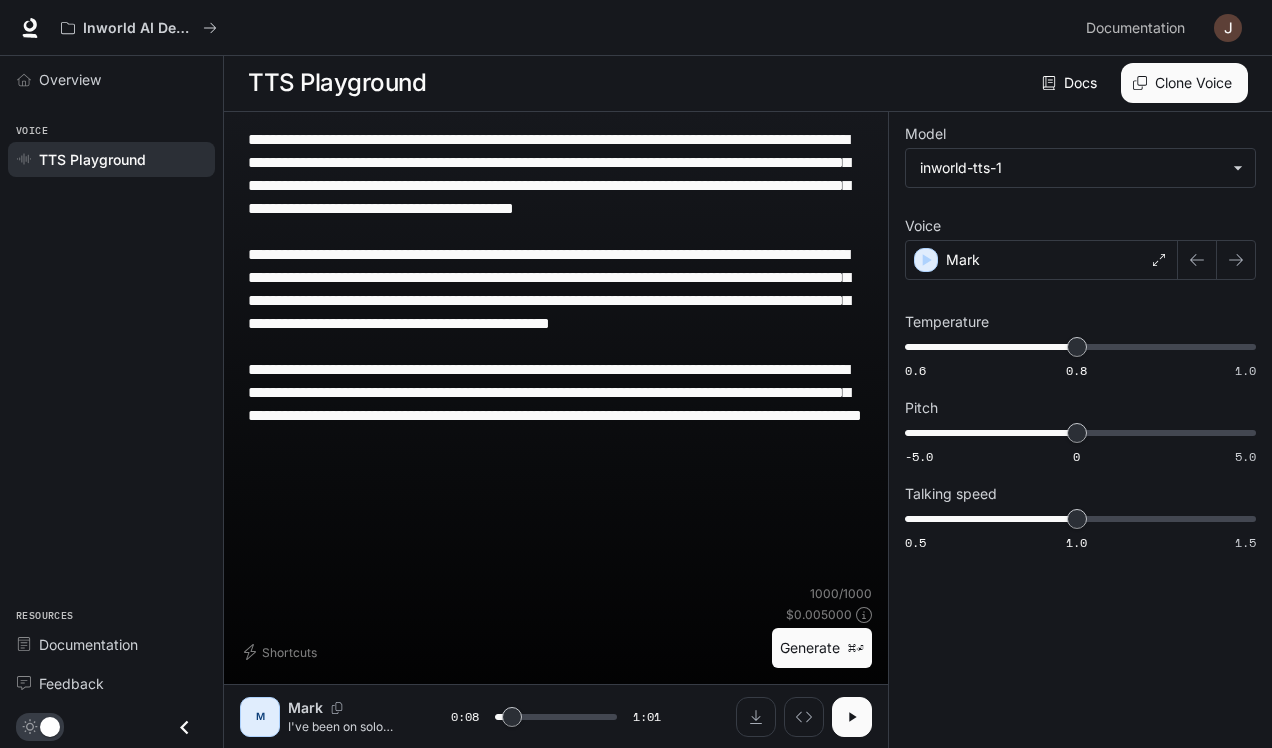 click on "**********" at bounding box center [1080, 430] 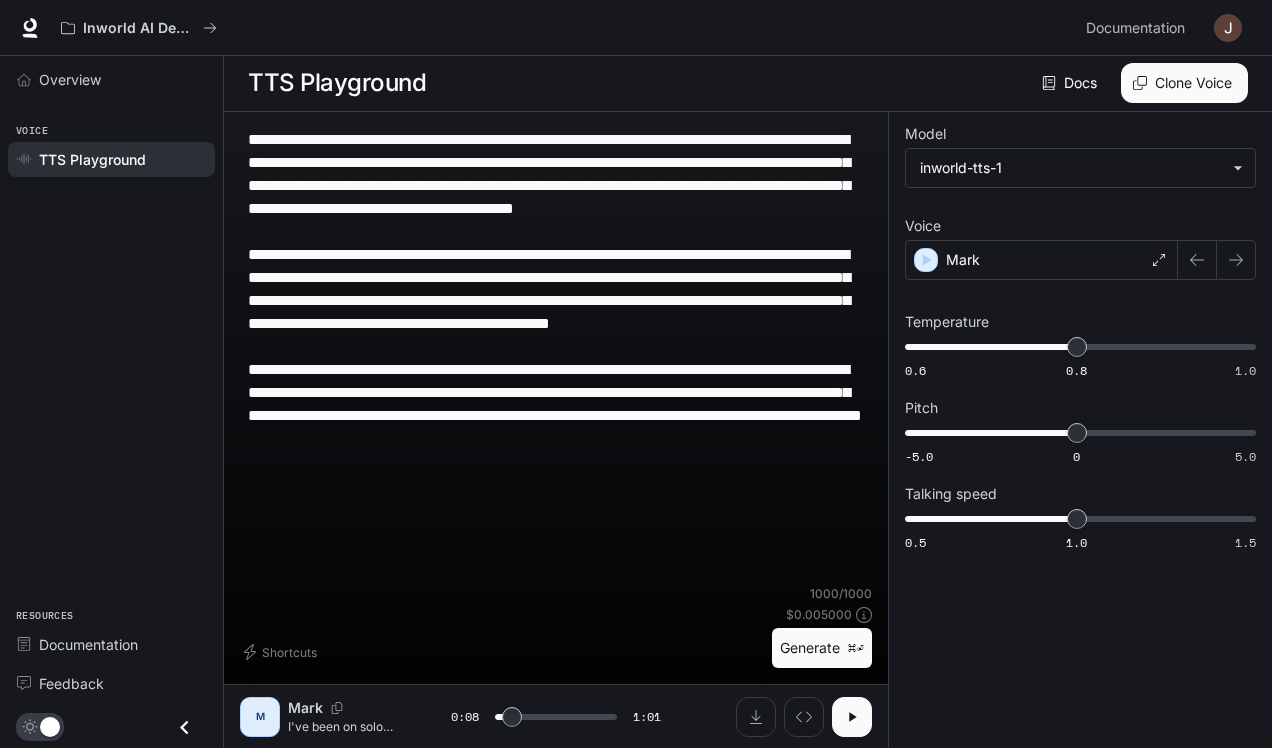 click at bounding box center [852, 717] 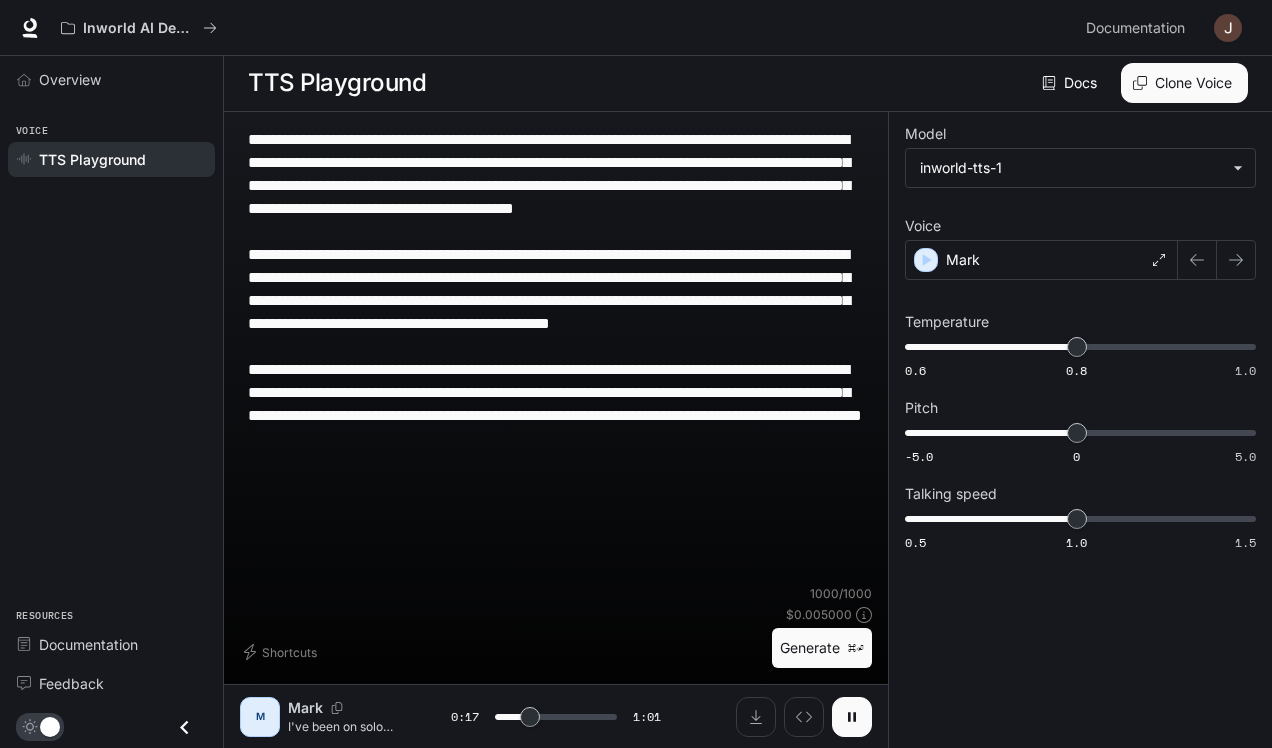 click at bounding box center (852, 717) 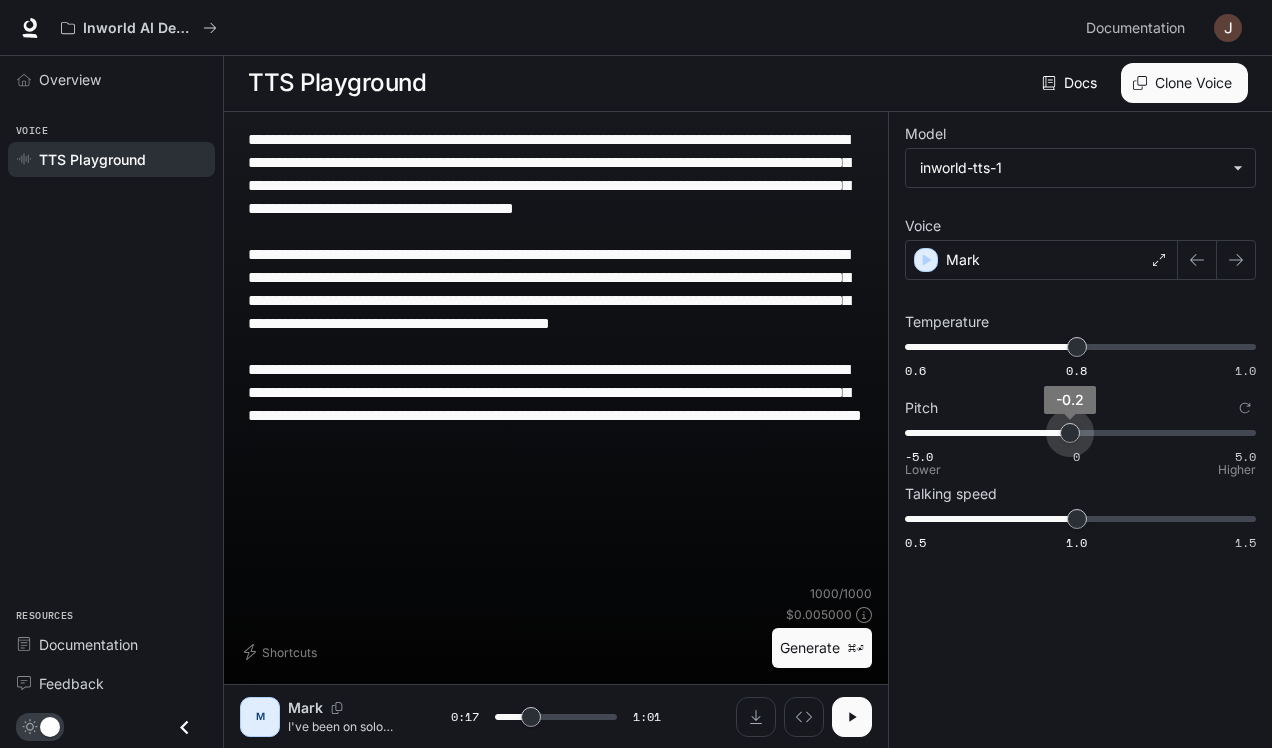 click on "-0.2" at bounding box center [1070, 433] 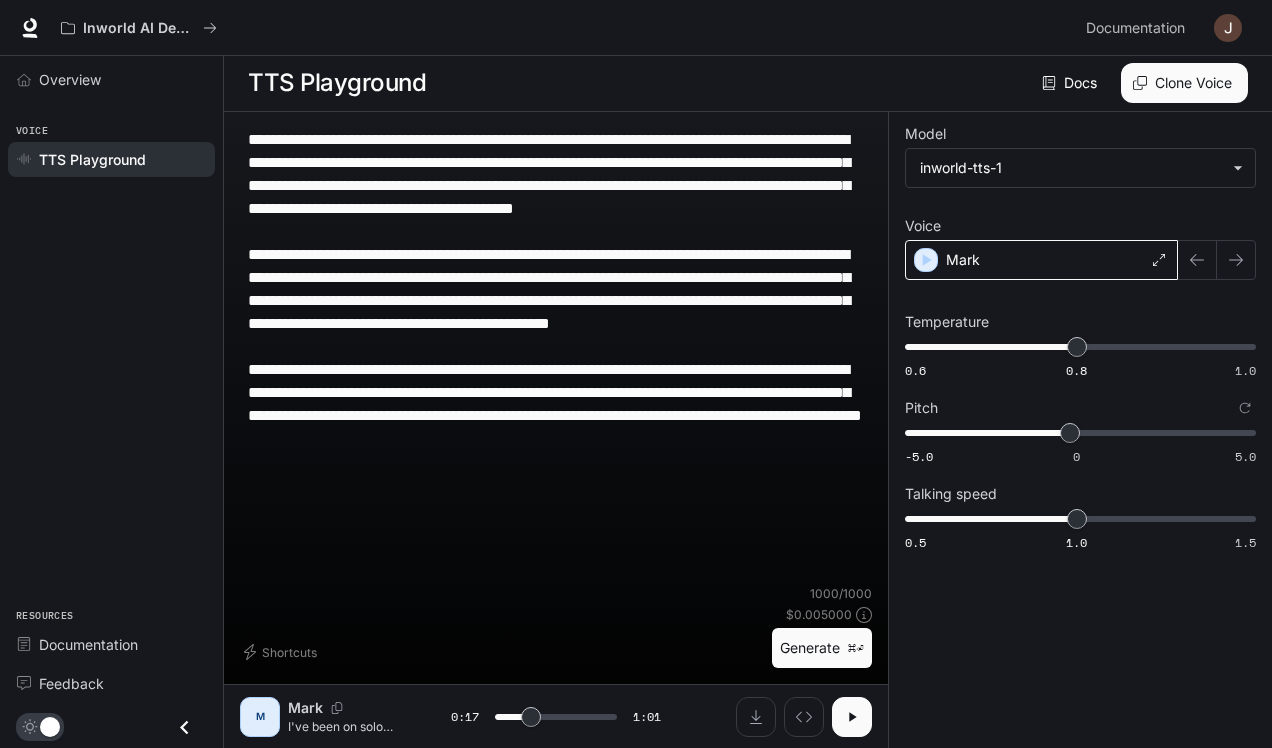 click on "Mark" at bounding box center (1041, 260) 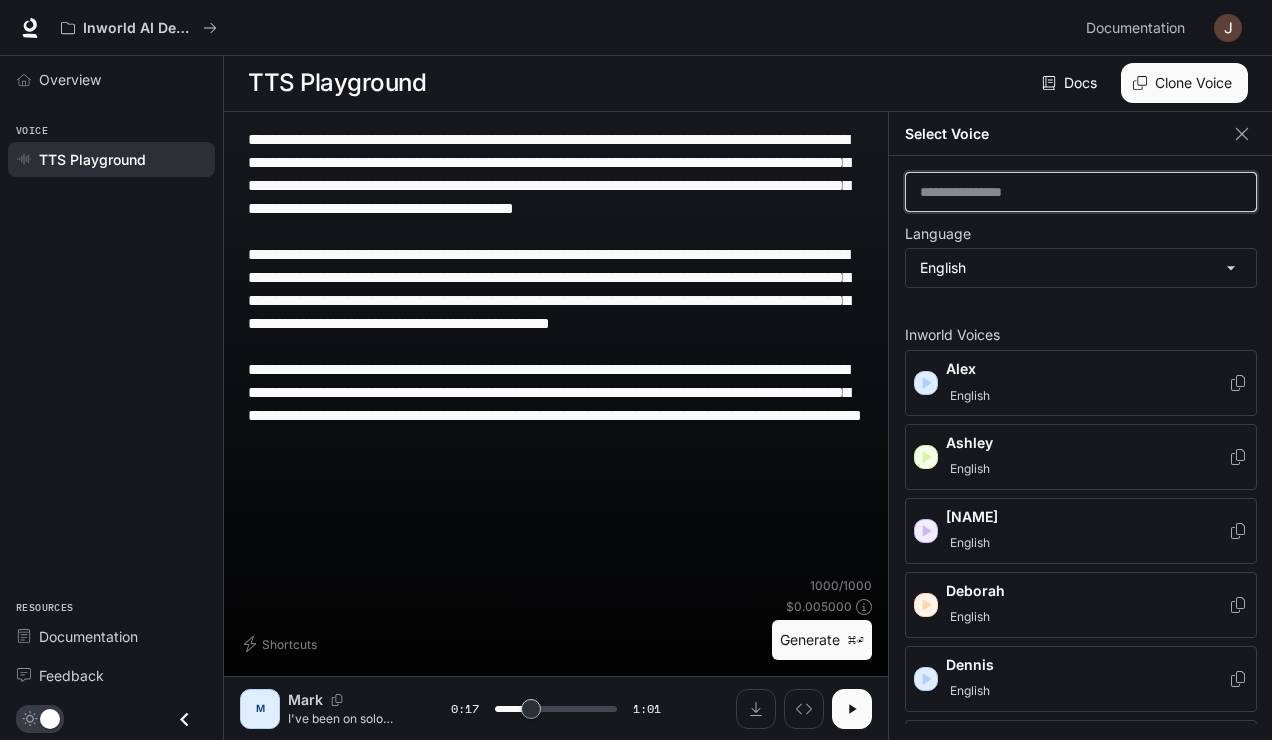 click at bounding box center (1081, 192) 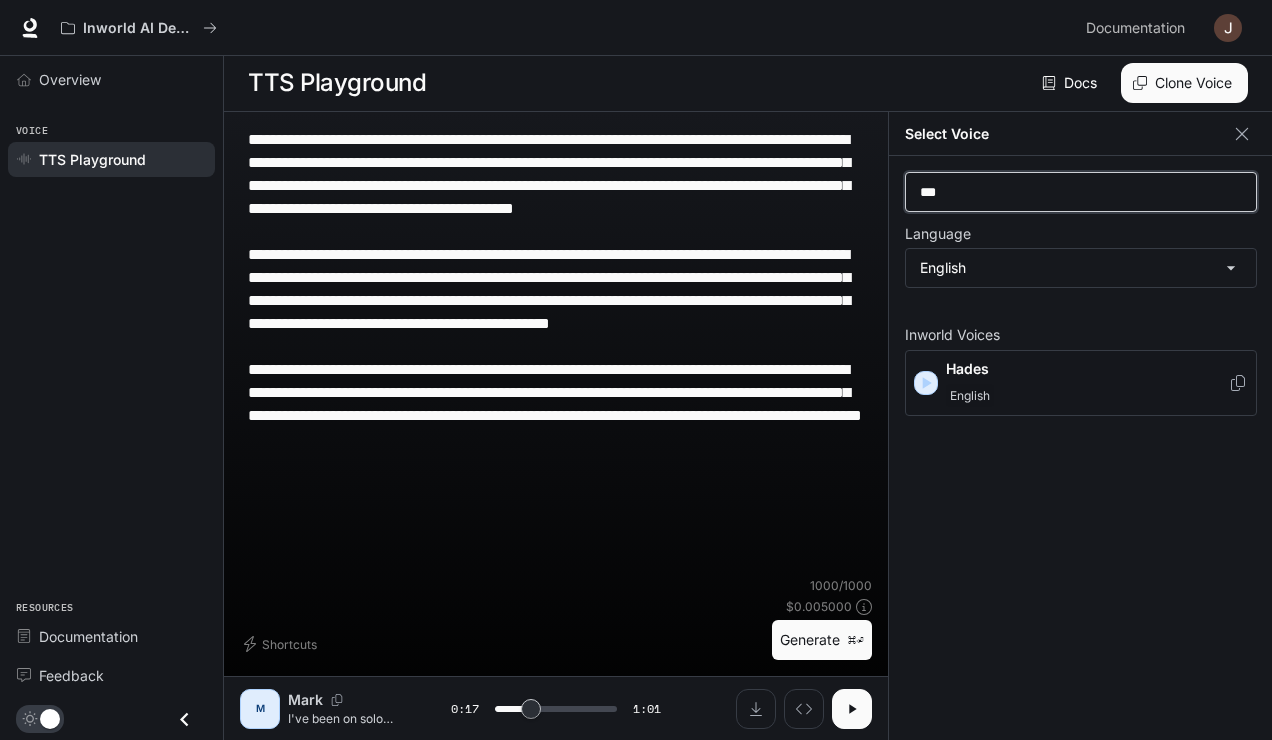 type on "***" 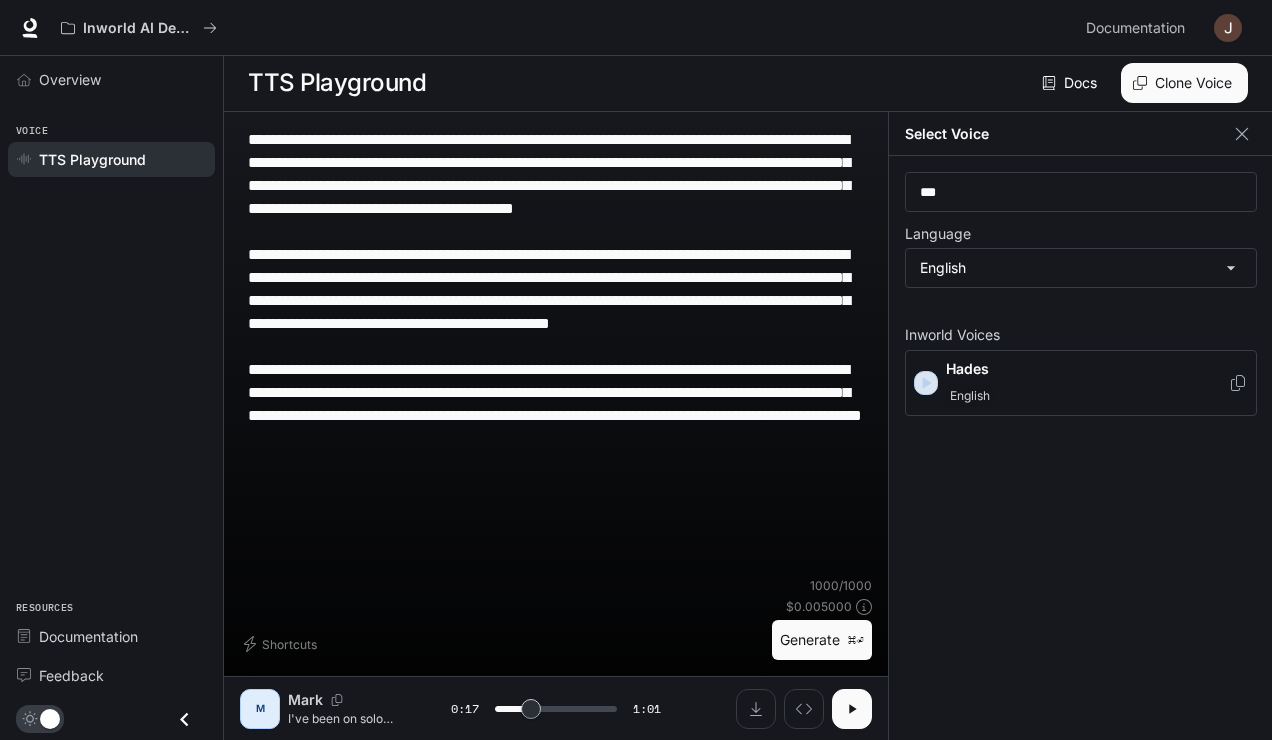 click at bounding box center (926, 383) 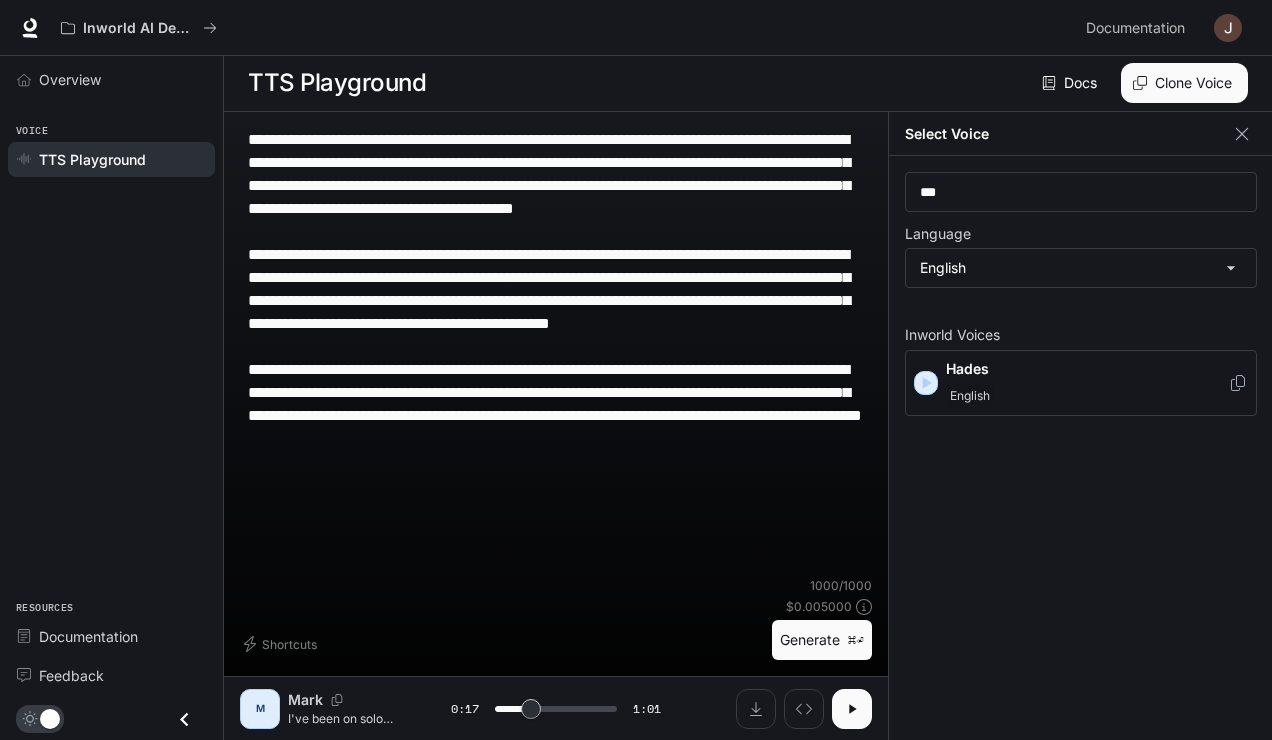 click on "English" at bounding box center (1087, 396) 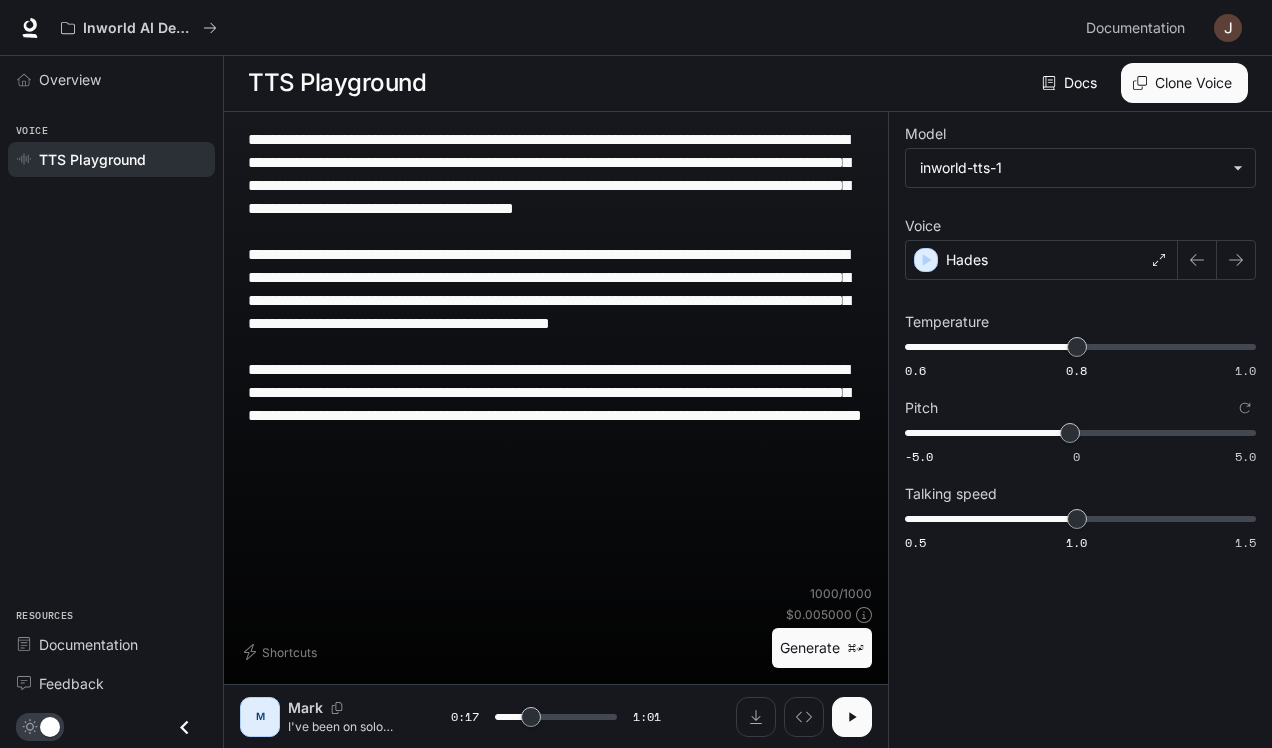click on "Generate ⌘⏎" at bounding box center (822, 648) 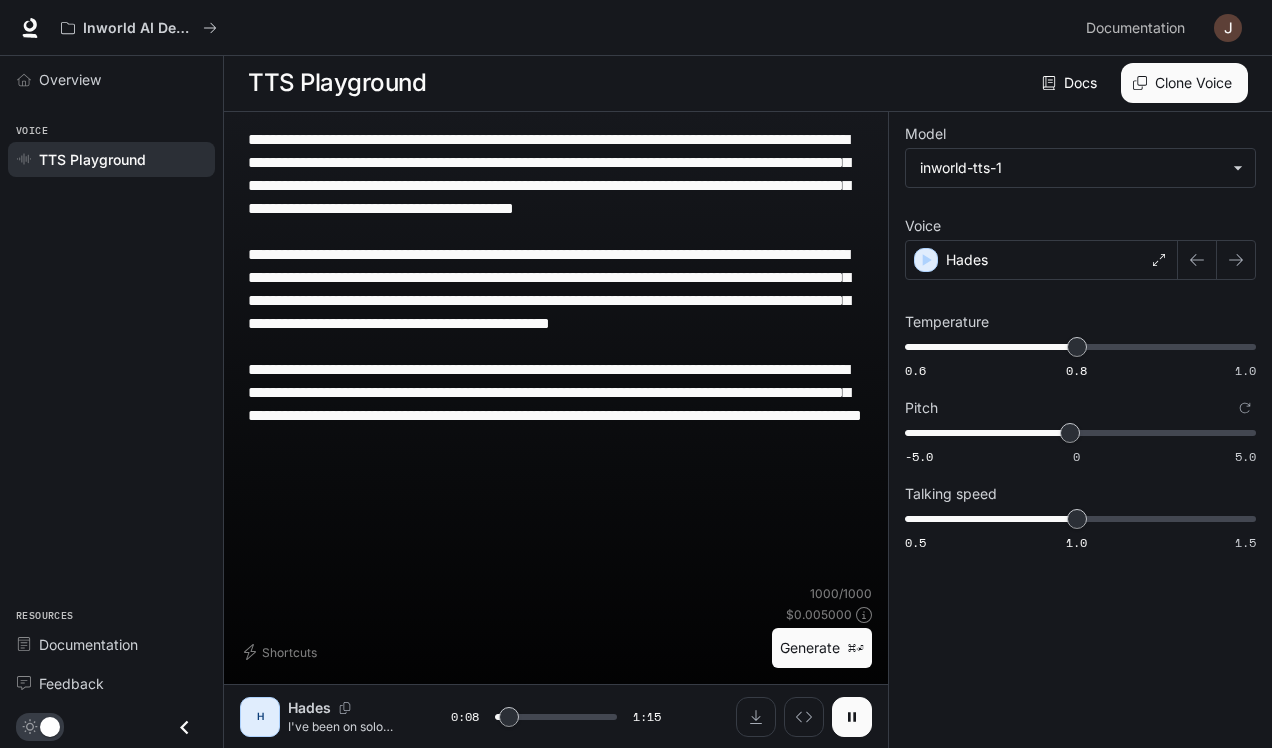 click at bounding box center [852, 717] 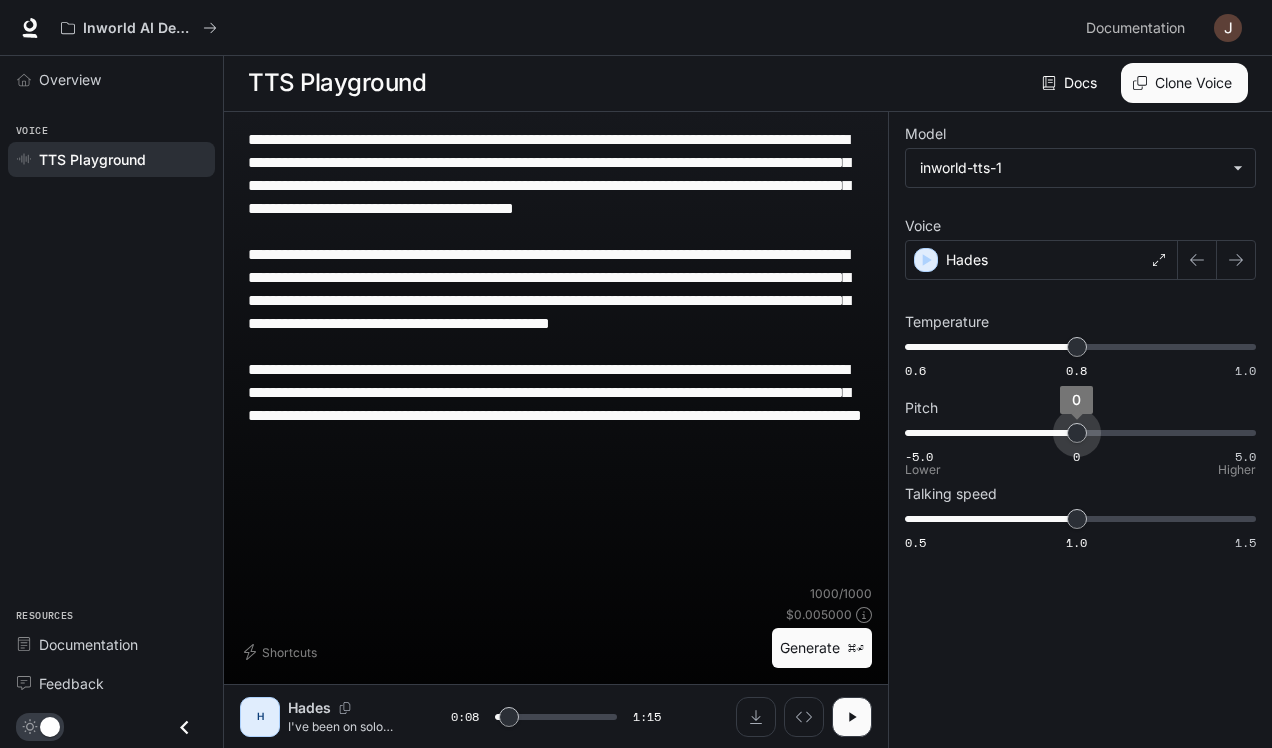 click on "0" at bounding box center (1077, 433) 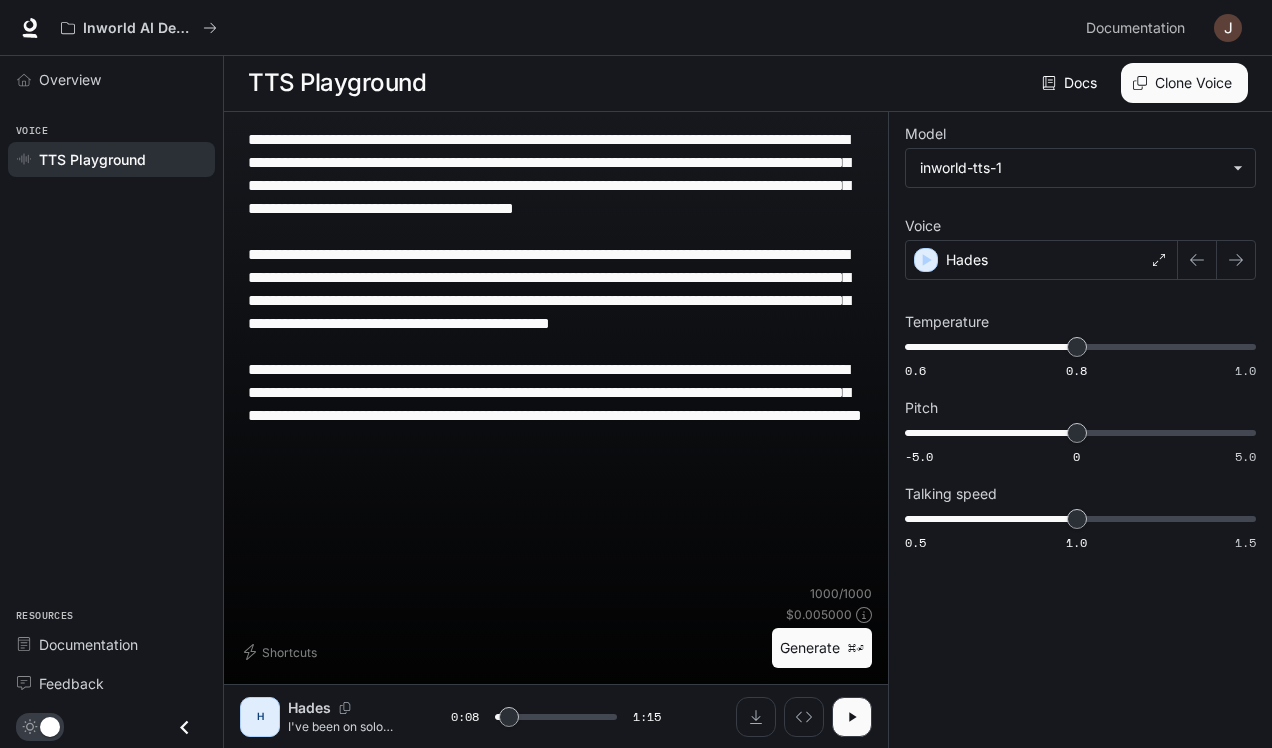 click on "Generate ⌘⏎" at bounding box center [822, 648] 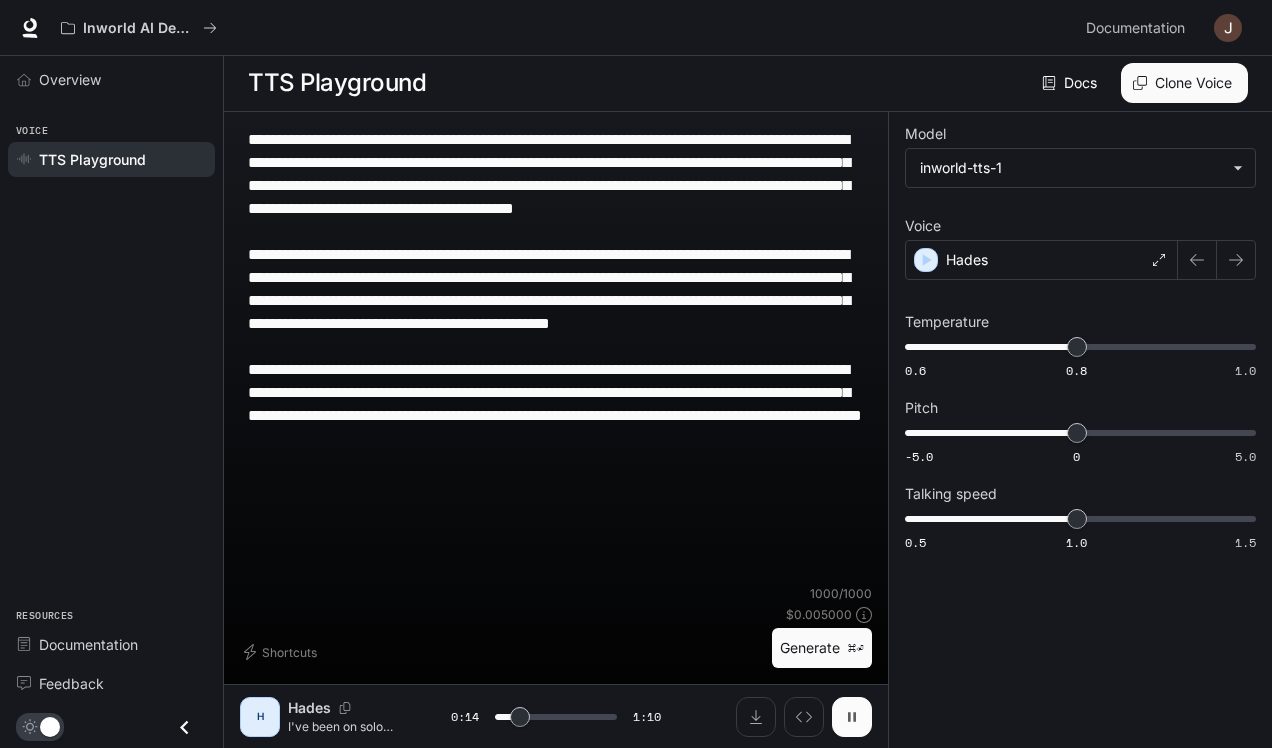 click at bounding box center [852, 717] 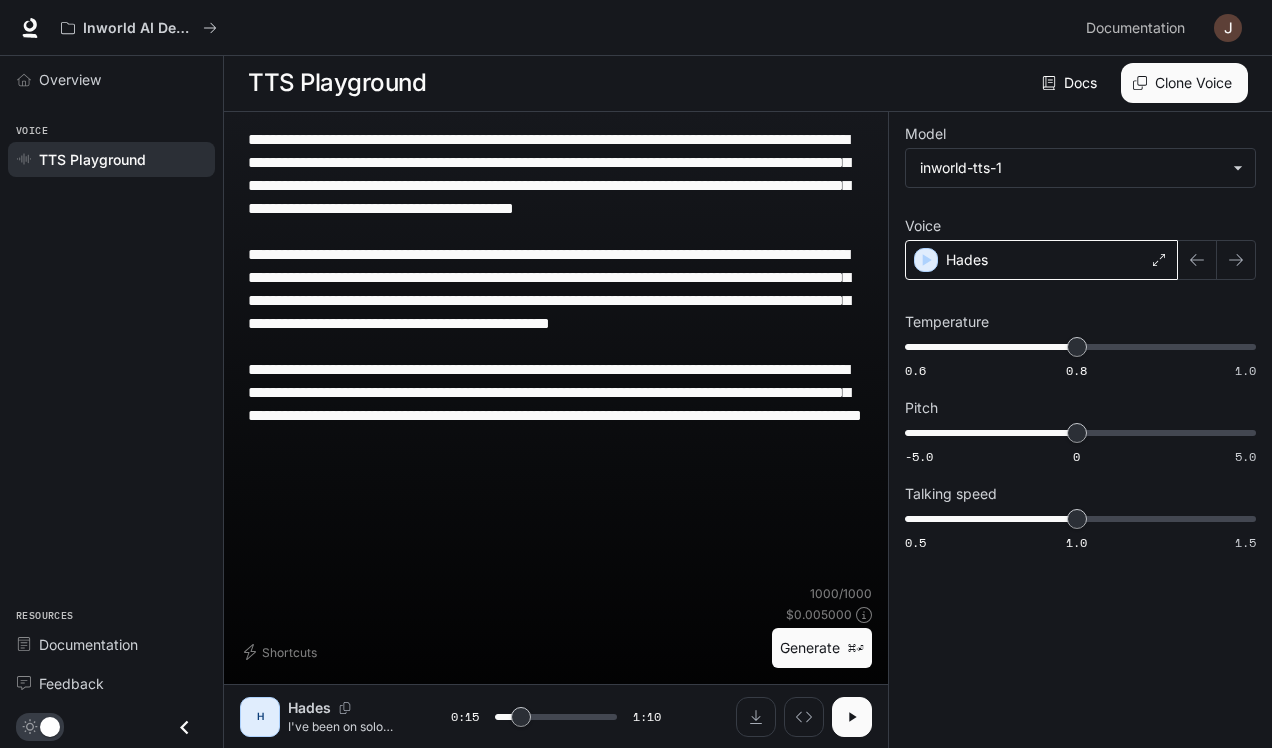 click on "Hades" at bounding box center [1041, 260] 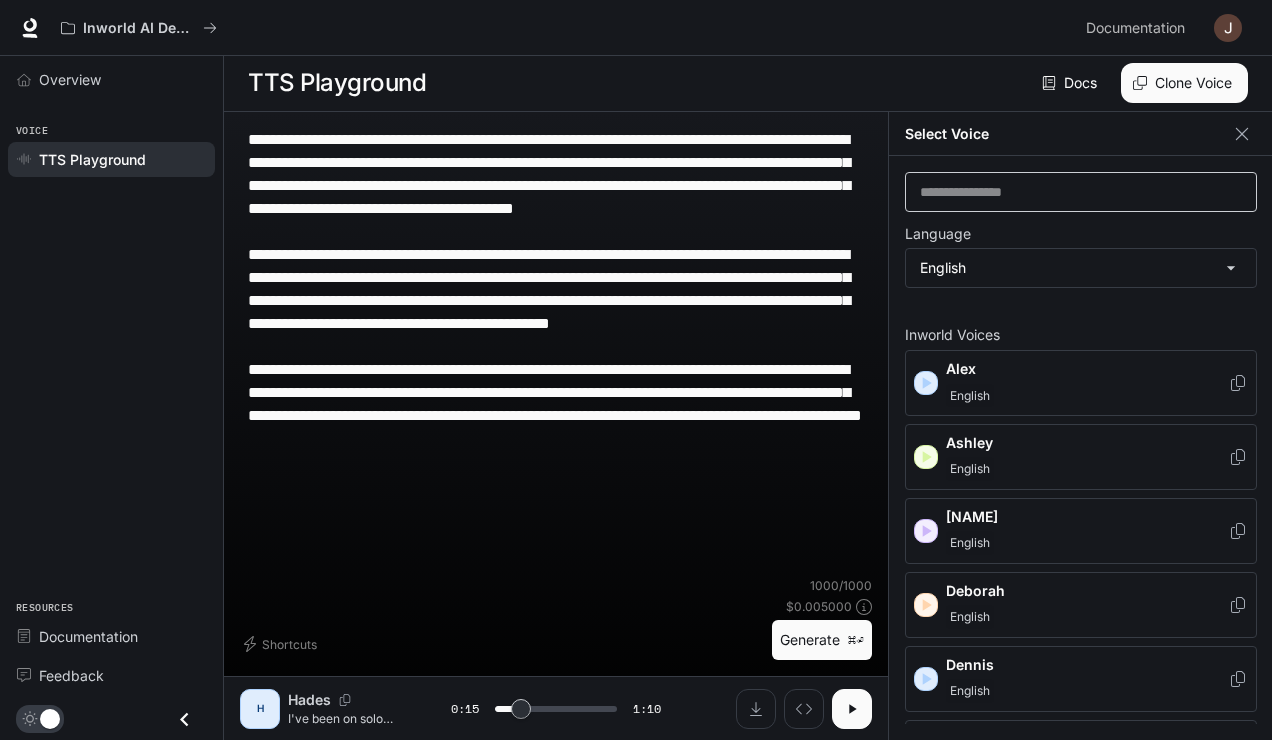 click on "​" at bounding box center [1081, 192] 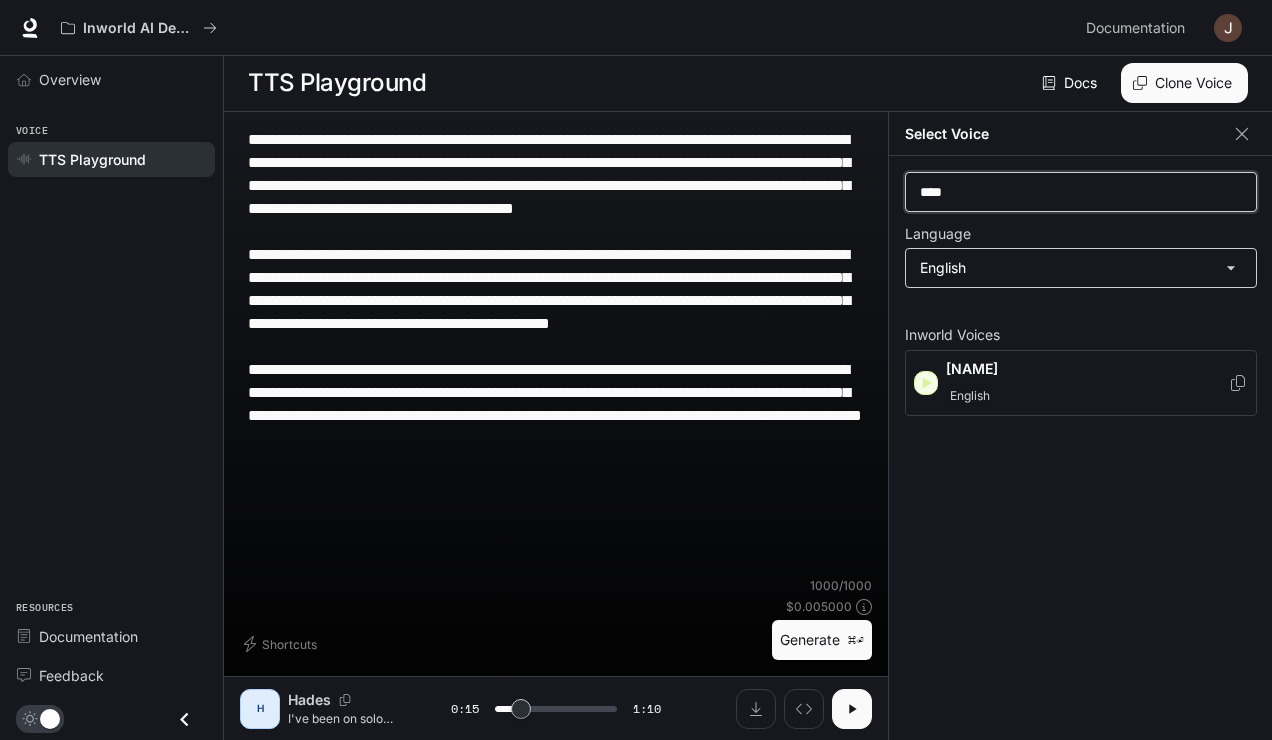 scroll, scrollTop: 5, scrollLeft: 0, axis: vertical 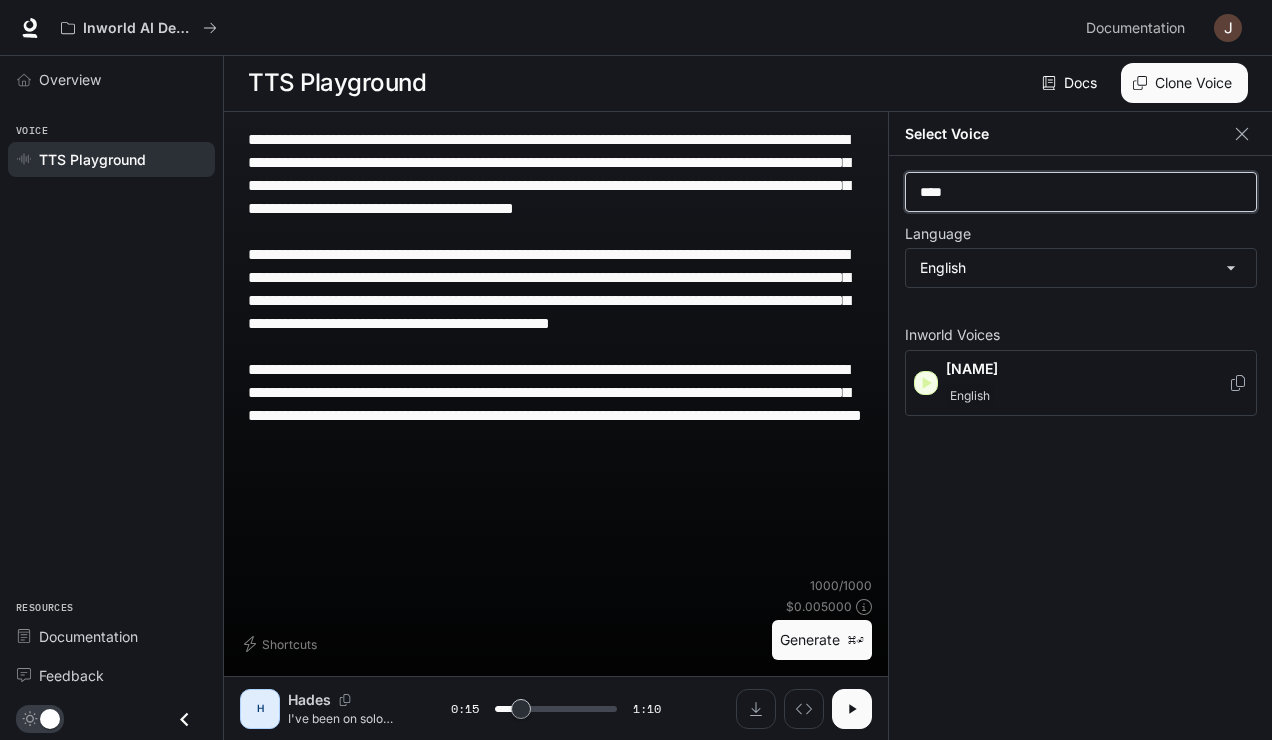 type on "****" 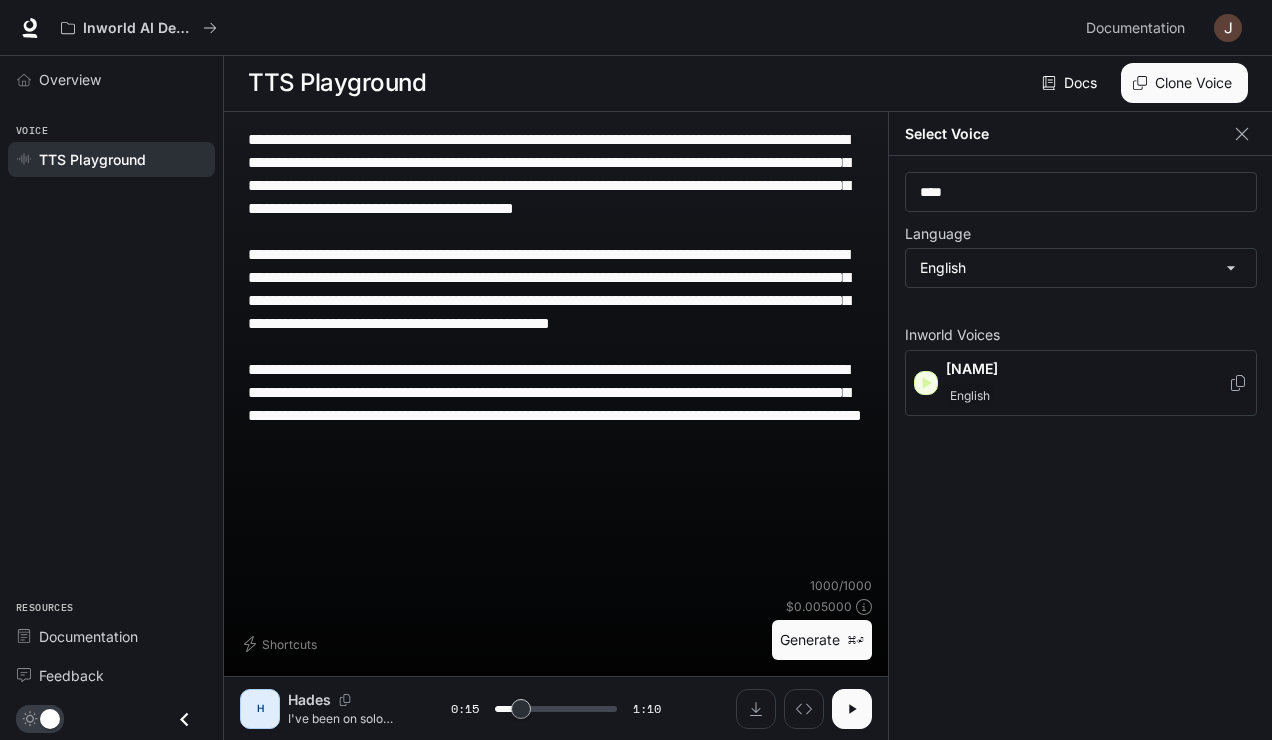 click at bounding box center (926, 383) 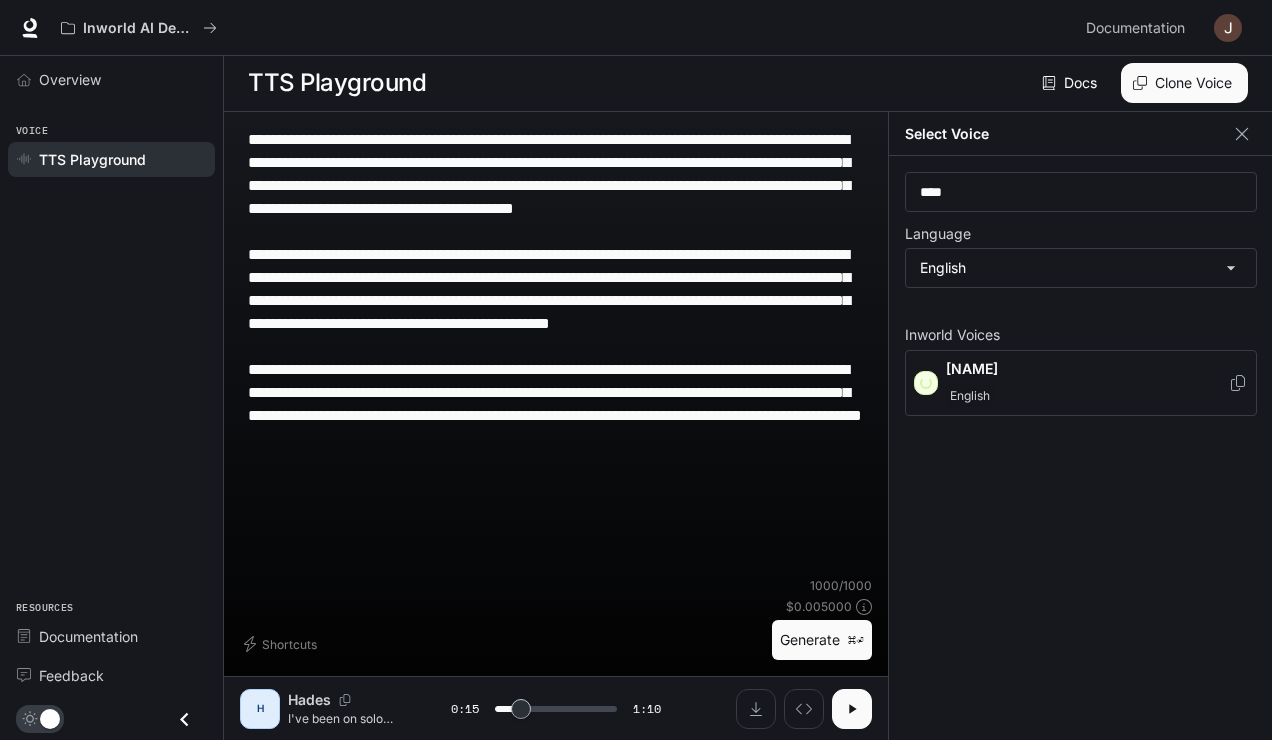 click on "[NAME] English" at bounding box center [1081, 383] 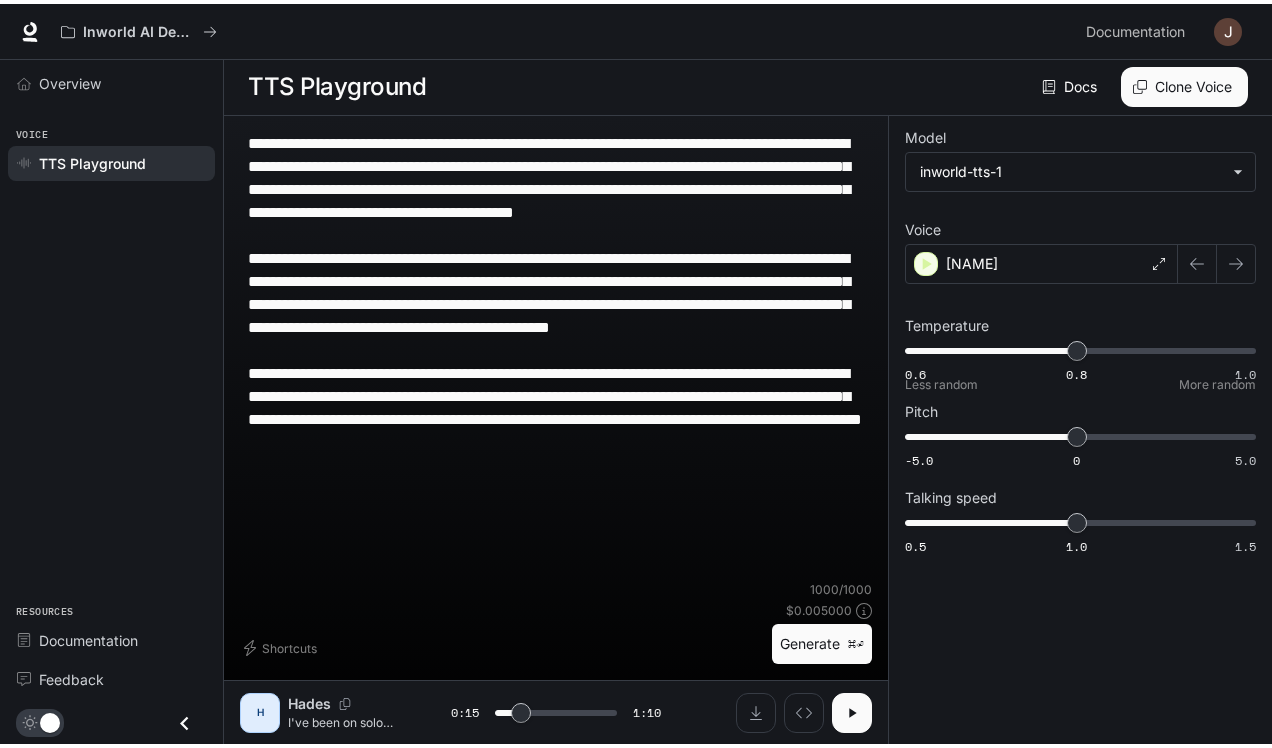 scroll, scrollTop: 1, scrollLeft: 0, axis: vertical 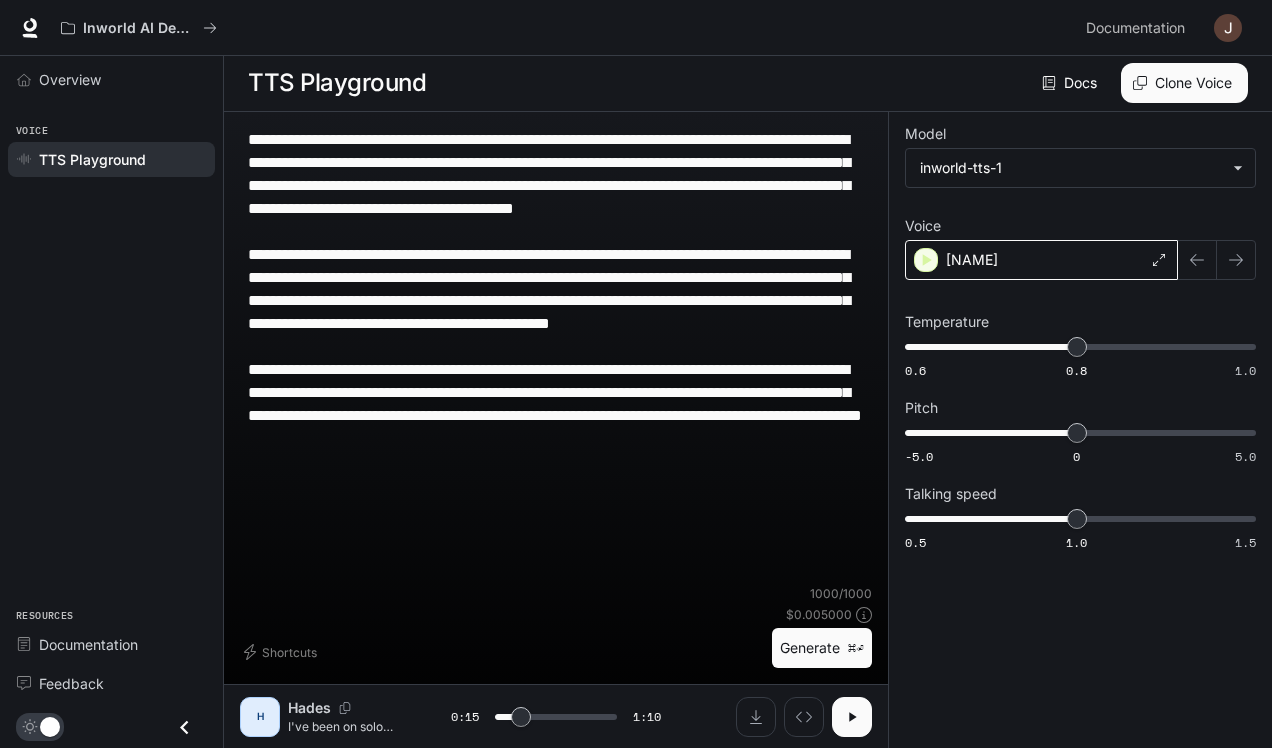 click on "[NAME]" at bounding box center [1041, 260] 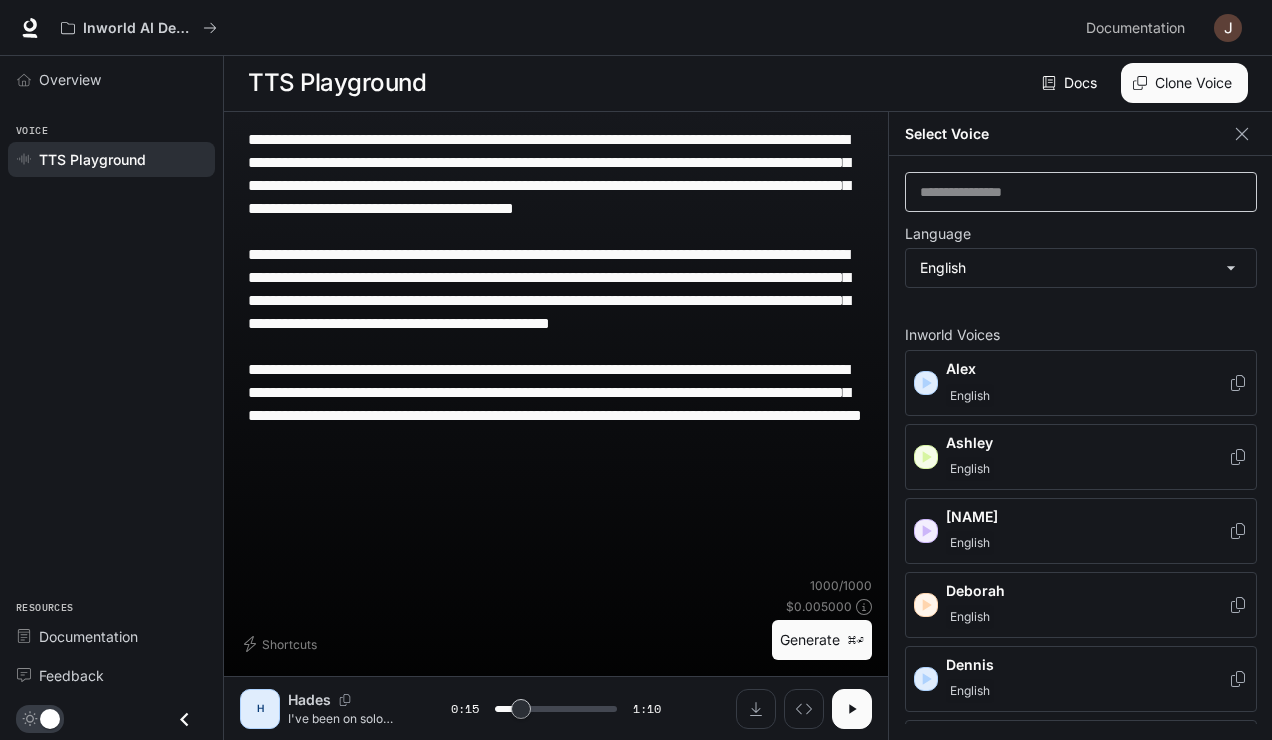 click on "​" at bounding box center [1081, 192] 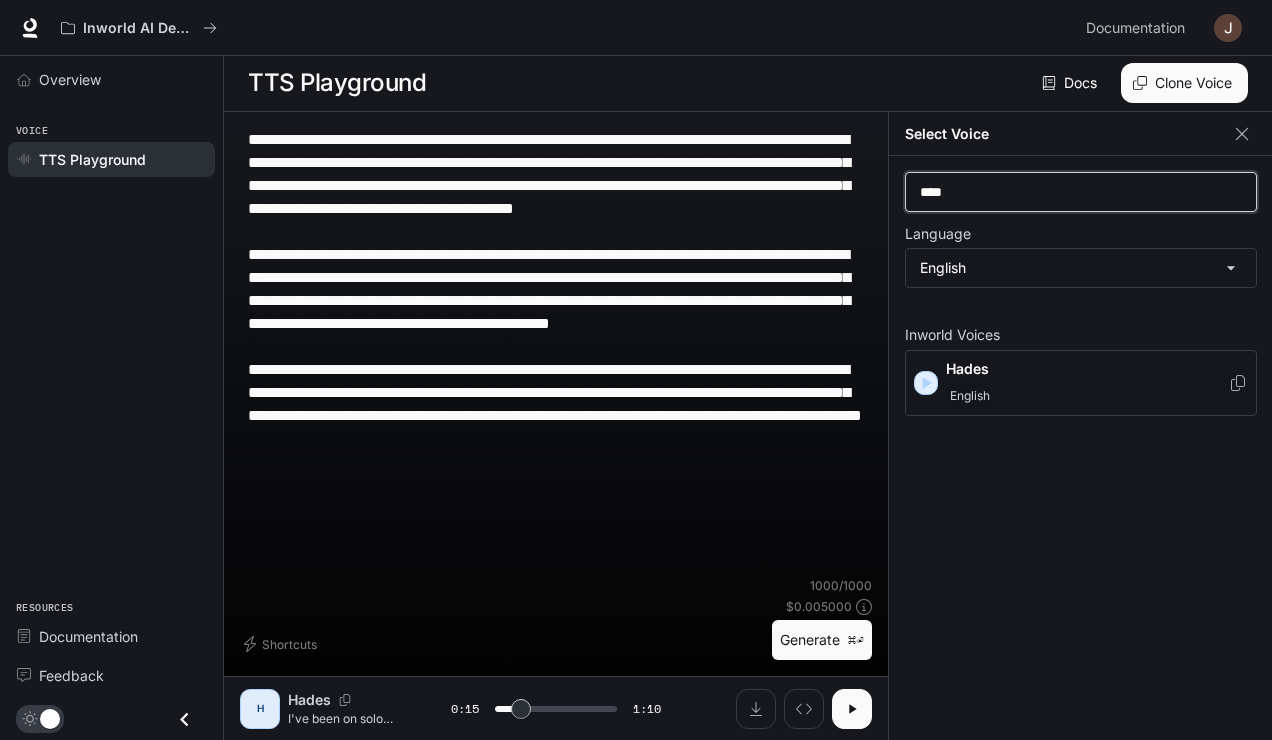 type on "****" 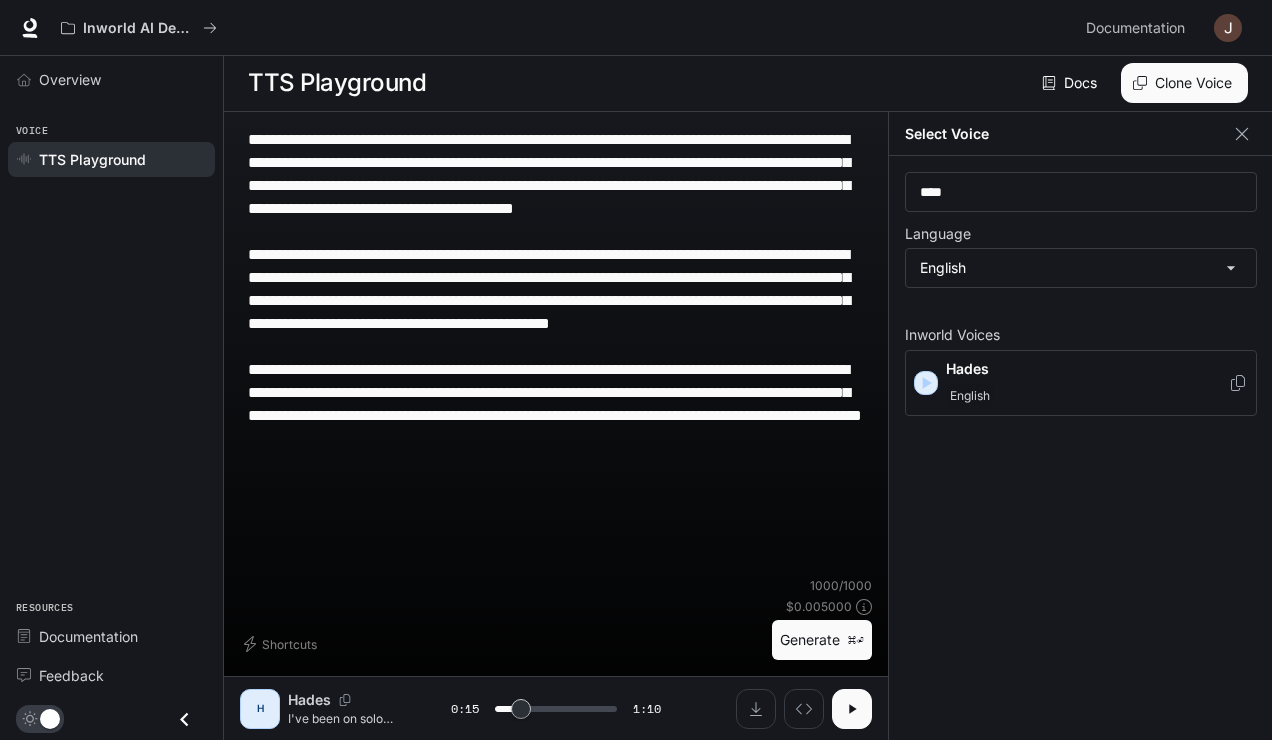 click at bounding box center (926, 383) 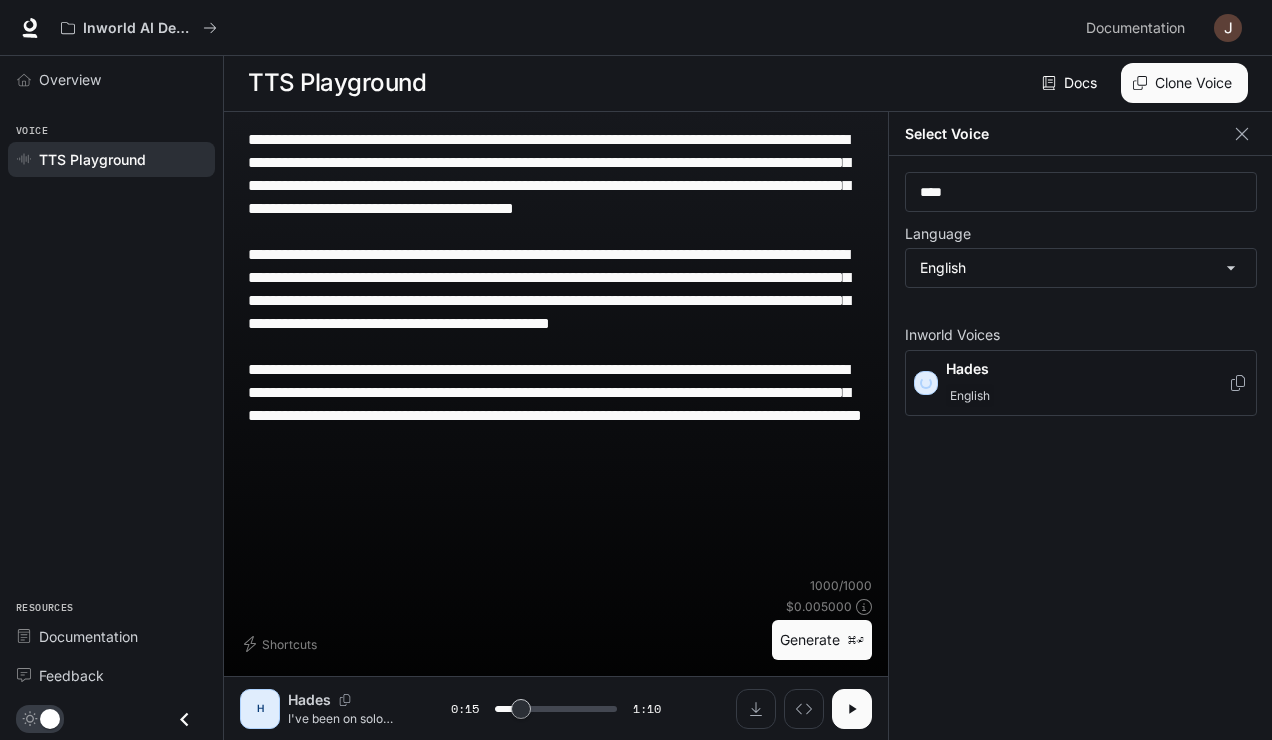 click on "English" at bounding box center (1087, 396) 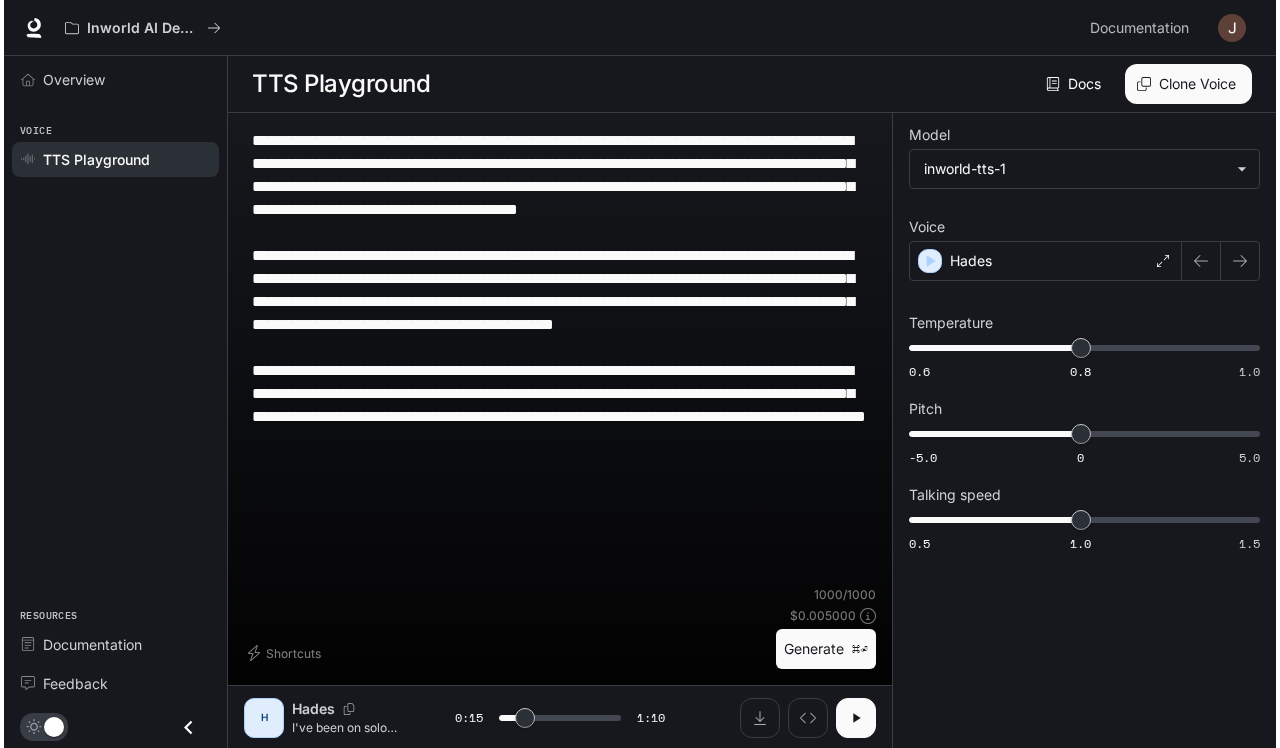 scroll, scrollTop: 0, scrollLeft: 0, axis: both 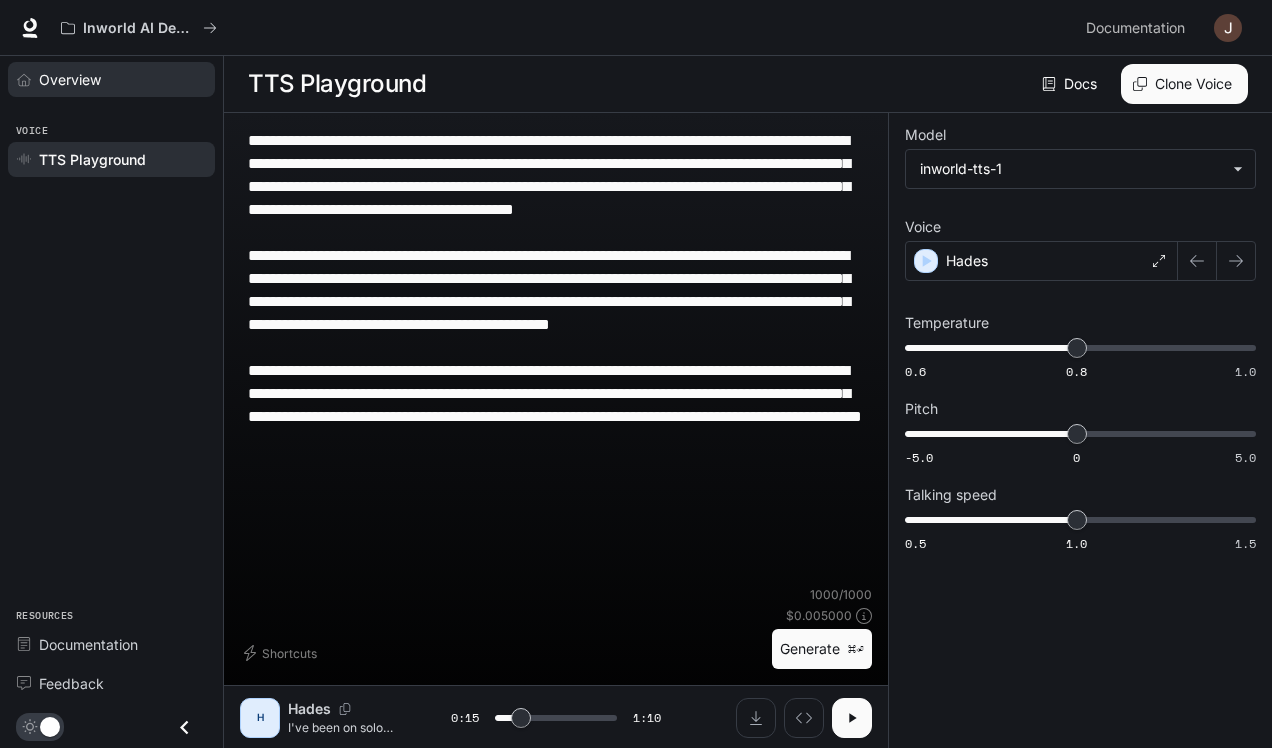 click on "Overview" at bounding box center [122, 79] 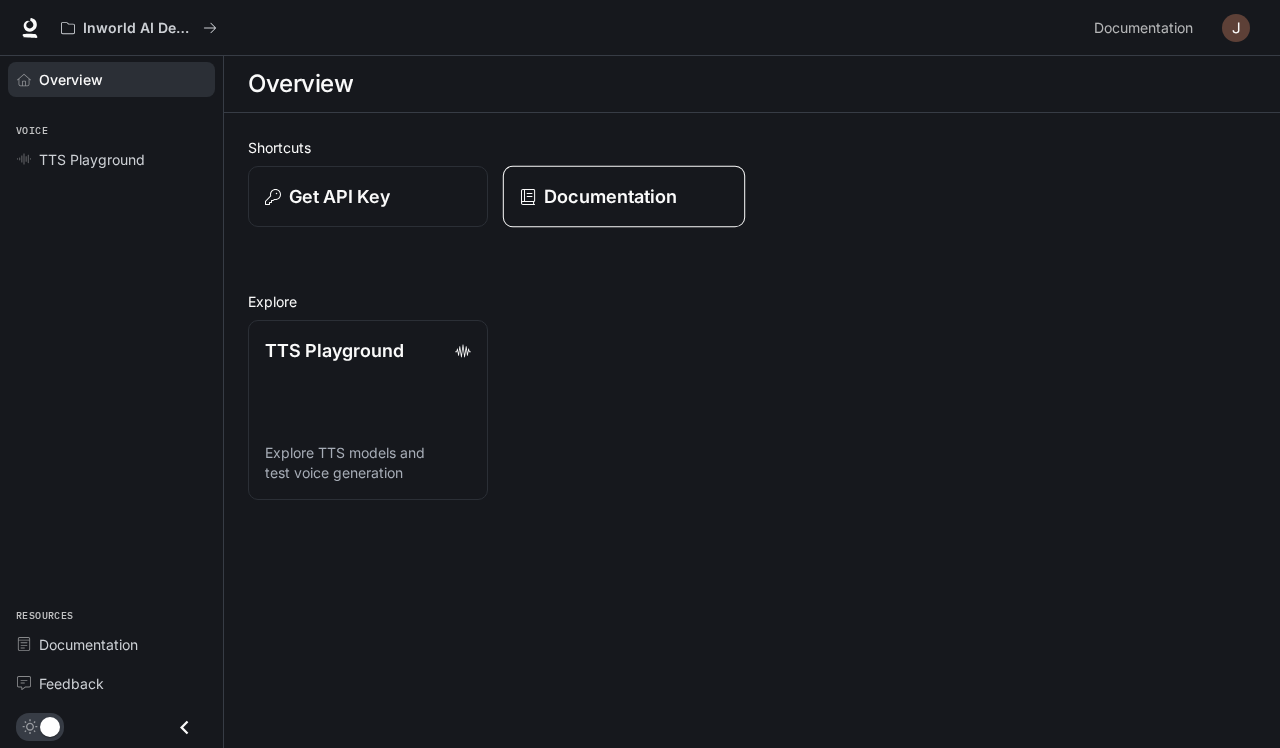click on "Documentation" at bounding box center [610, 196] 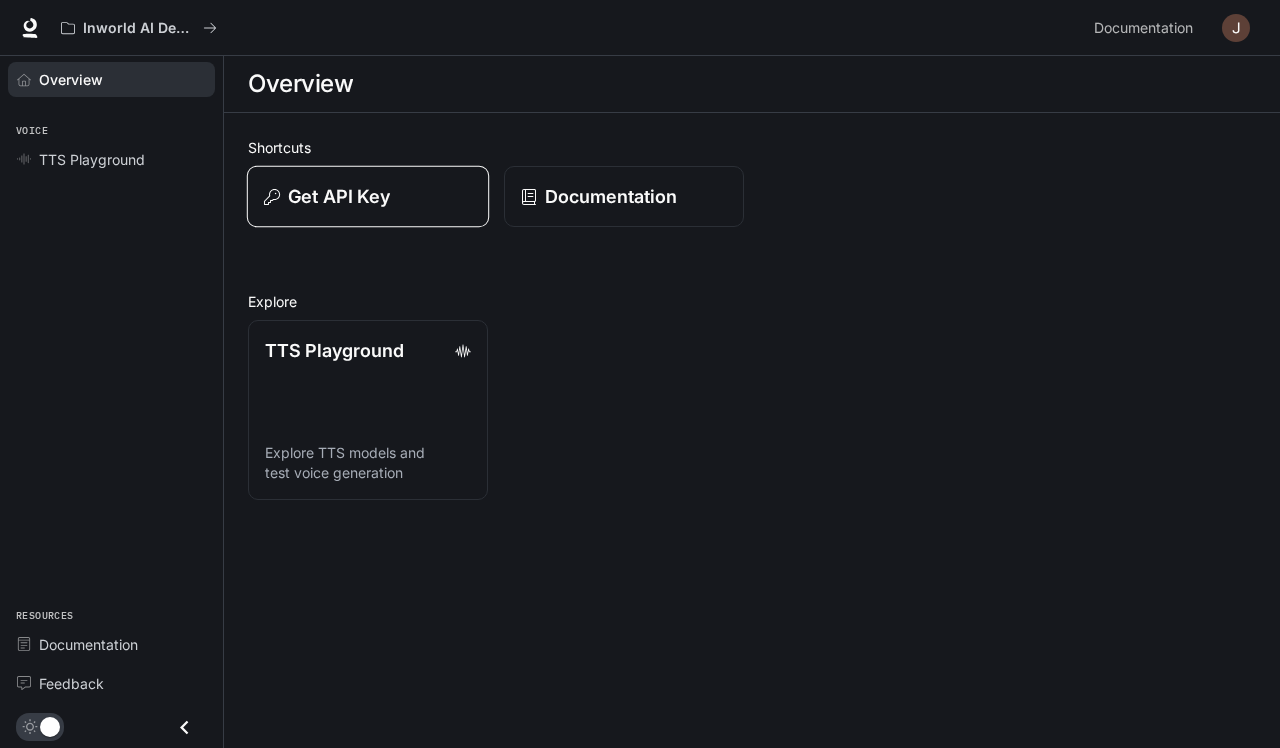 click on "Get API Key" at bounding box center (339, 196) 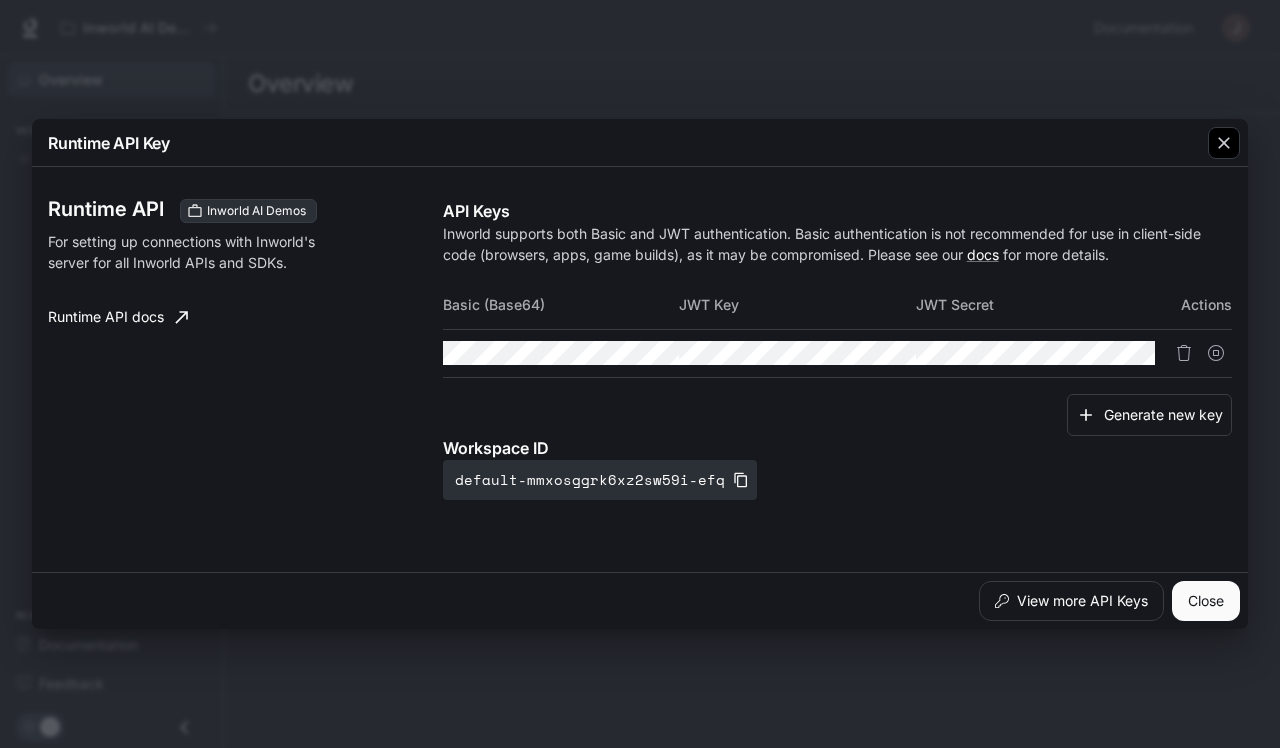 click at bounding box center [1224, 143] 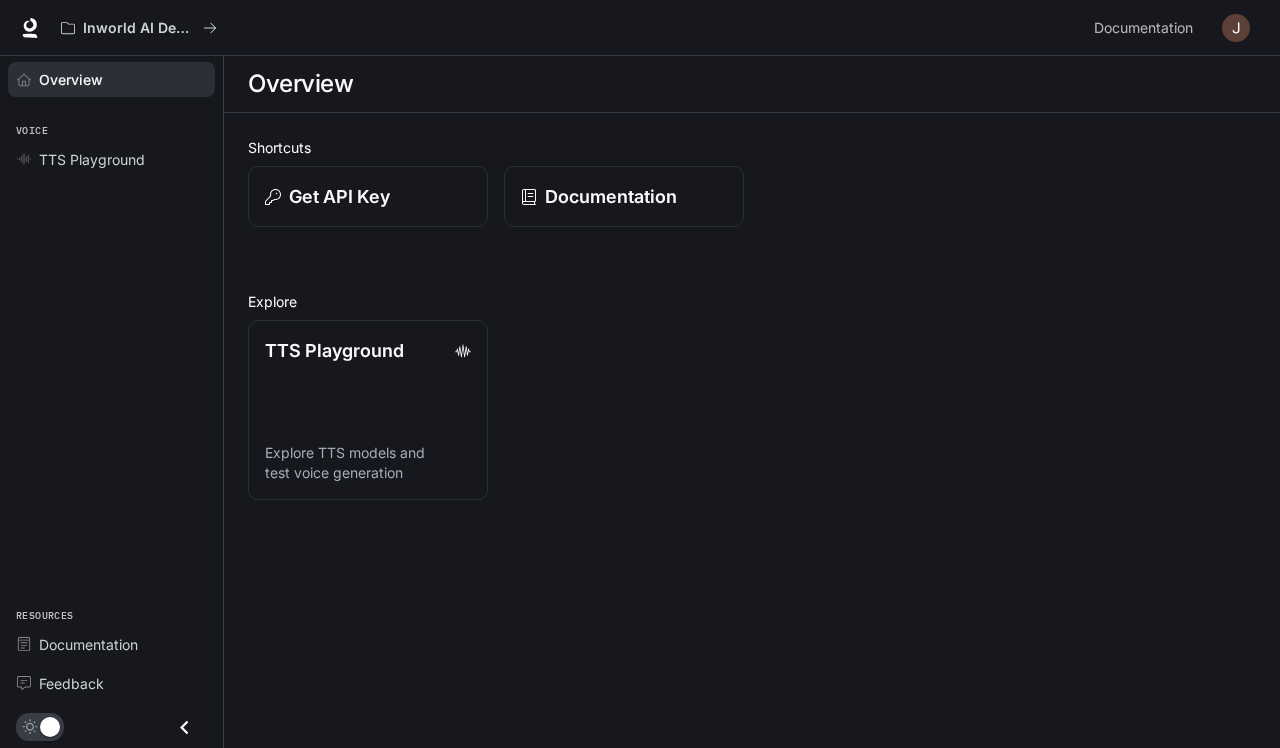 click at bounding box center [1236, 28] 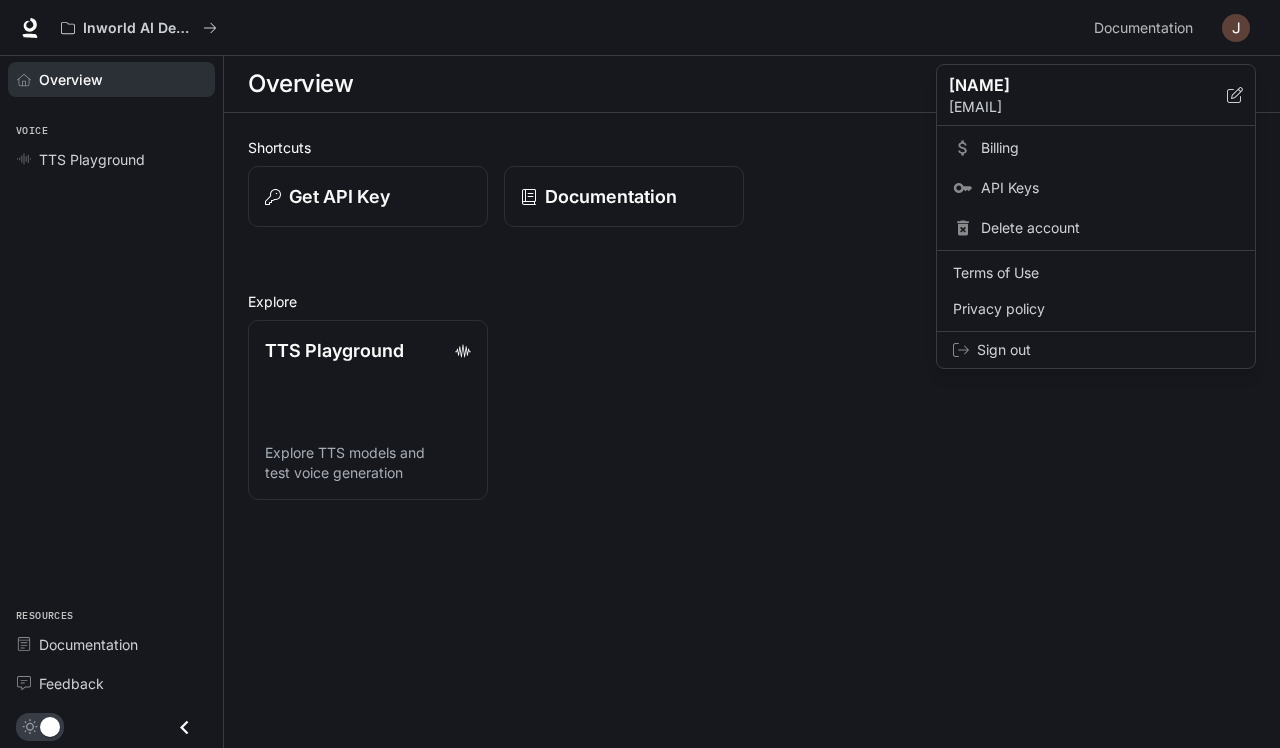 click on "Billing" at bounding box center (1110, 148) 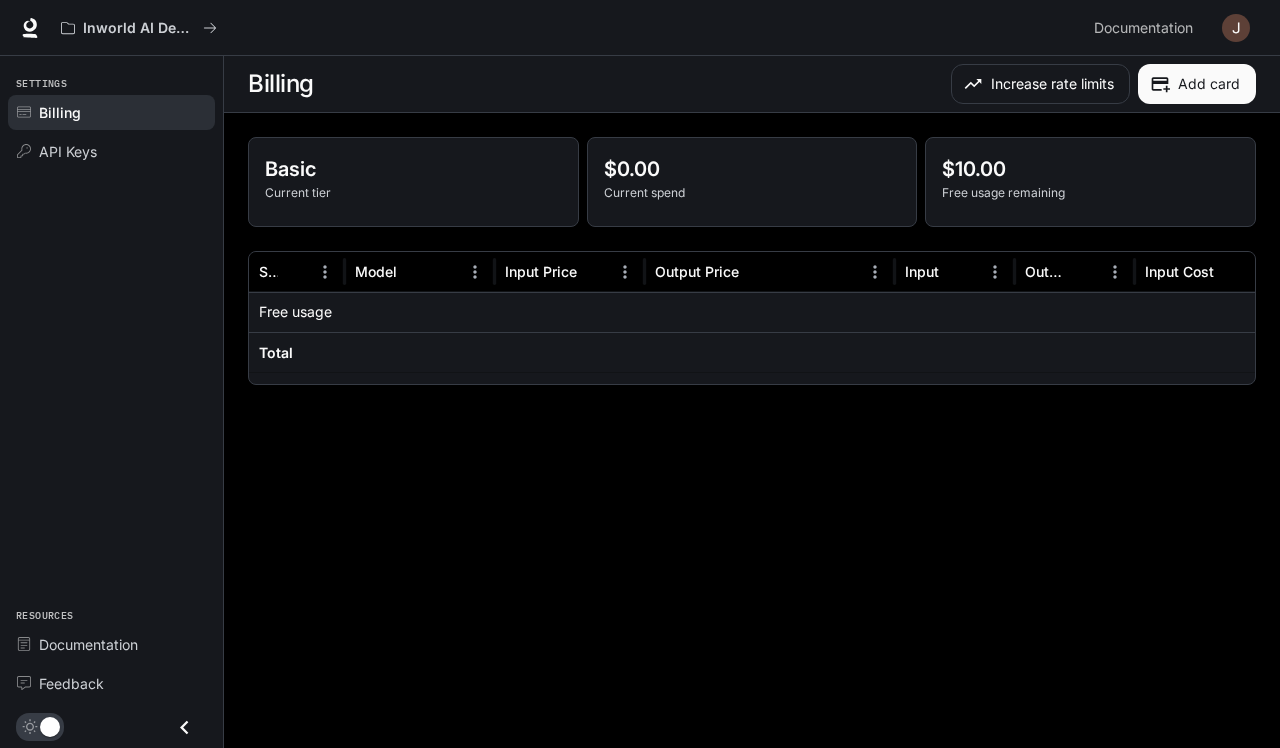 click at bounding box center [1236, 28] 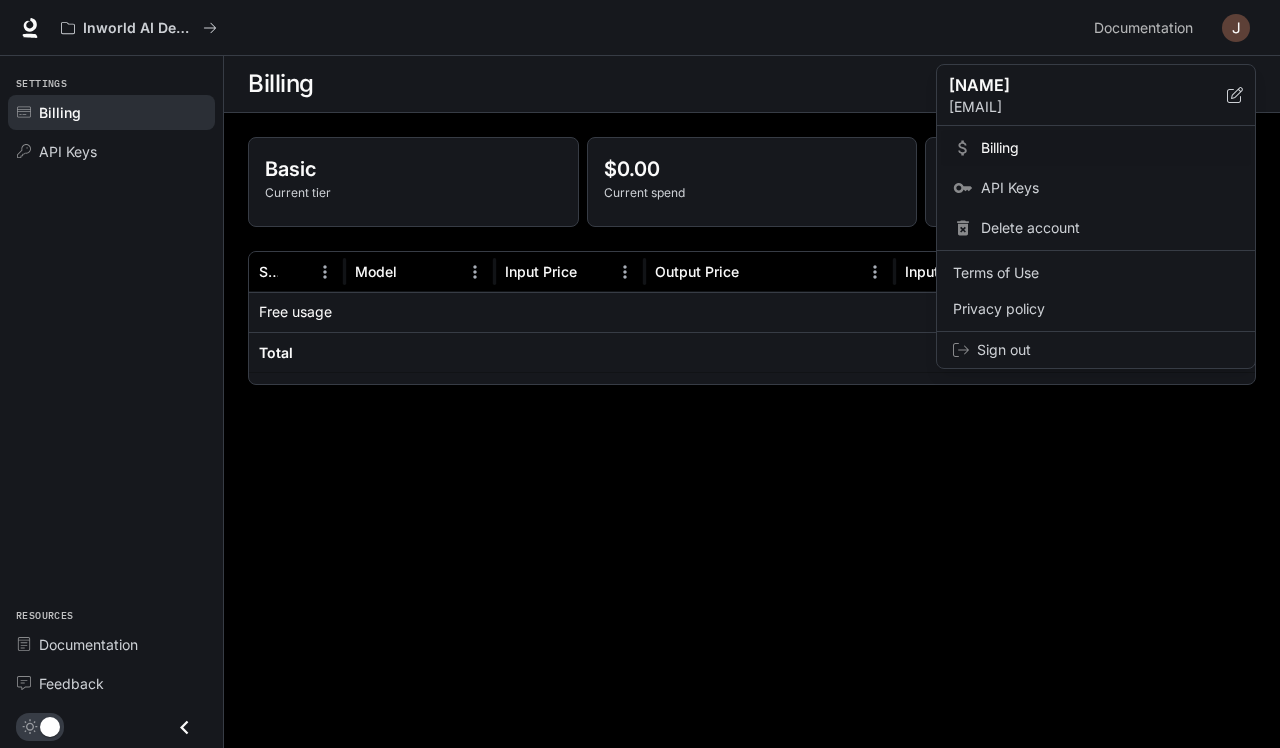 click at bounding box center [640, 374] 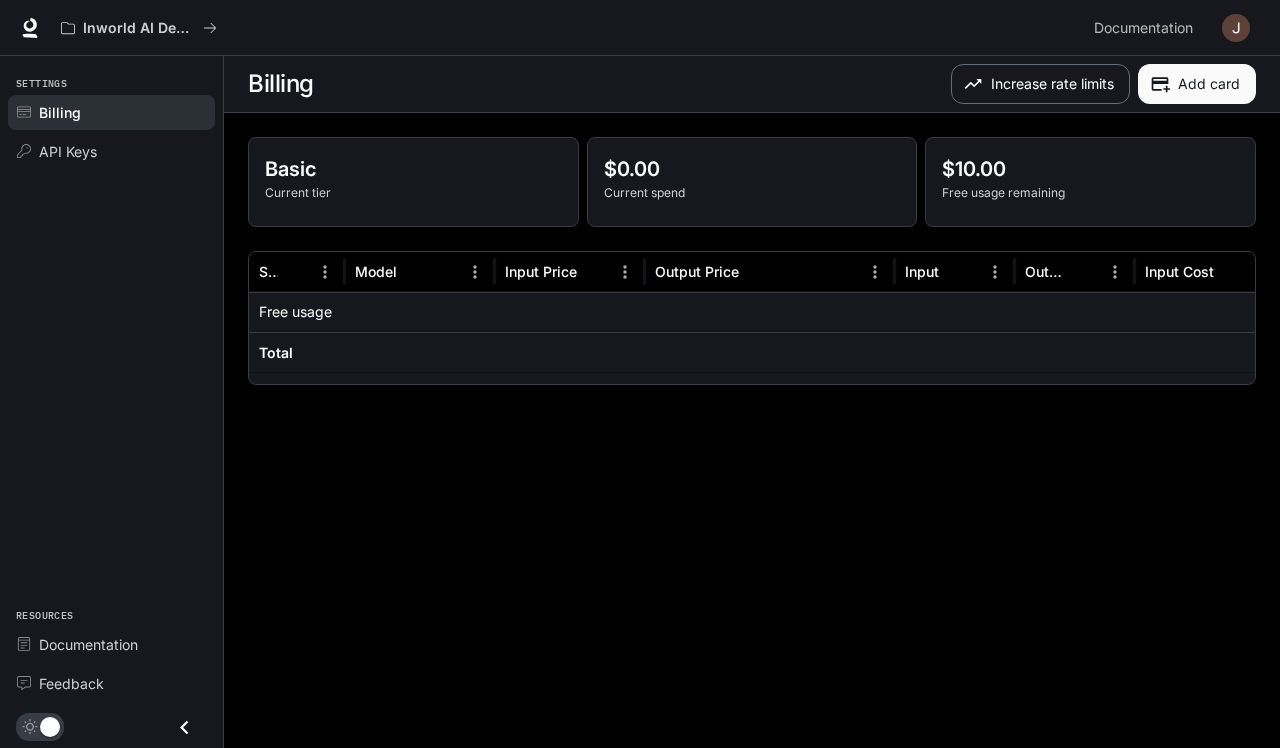 click on "Increase rate limits" at bounding box center [1040, 84] 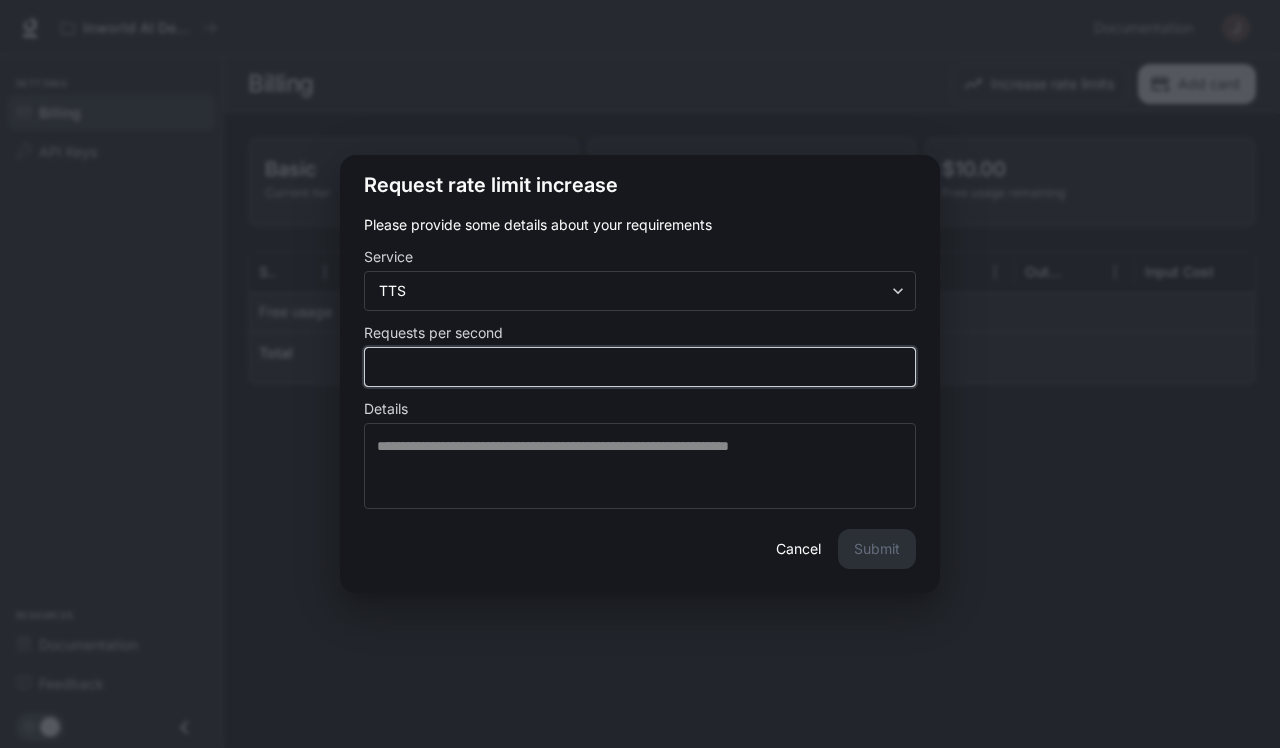 type on "*" 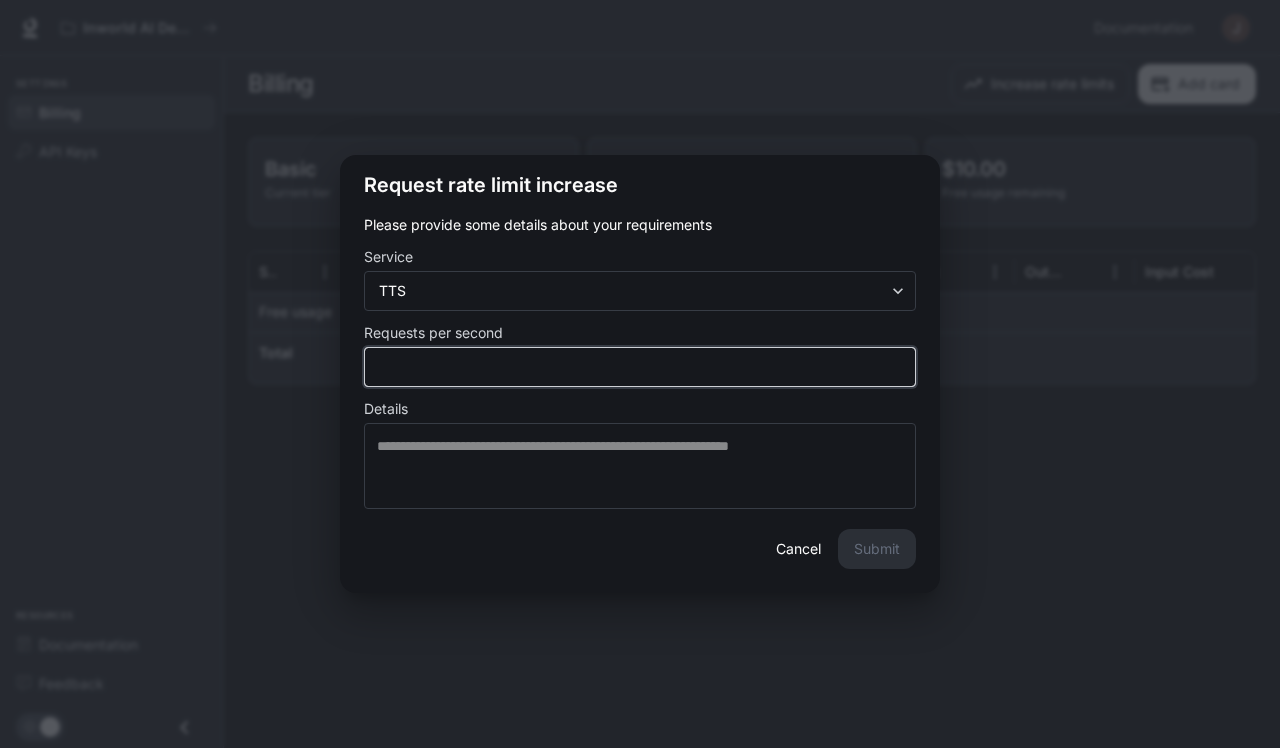 click on "*" at bounding box center (640, 367) 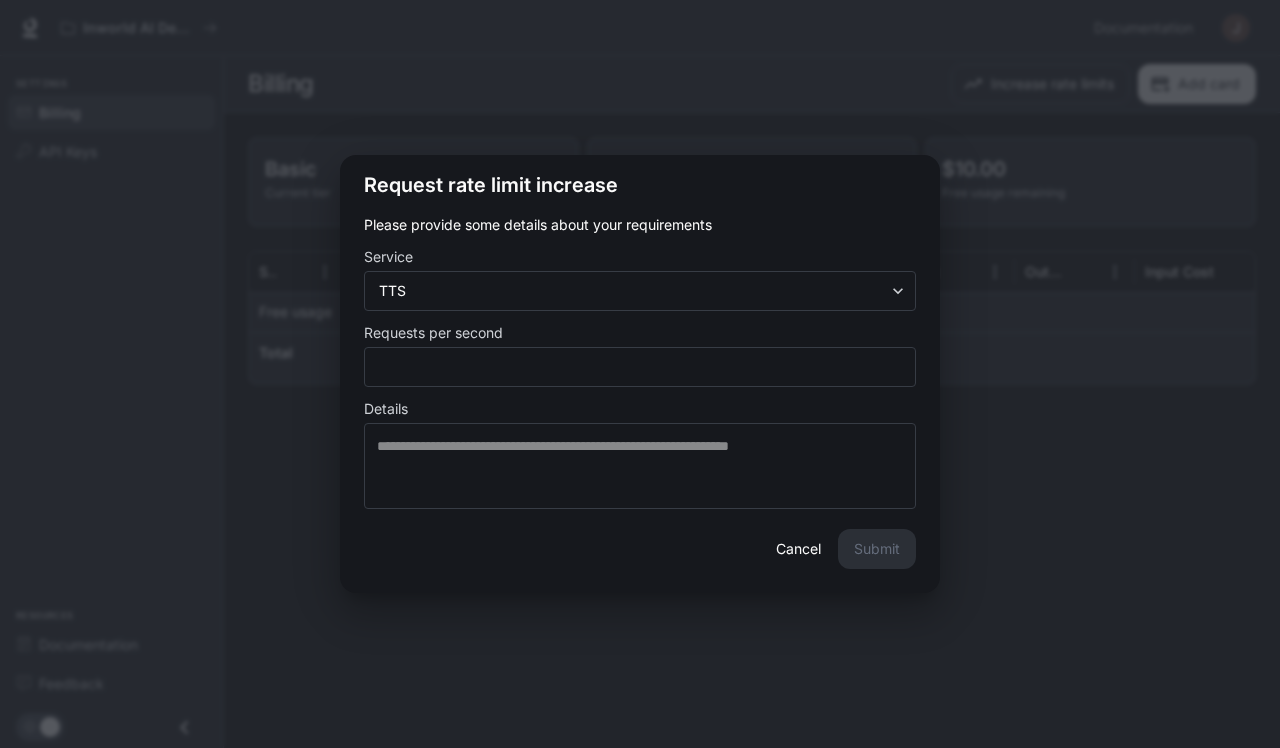 click on "Details" at bounding box center (640, 413) 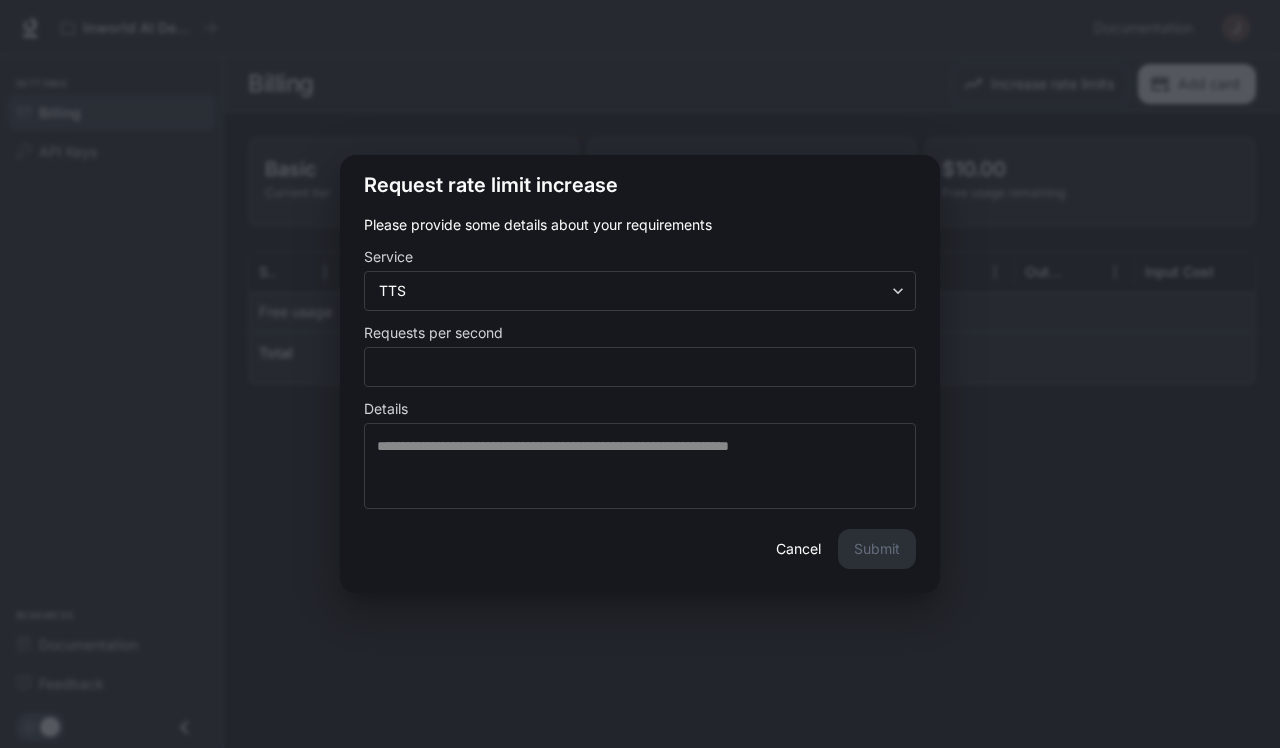 click on "Cancel" at bounding box center (798, 549) 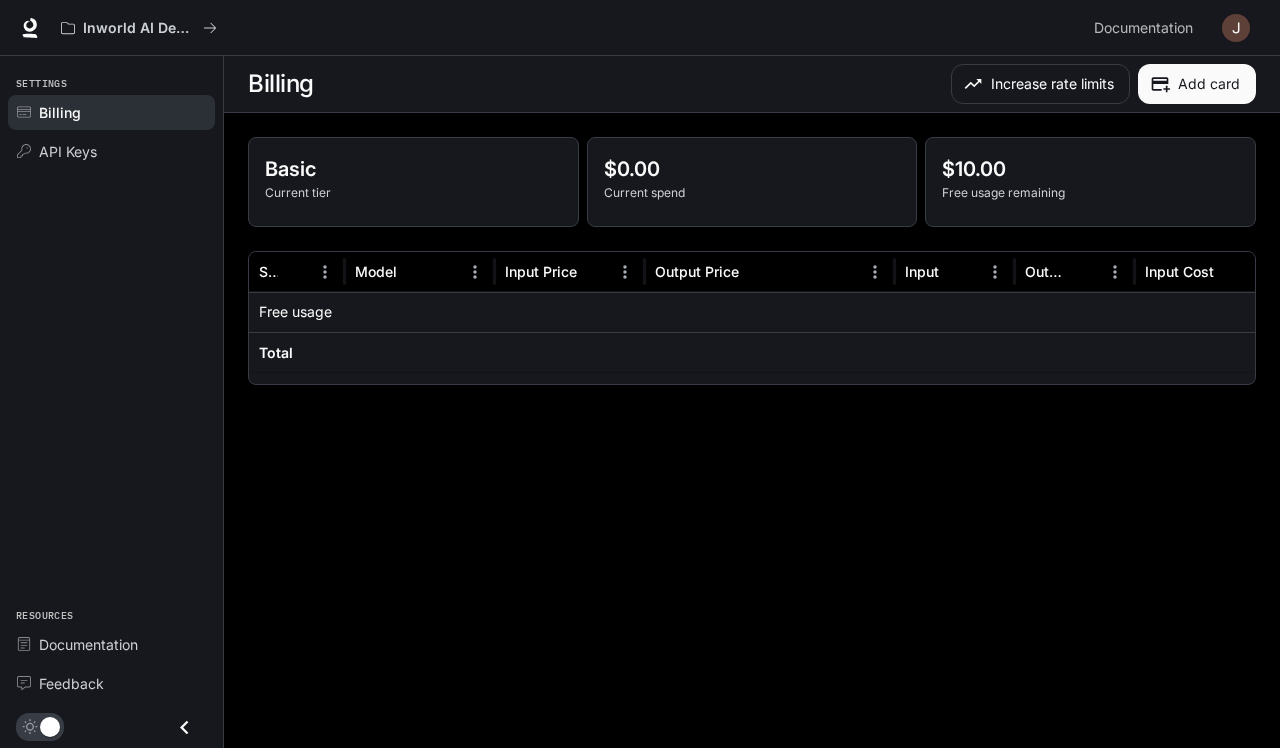 click on "Add card" at bounding box center (1197, 84) 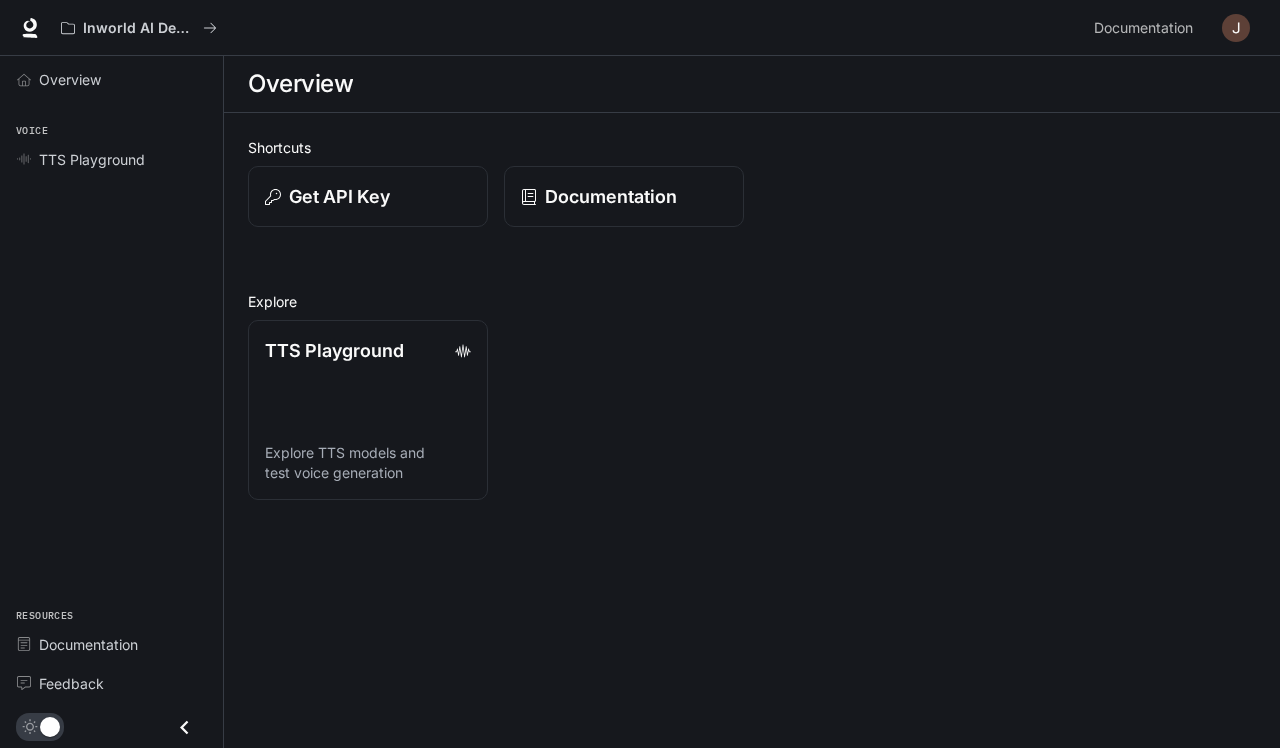 scroll, scrollTop: 0, scrollLeft: 0, axis: both 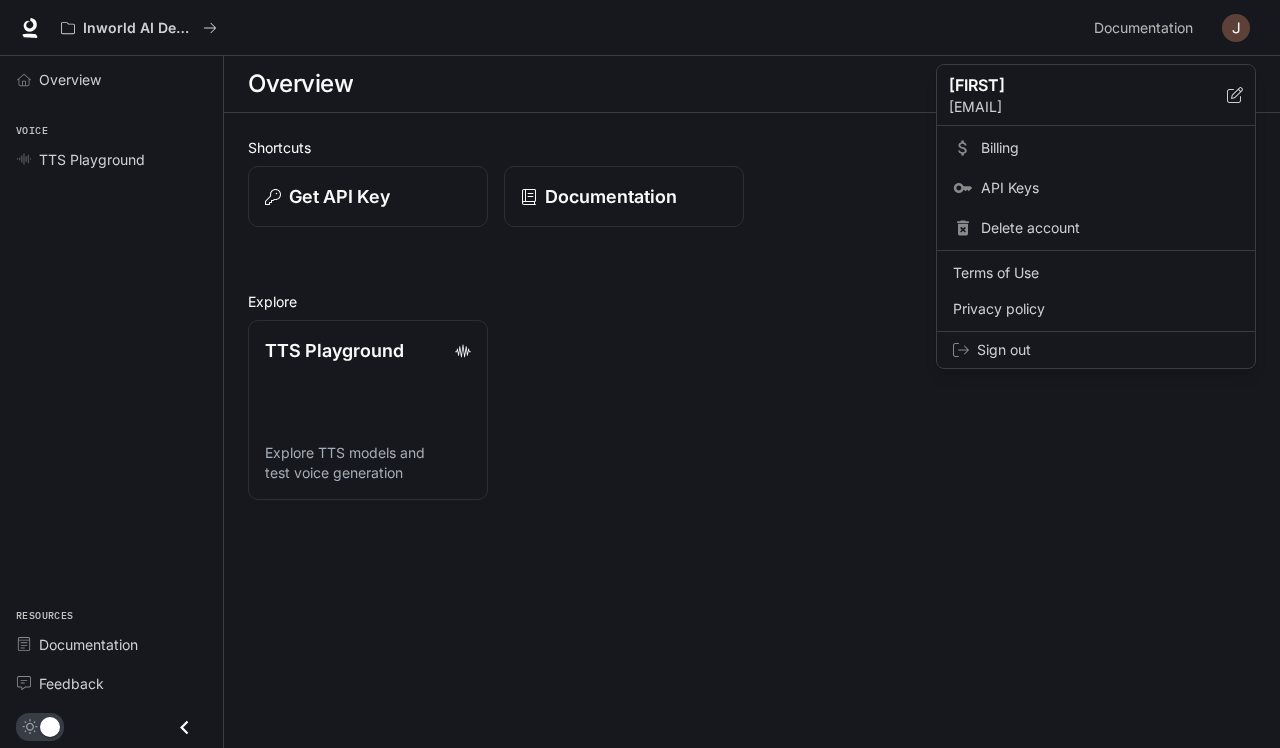 click on "Billing" at bounding box center (1110, 148) 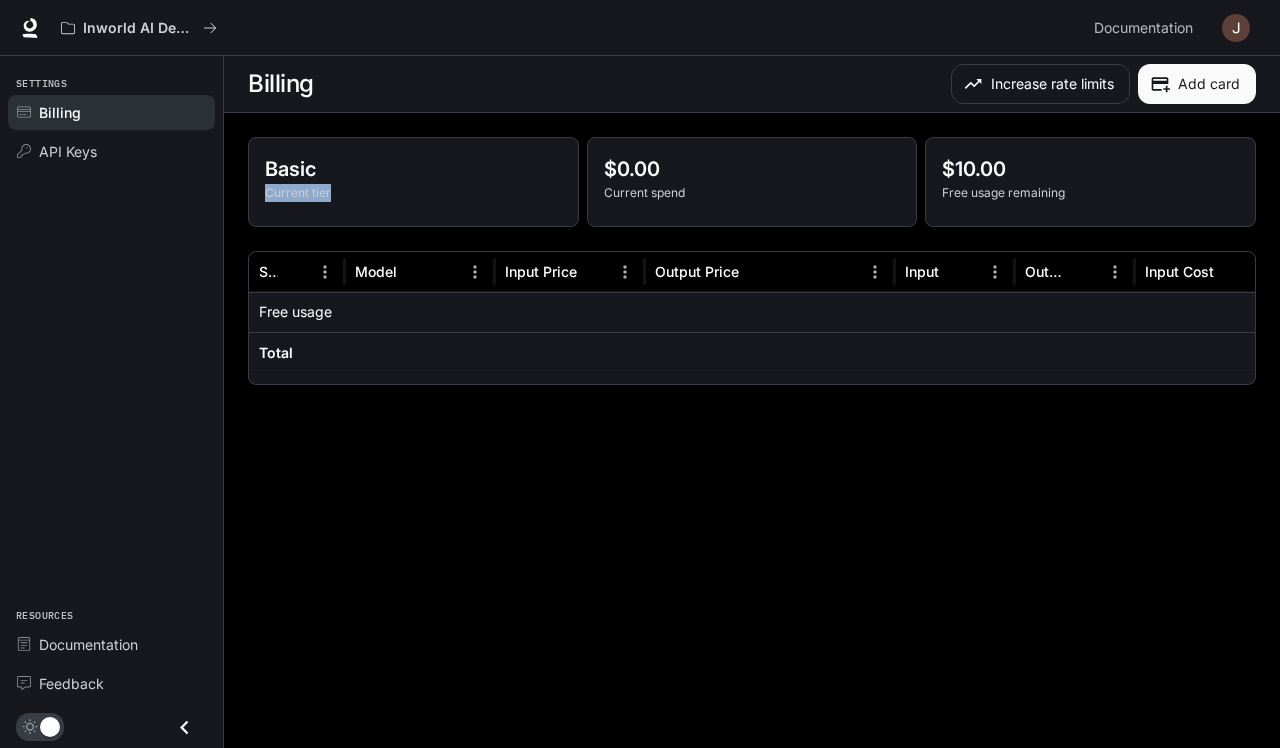 drag, startPoint x: 310, startPoint y: 190, endPoint x: 273, endPoint y: 183, distance: 37.65634 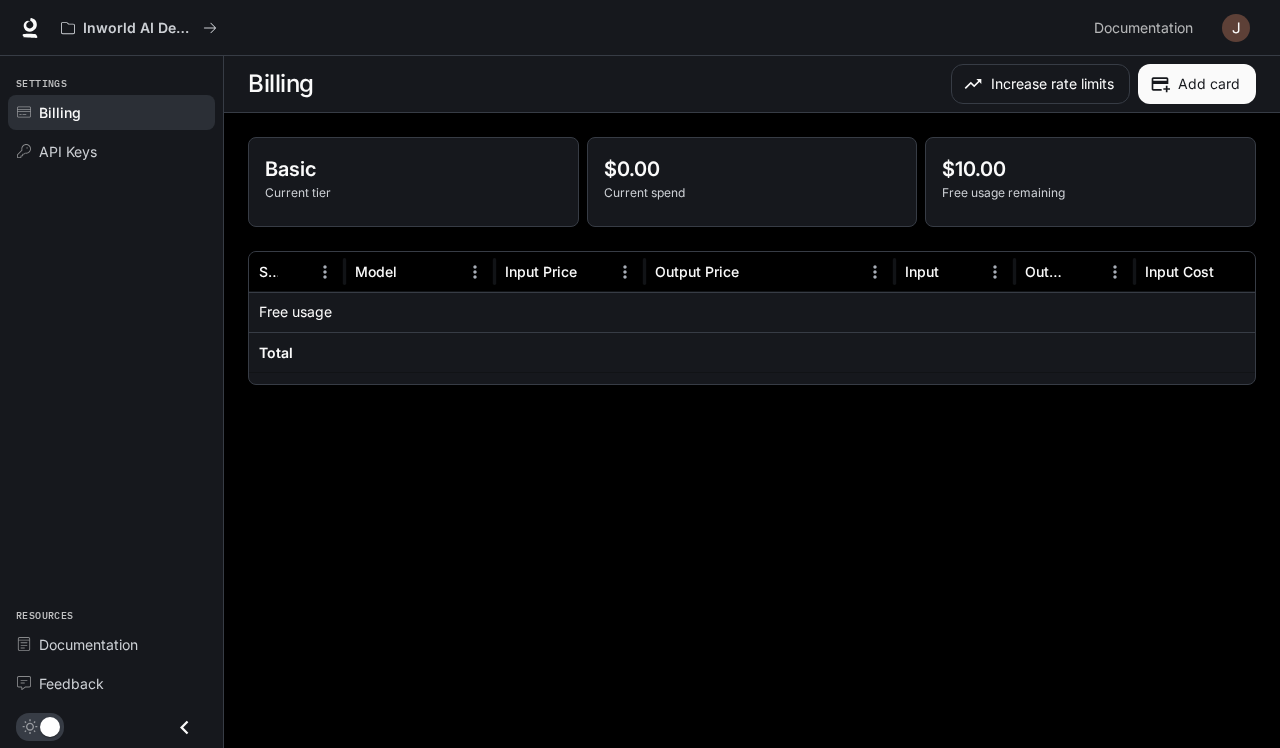 click on "Basic" at bounding box center [413, 169] 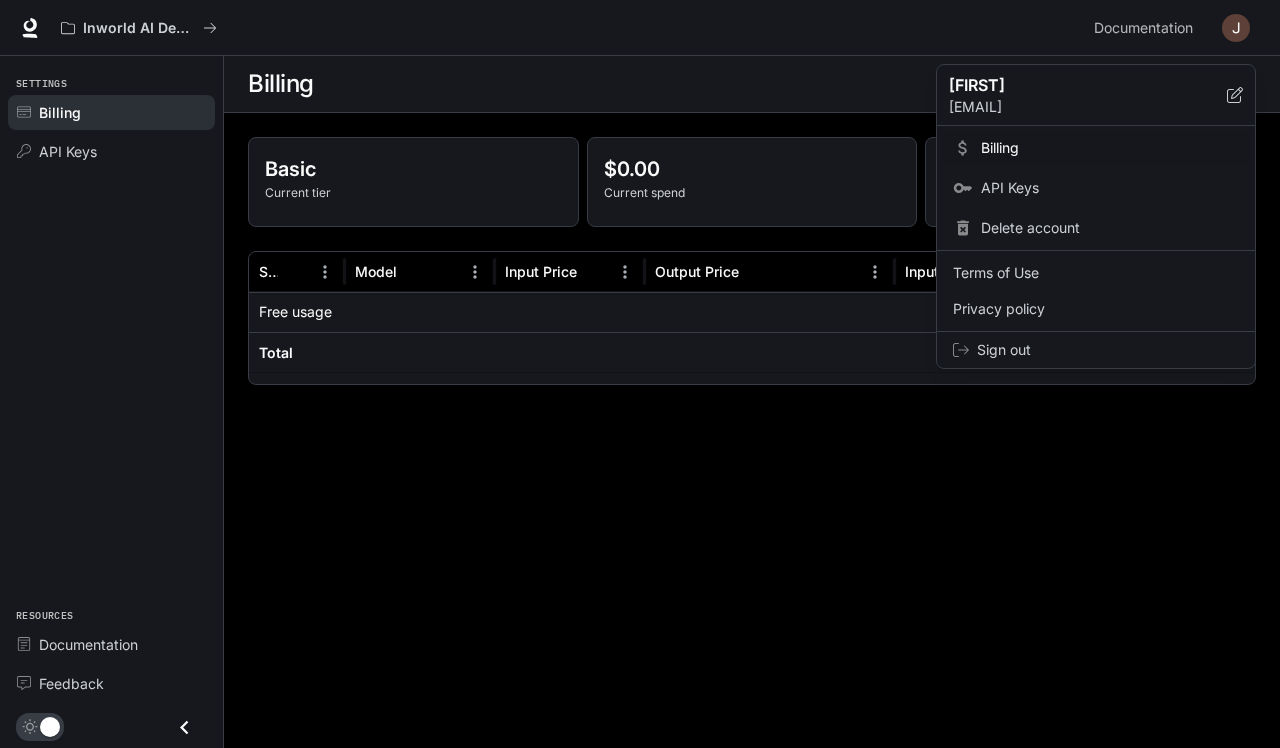 click at bounding box center [640, 374] 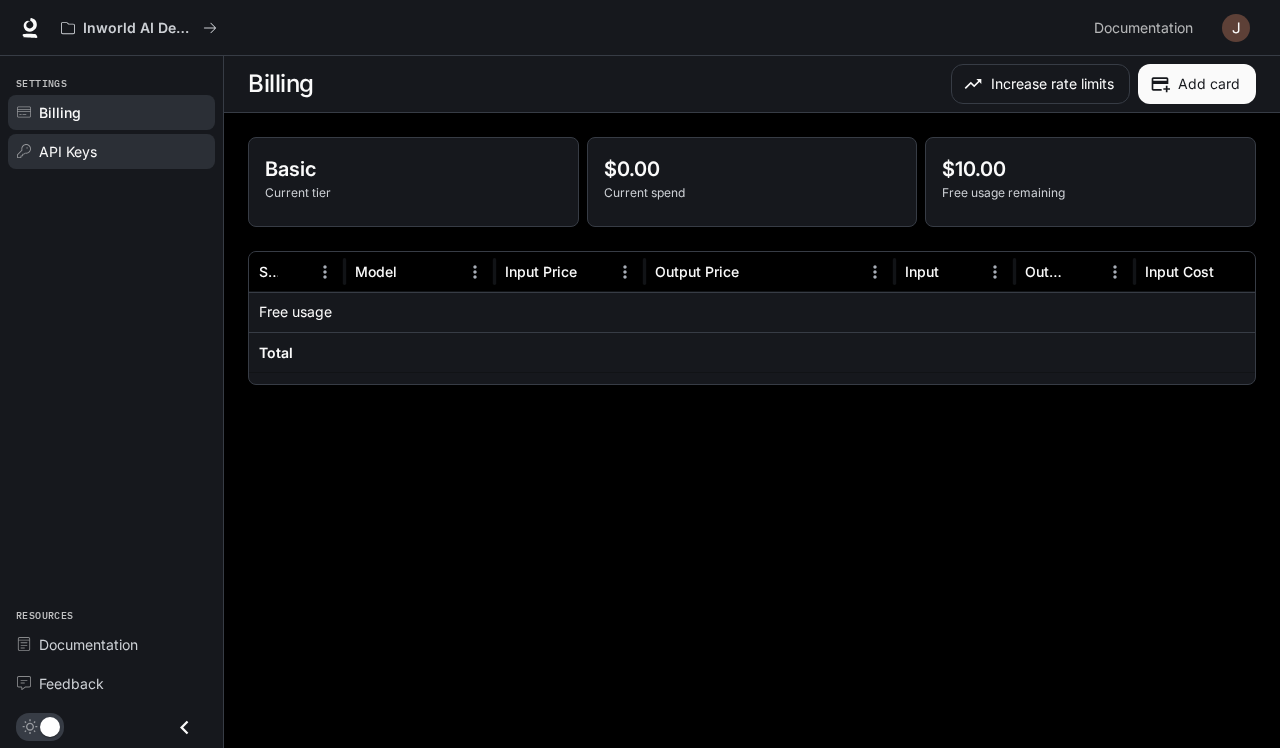 click on "API Keys" at bounding box center (122, 151) 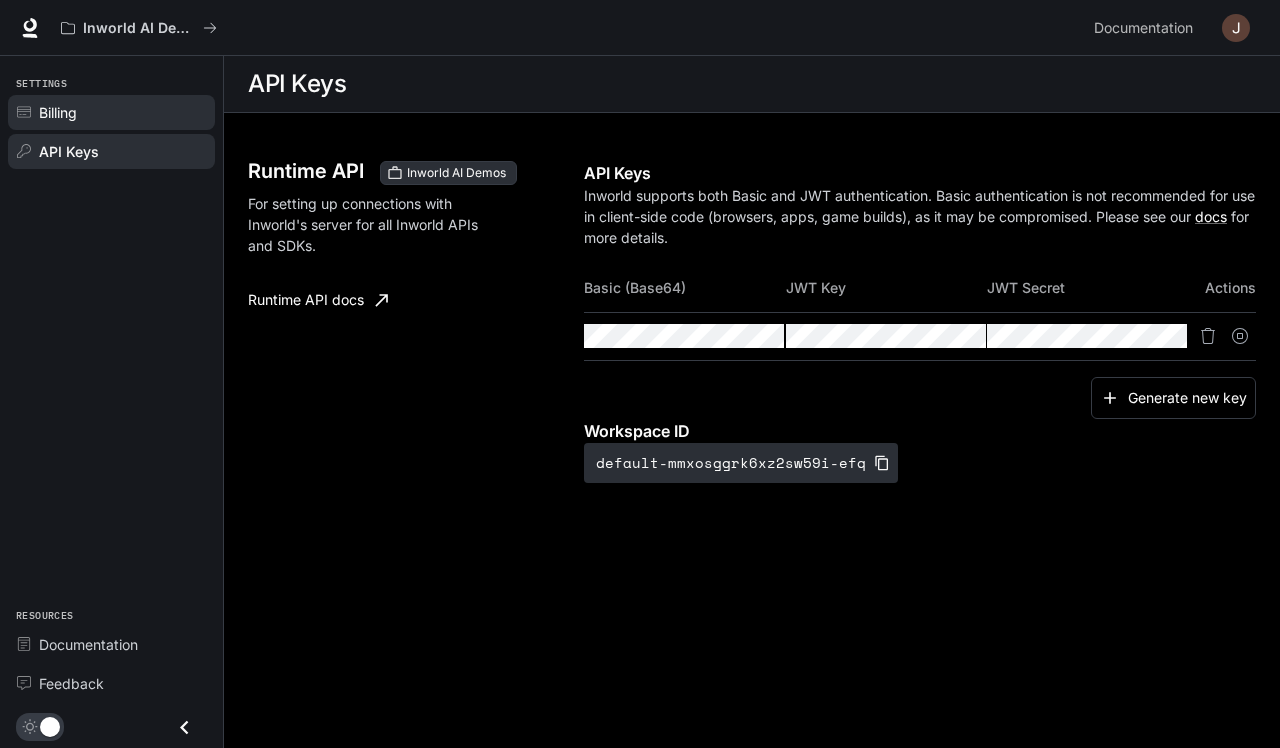 click on "Billing" at bounding box center [122, 112] 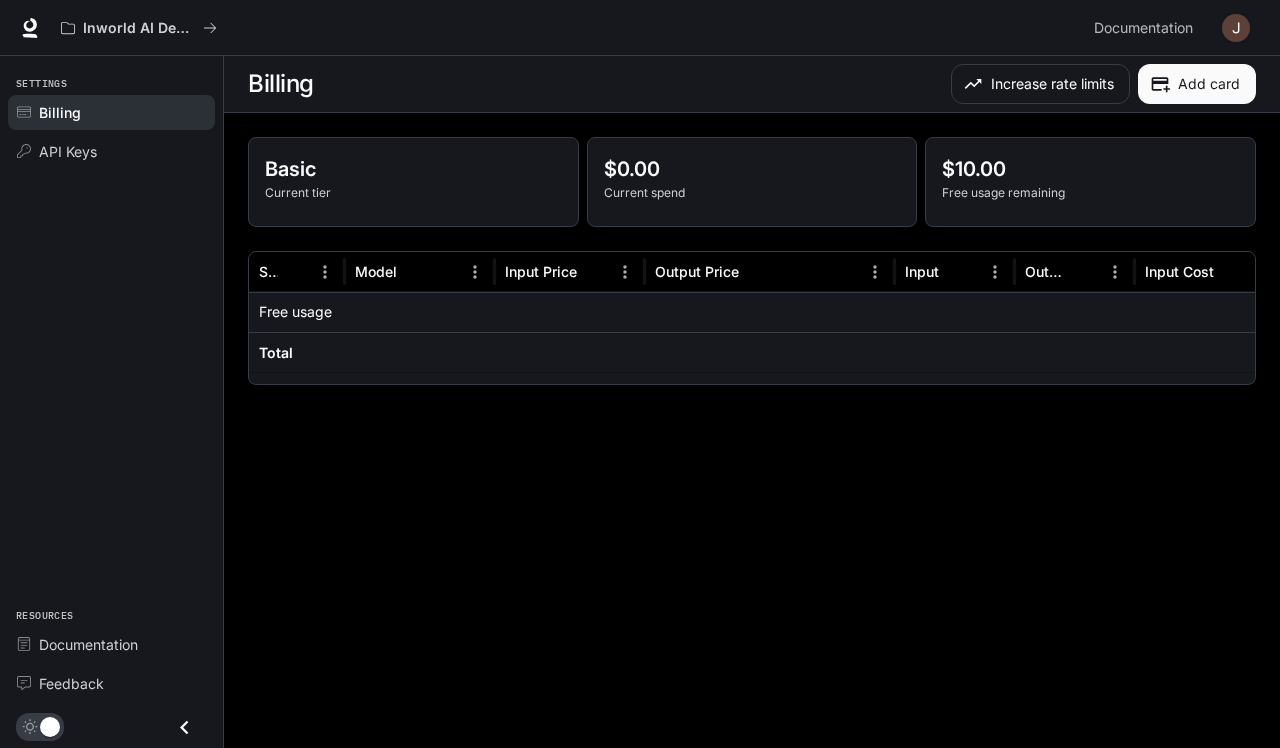 click on "Current spend" at bounding box center [413, 193] 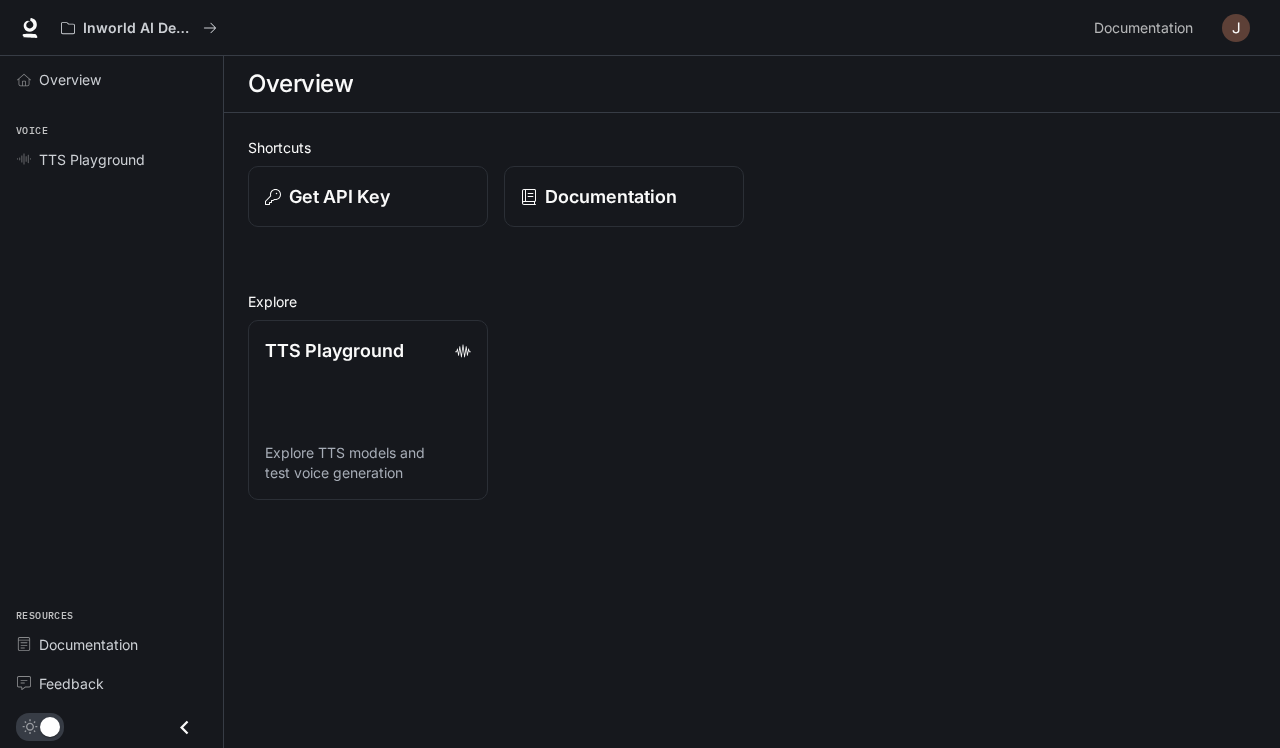 scroll, scrollTop: 0, scrollLeft: 0, axis: both 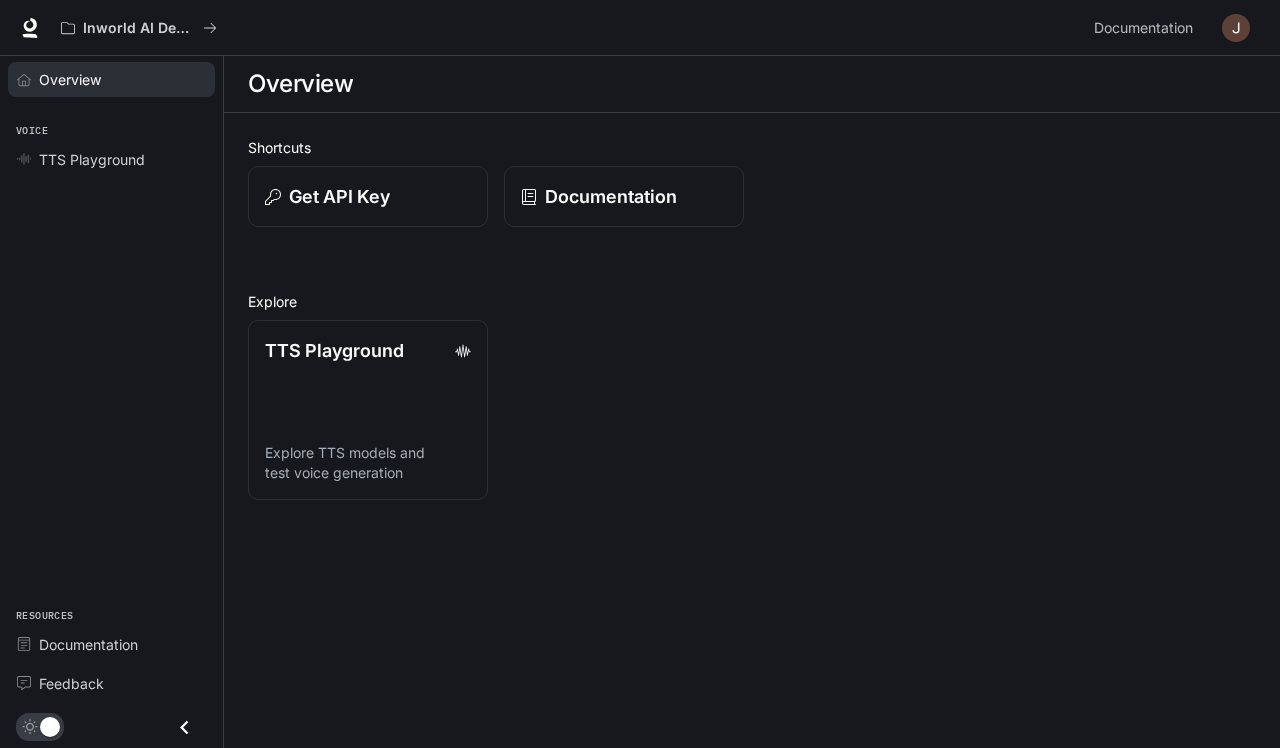 click on "Overview" at bounding box center (111, 79) 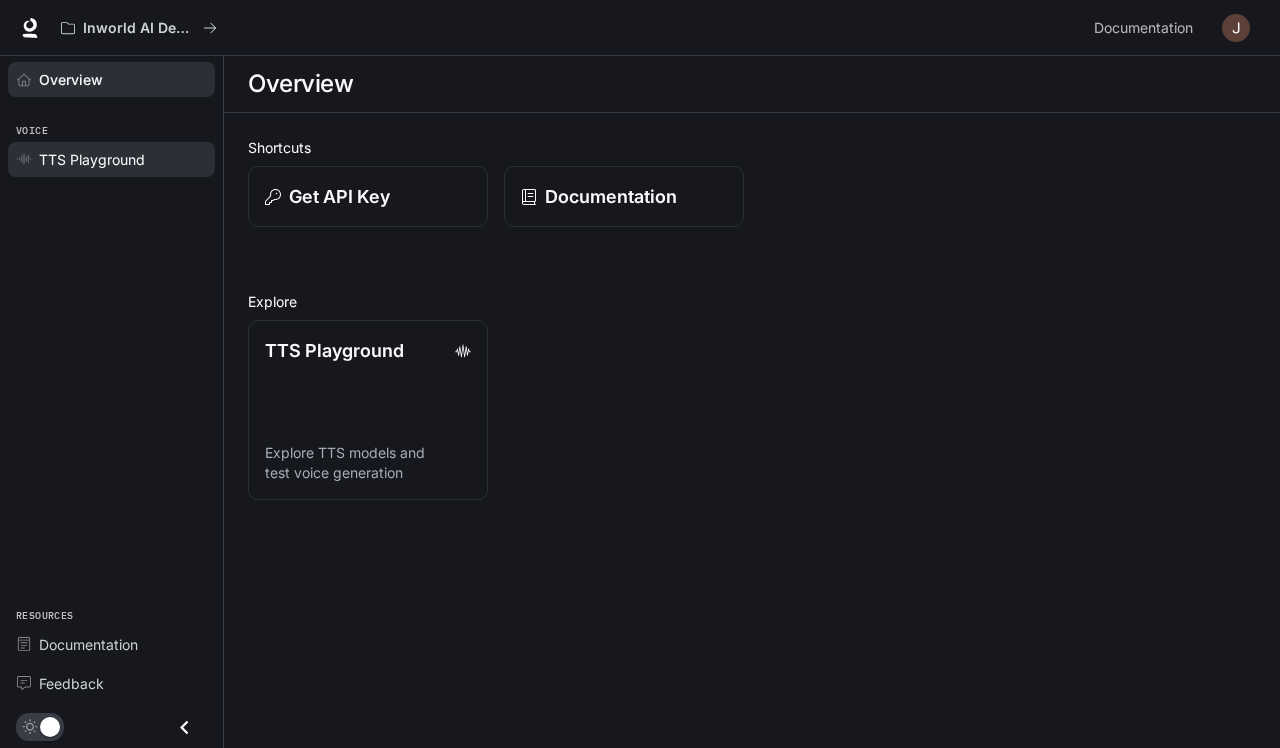 click on "TTS Playground" at bounding box center [111, 159] 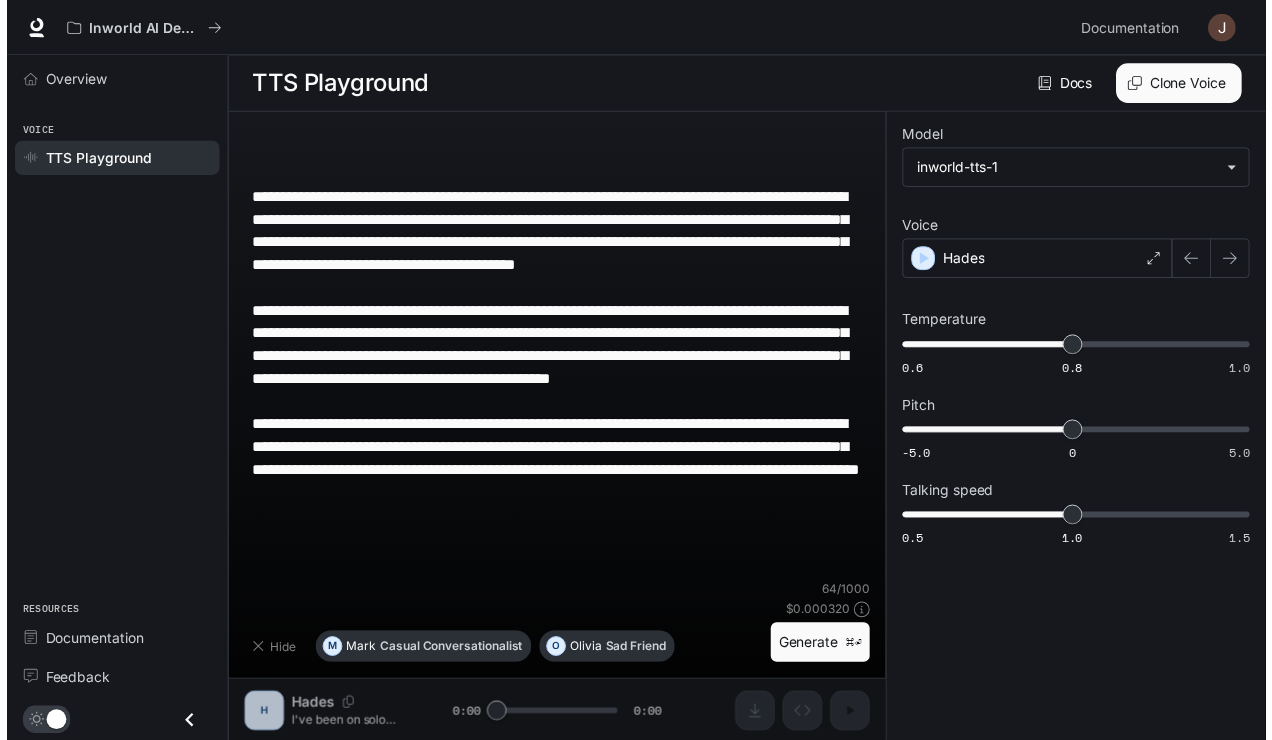scroll, scrollTop: 1, scrollLeft: 0, axis: vertical 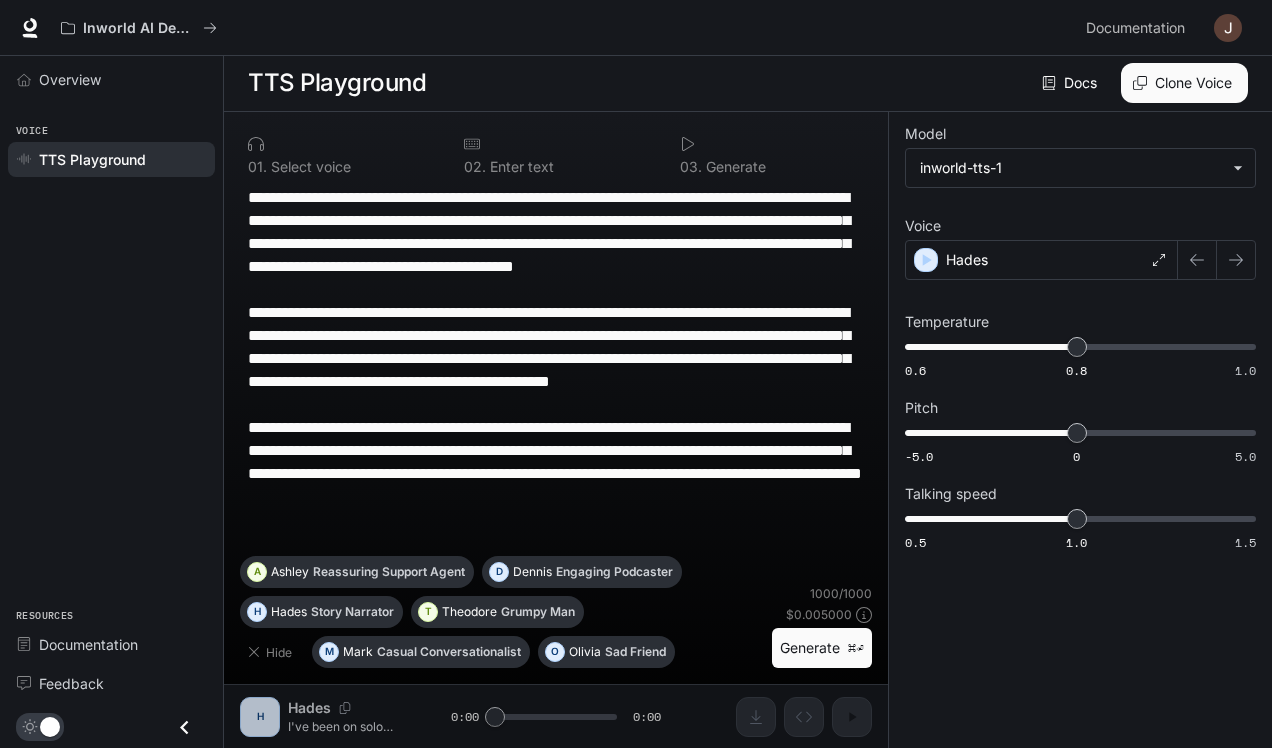 drag, startPoint x: 614, startPoint y: 532, endPoint x: 232, endPoint y: 325, distance: 434.48016 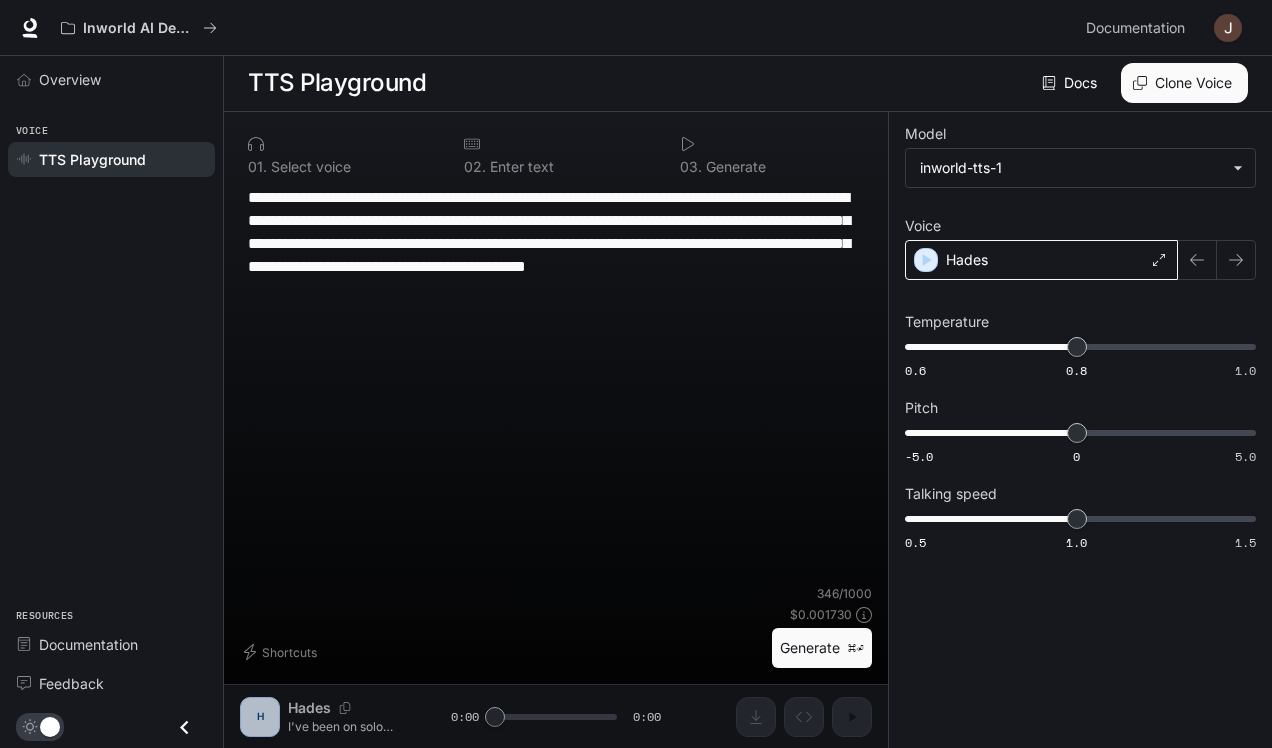 type on "**********" 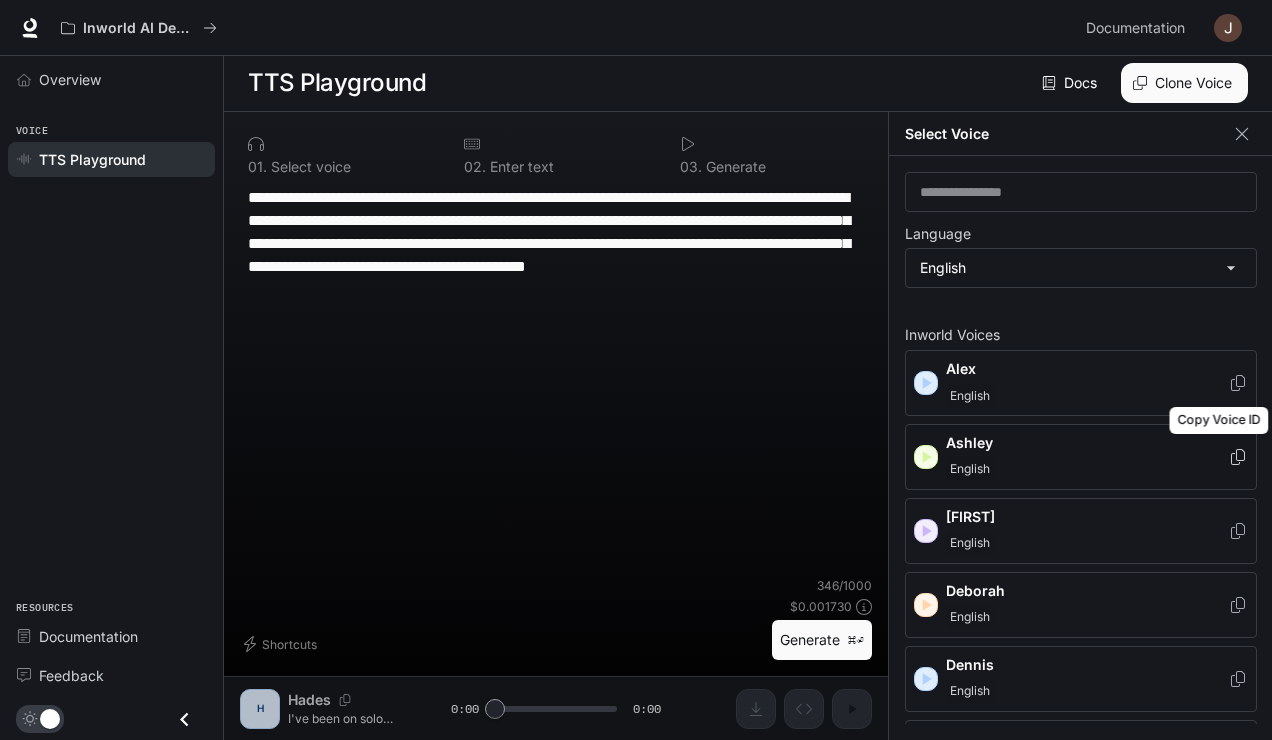 click at bounding box center (1238, 383) 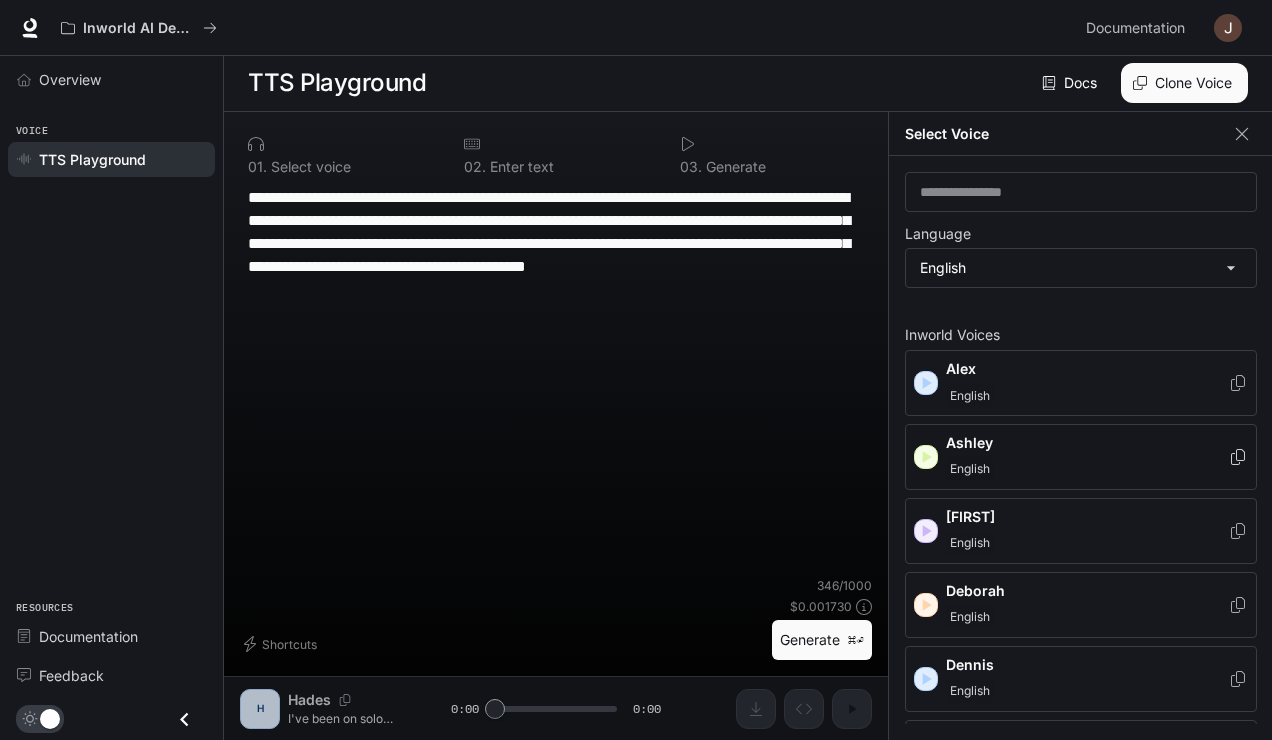 scroll, scrollTop: 9, scrollLeft: 0, axis: vertical 